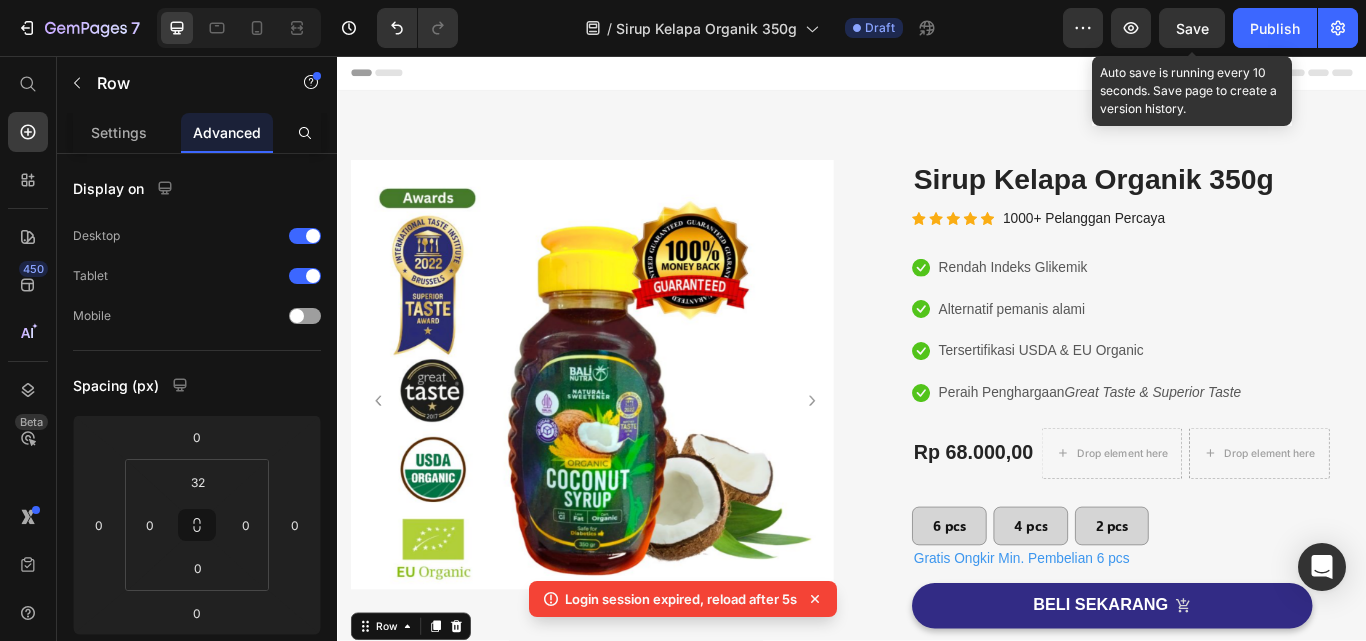 scroll, scrollTop: 200, scrollLeft: 0, axis: vertical 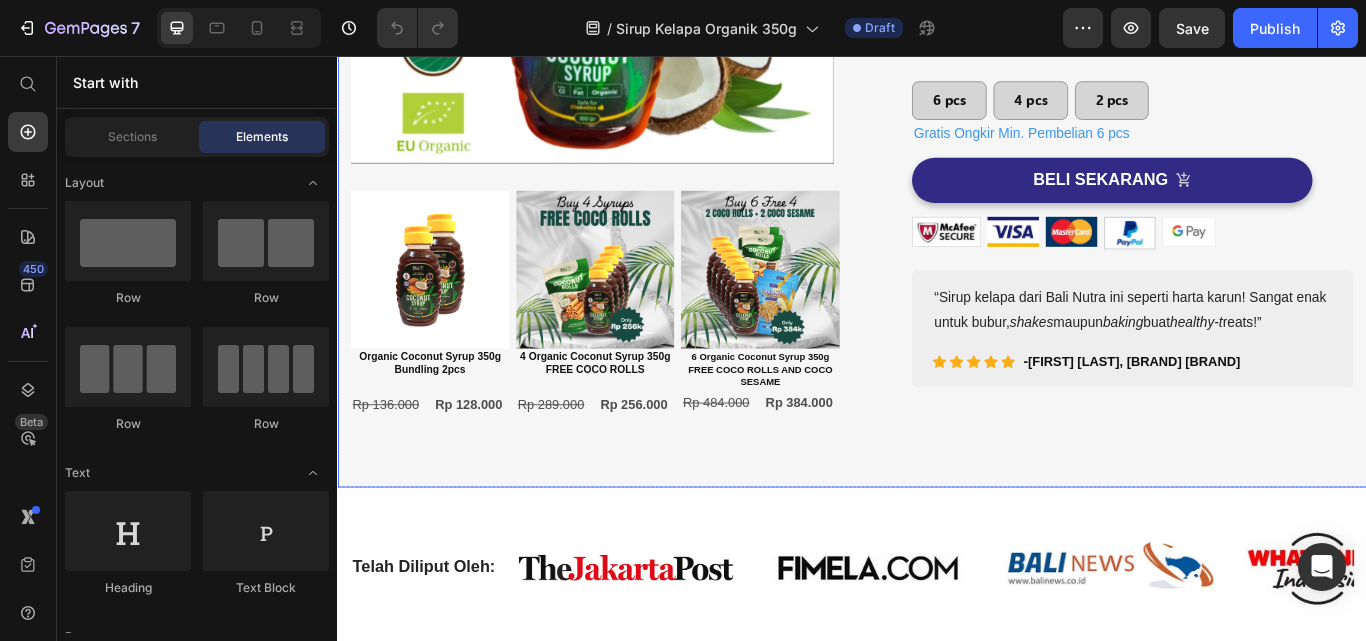 drag, startPoint x: 1061, startPoint y: 578, endPoint x: 1232, endPoint y: 433, distance: 224.2008 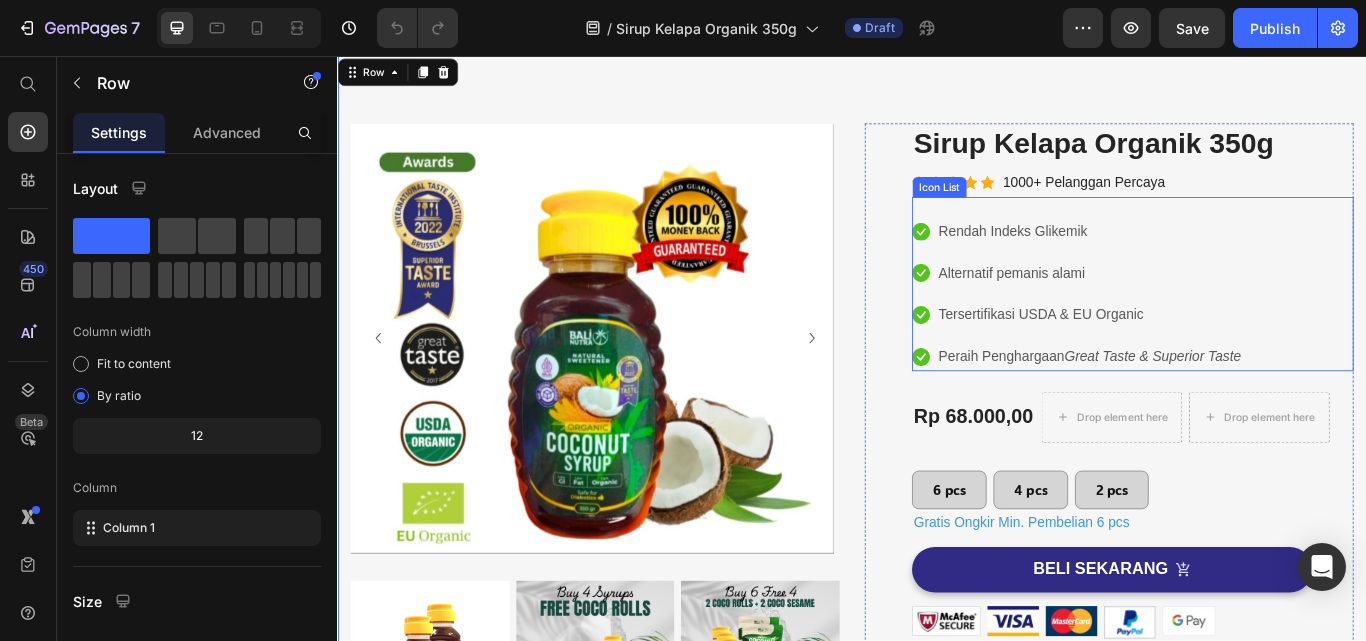 scroll, scrollTop: 400, scrollLeft: 0, axis: vertical 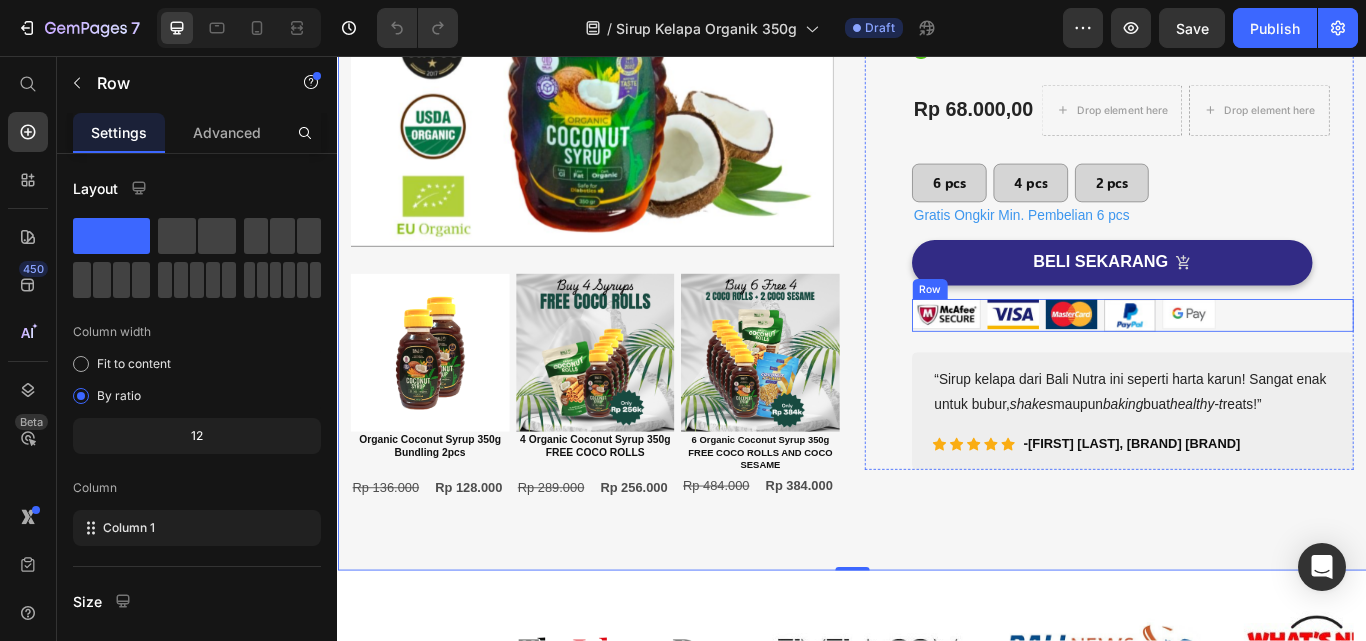 click on "Image Image Image Image Image Row" at bounding box center (1264, 359) 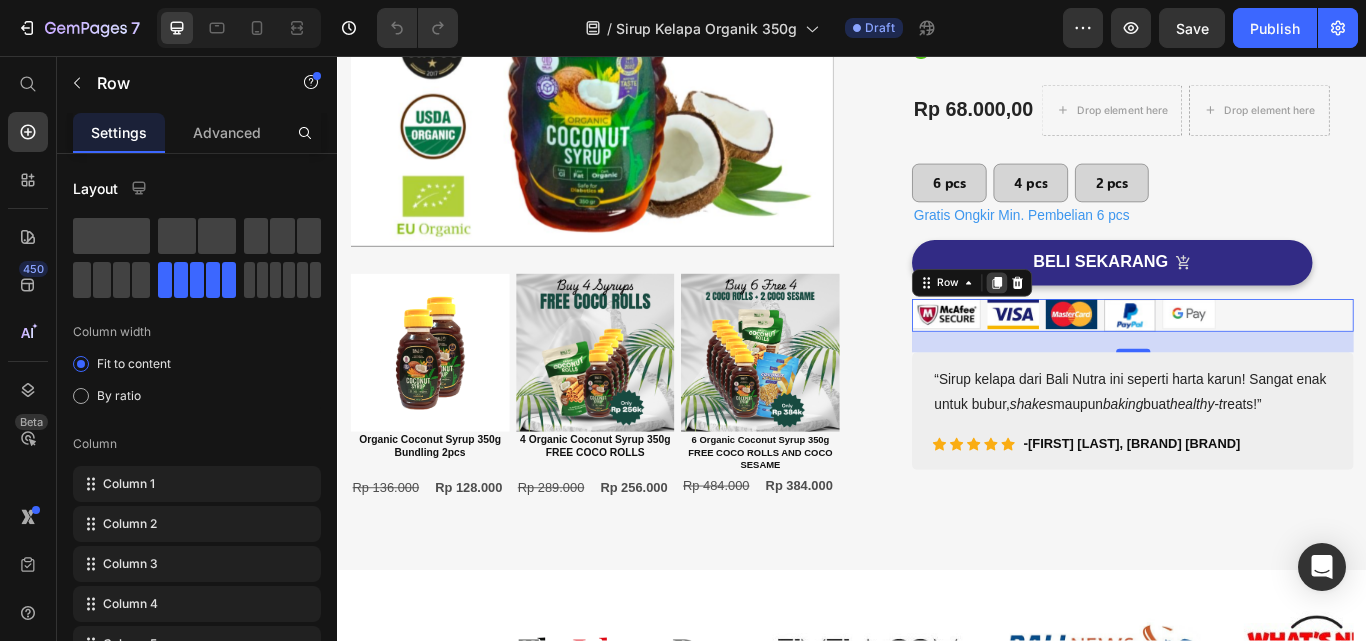 click 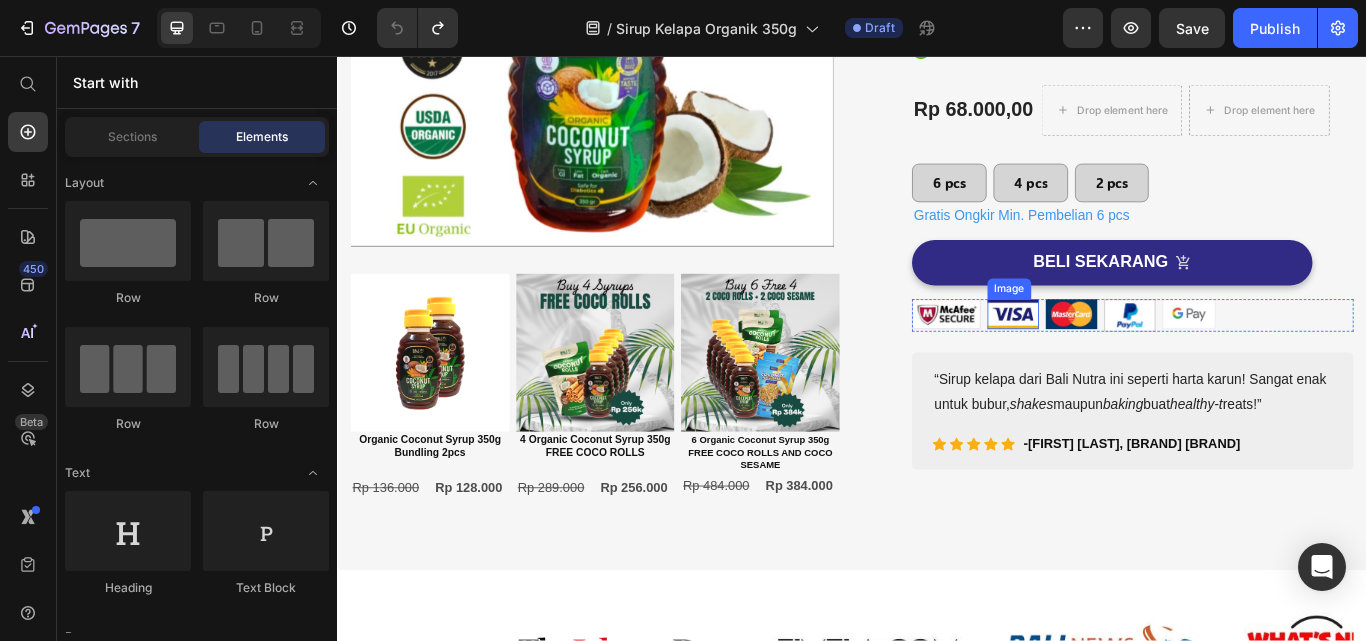 click at bounding box center [1125, 357] 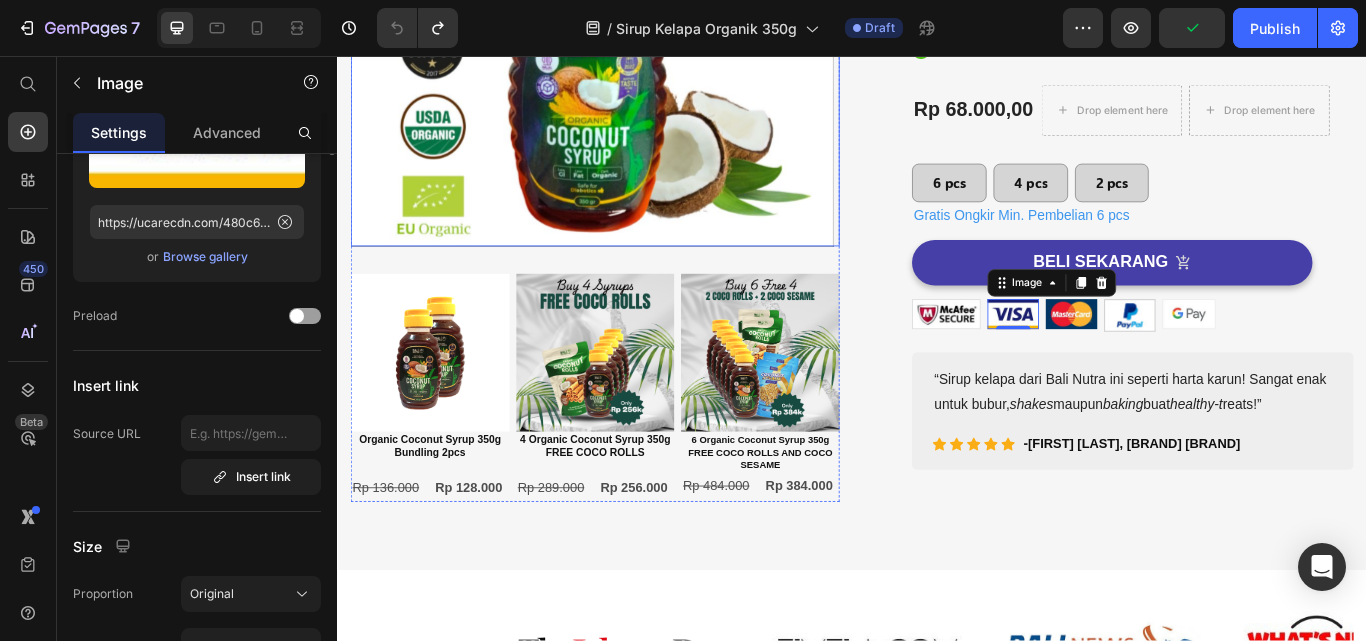 scroll, scrollTop: 0, scrollLeft: 0, axis: both 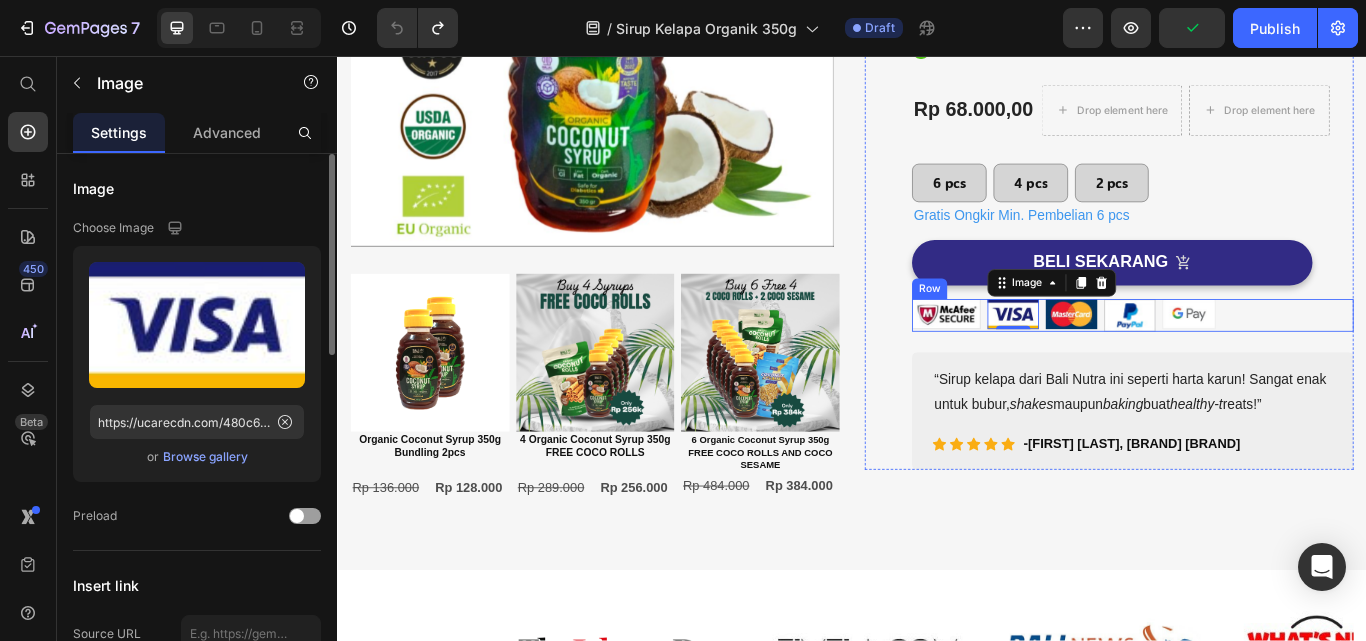 click on "Image Image   0 Image Image Image Row" at bounding box center (1264, 359) 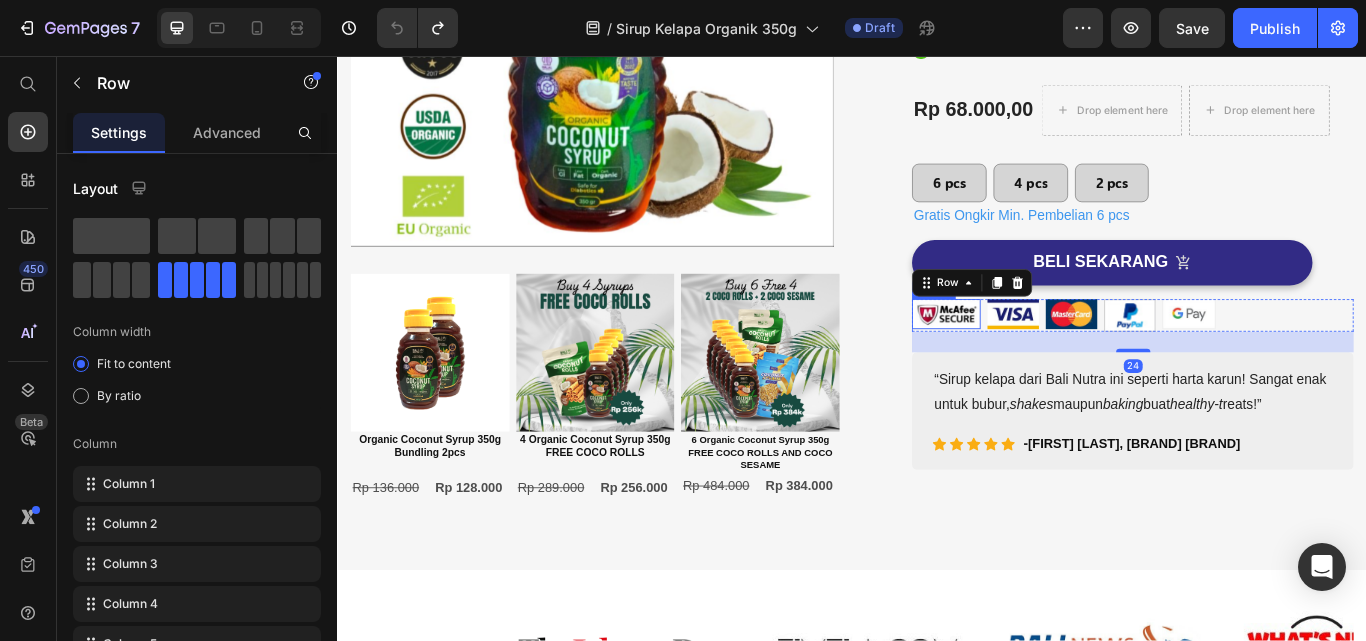 click at bounding box center [1047, 357] 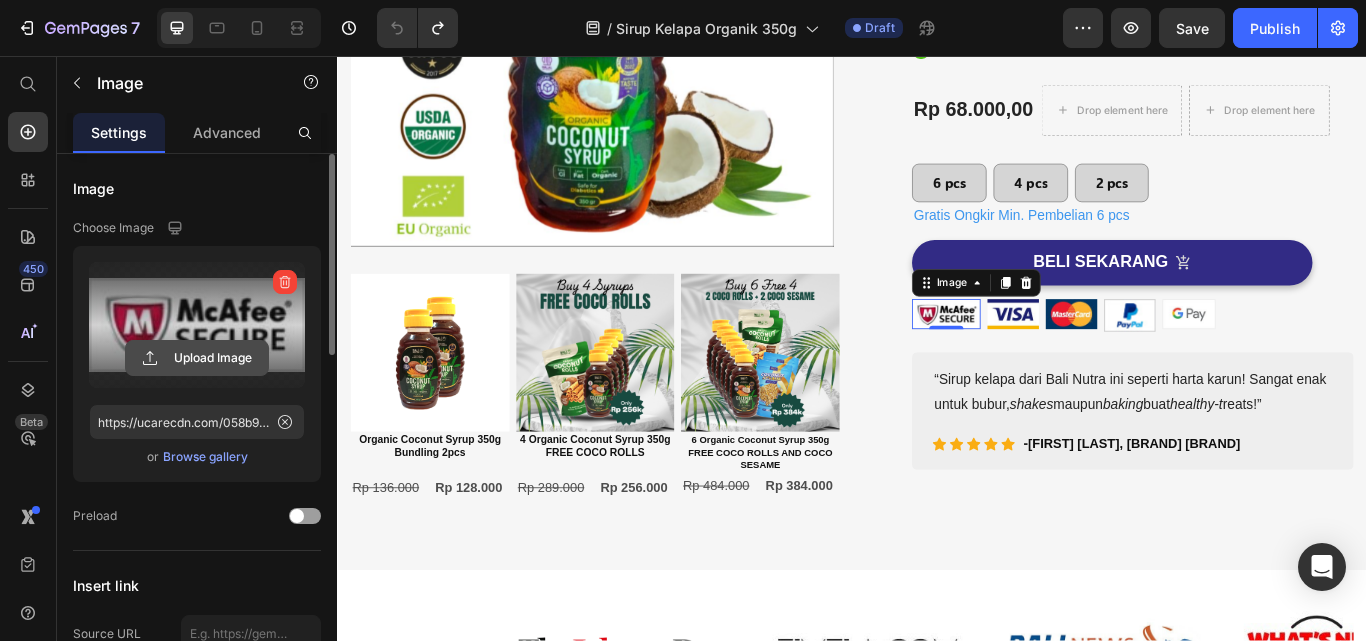 click 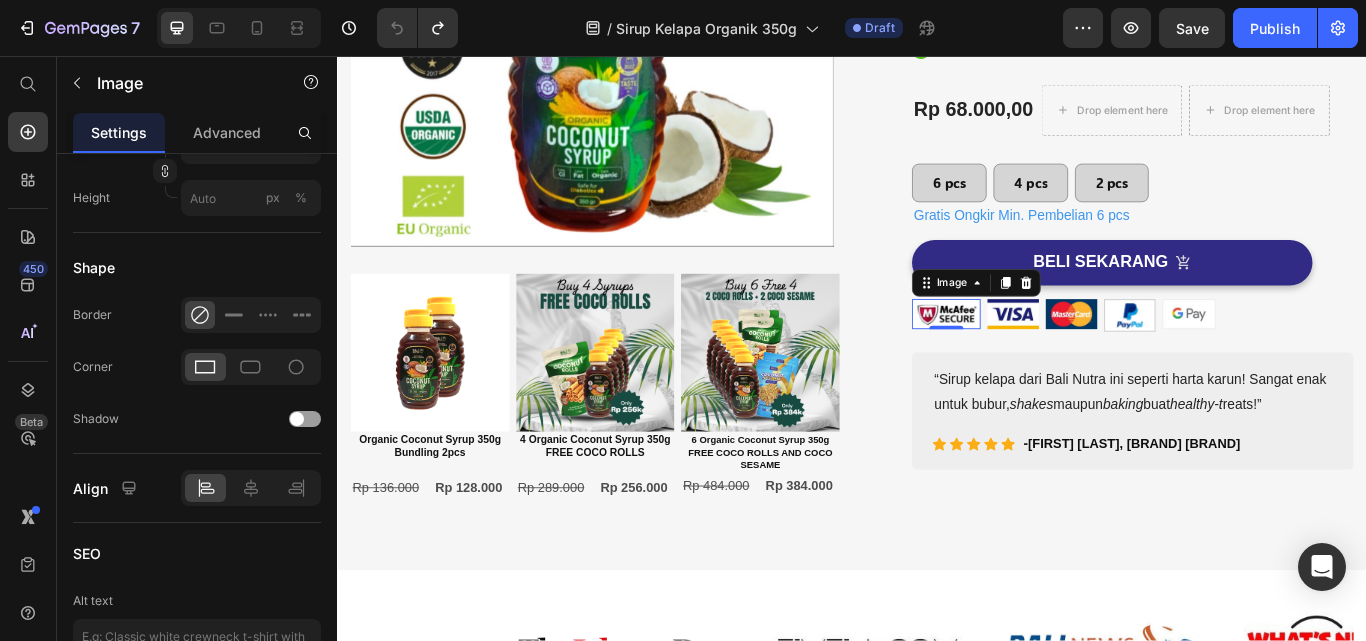 scroll, scrollTop: 927, scrollLeft: 0, axis: vertical 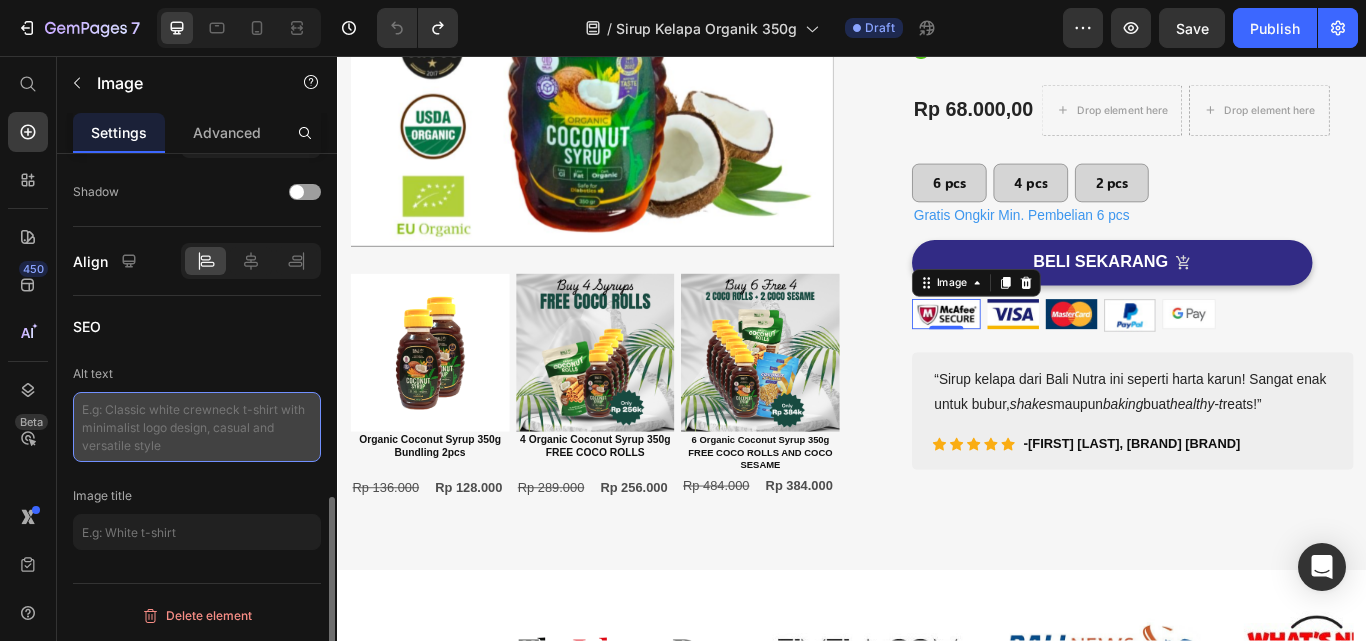 click at bounding box center [197, 427] 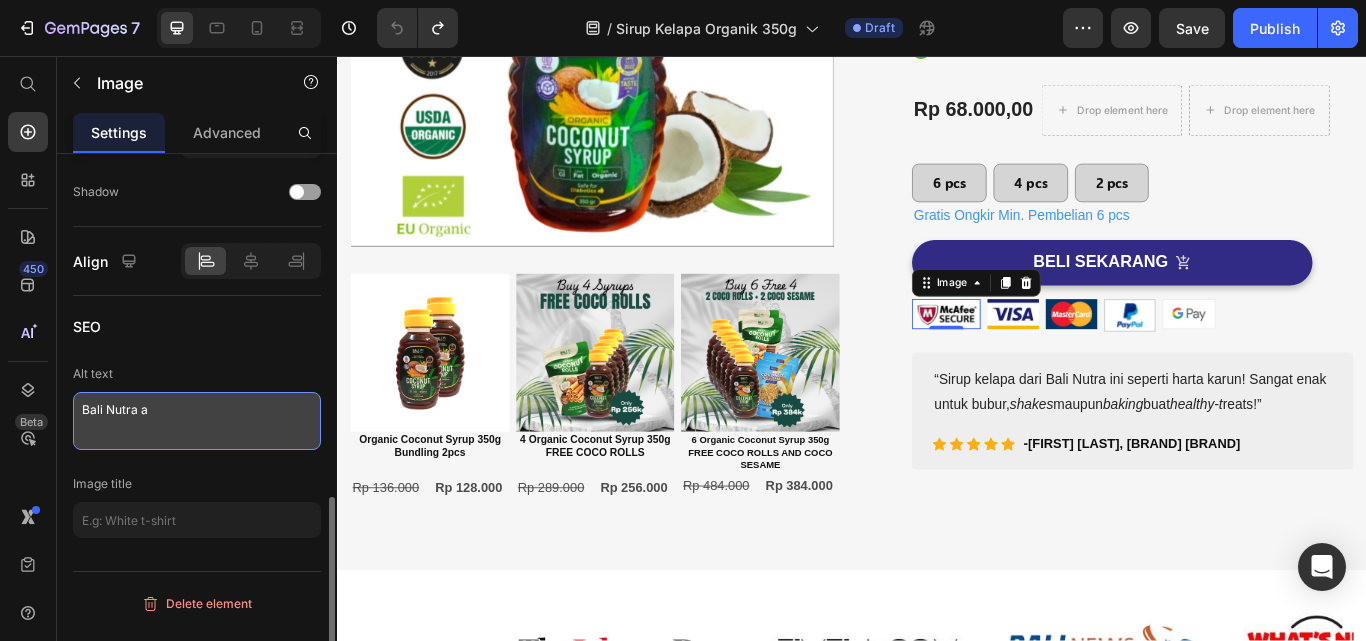type on "Bali Nutra ac" 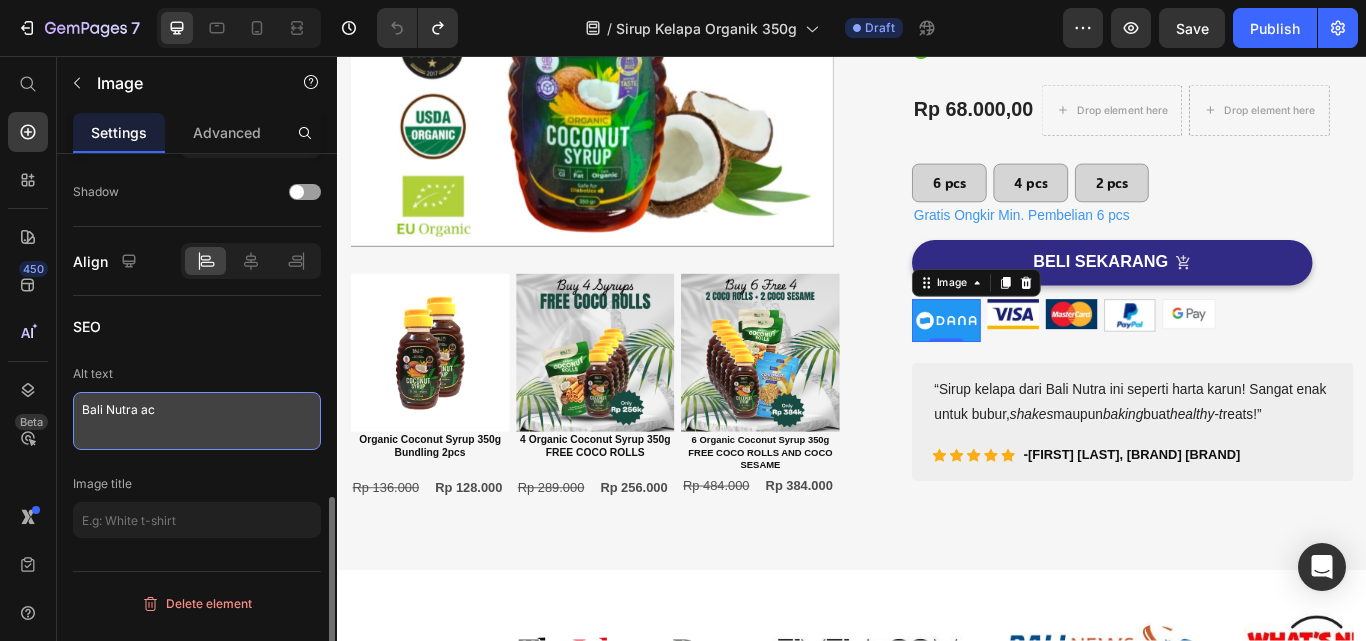 type on "https://cdn.shopify.com/s/files/1/0554/8032/0061/files/gempages_572444325800051864-46d78eb2-6005-405d-8f3d-06d74b6c524a.jpg" 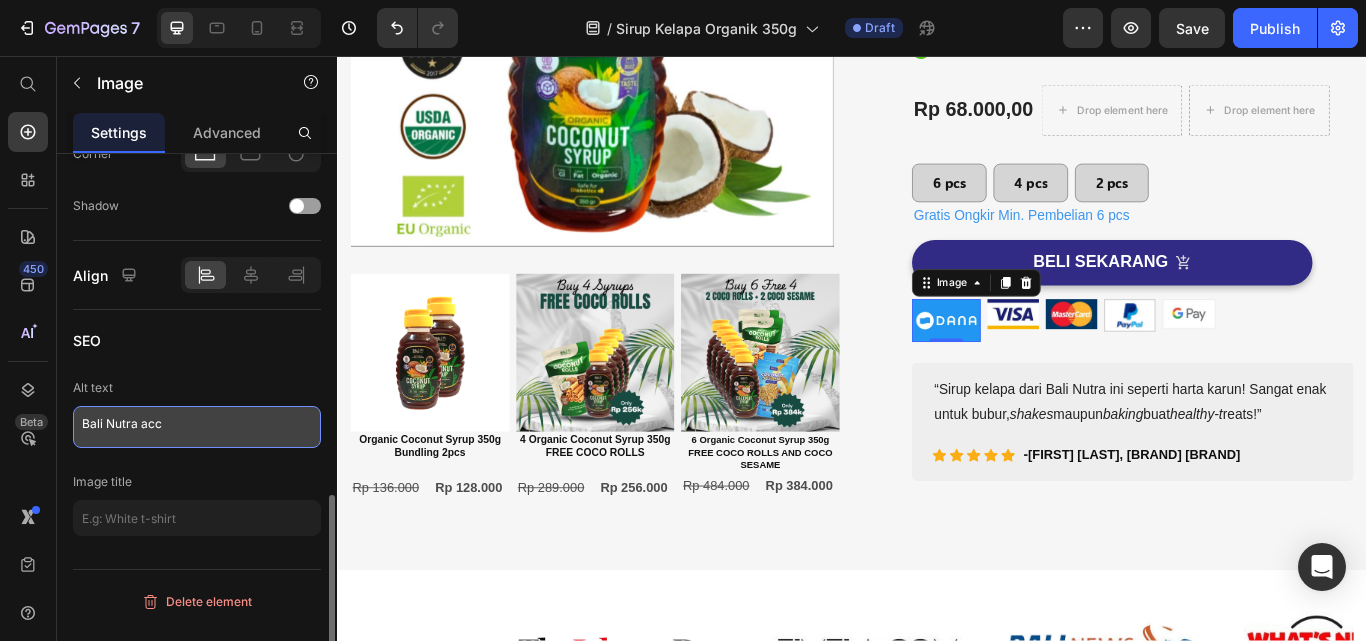 scroll, scrollTop: 913, scrollLeft: 0, axis: vertical 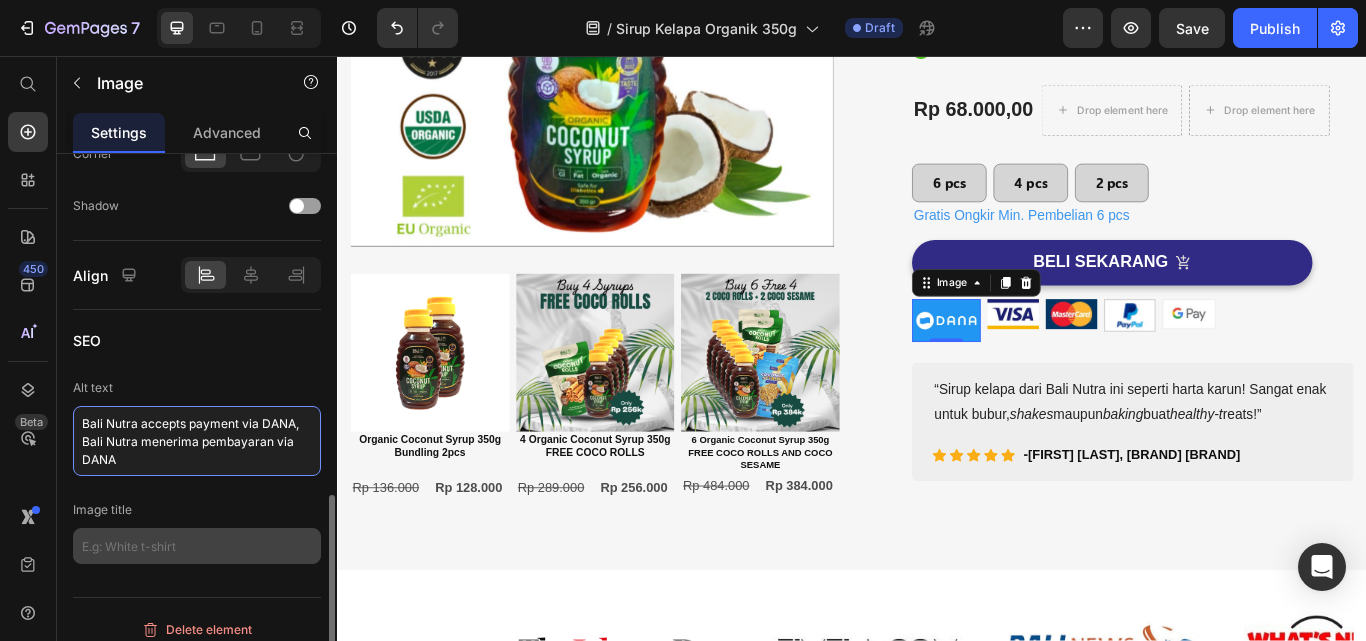 type on "Bali Nutra accepts payment via DANA, Bali Nutra menerima pembayaran via DANA" 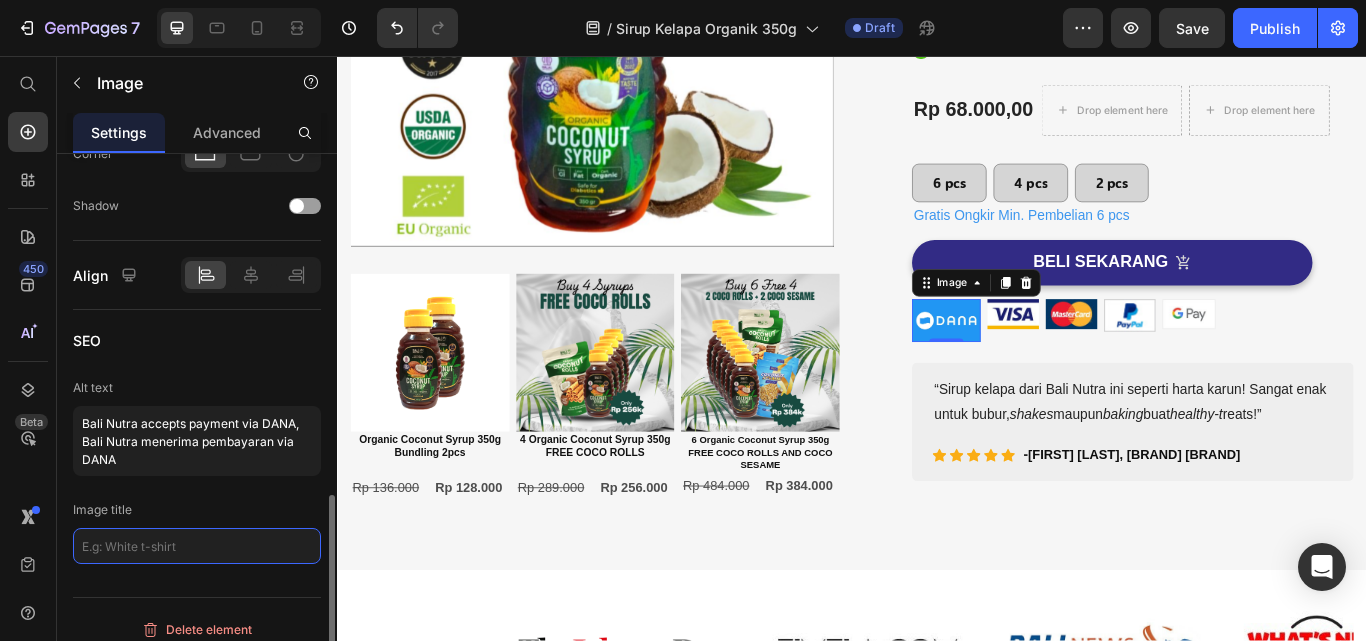 click 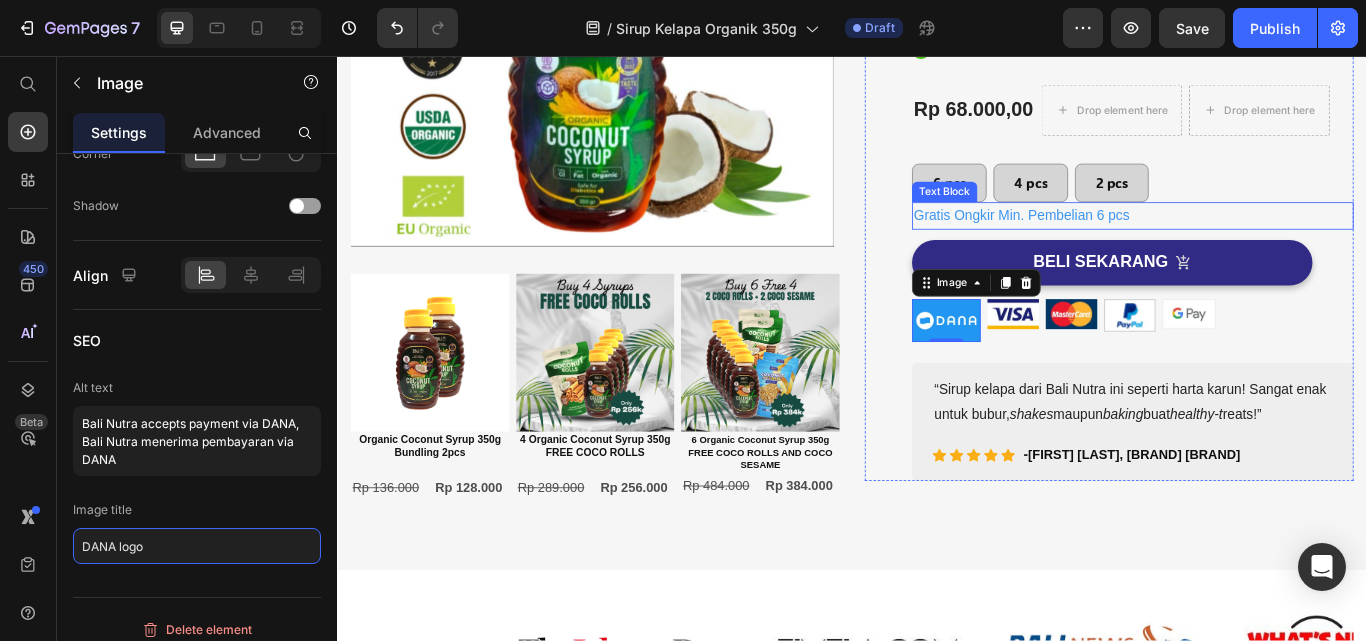 scroll, scrollTop: 0, scrollLeft: 0, axis: both 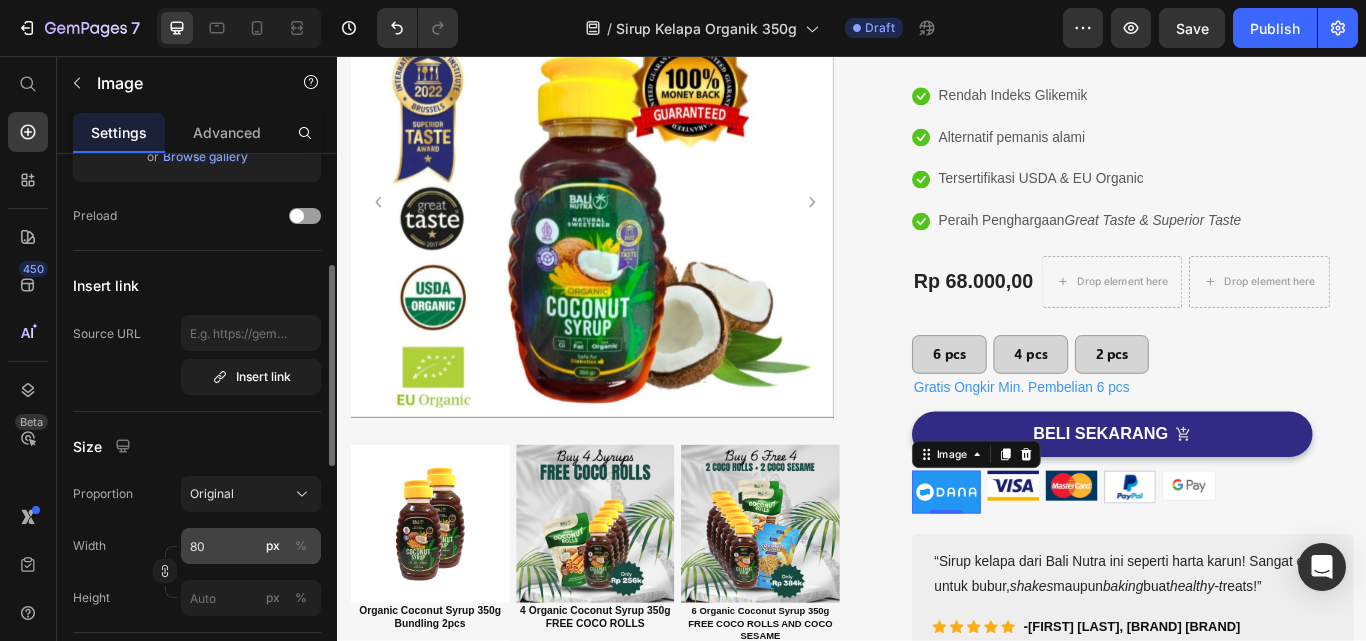 type on "DANA logo" 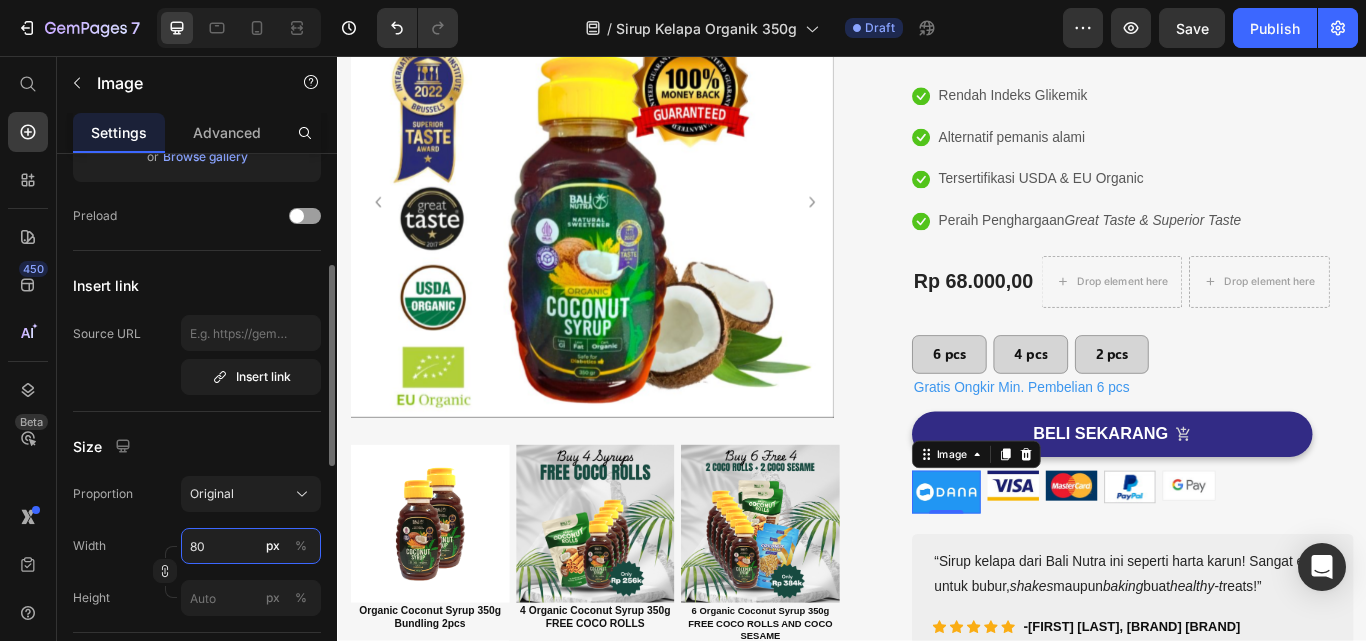 click on "80" at bounding box center (251, 546) 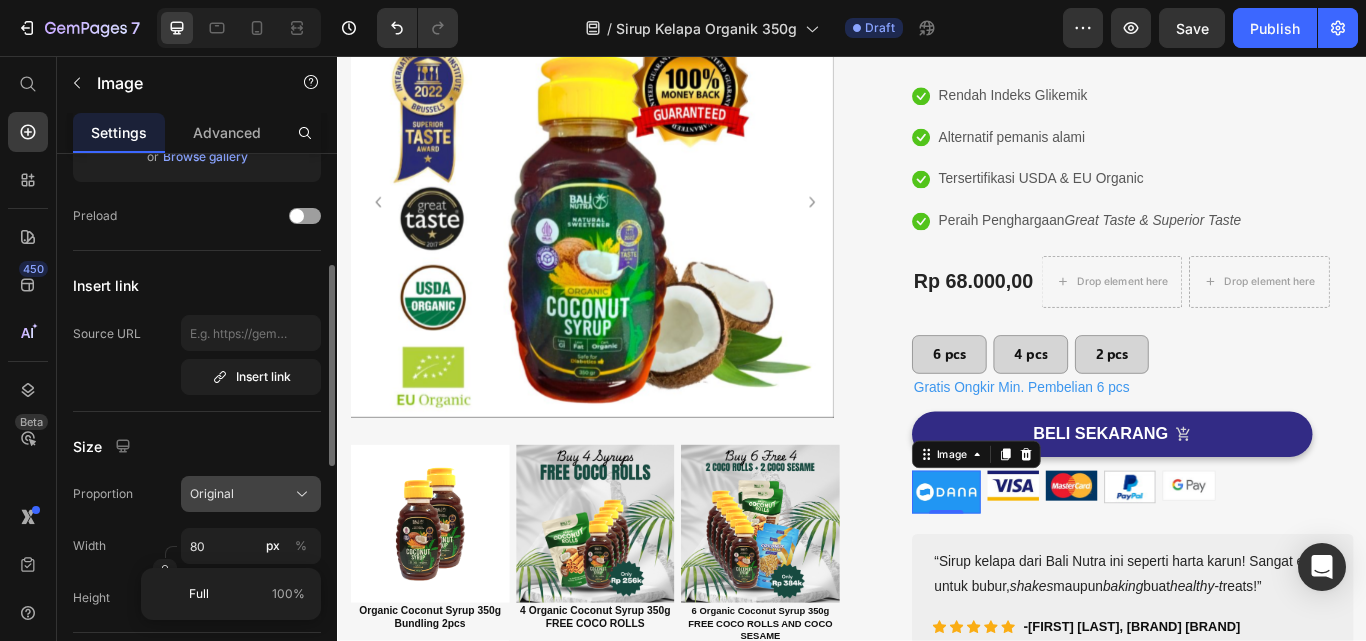 click 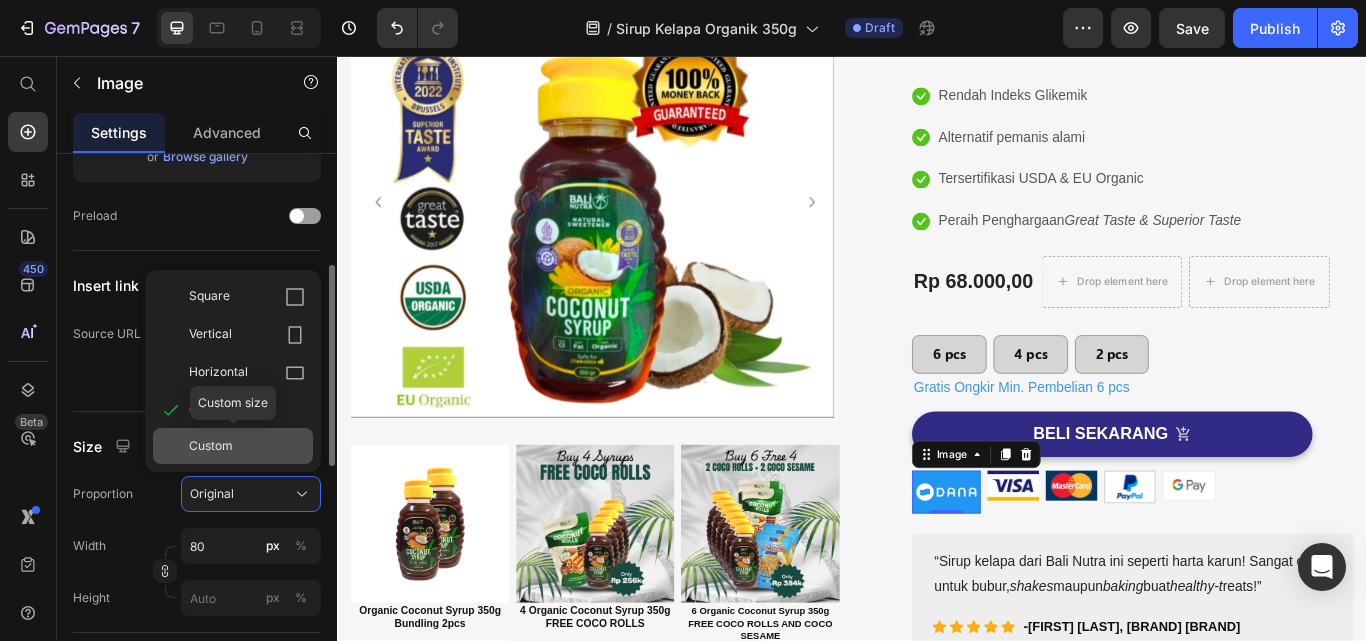 click on "Custom" at bounding box center [247, 446] 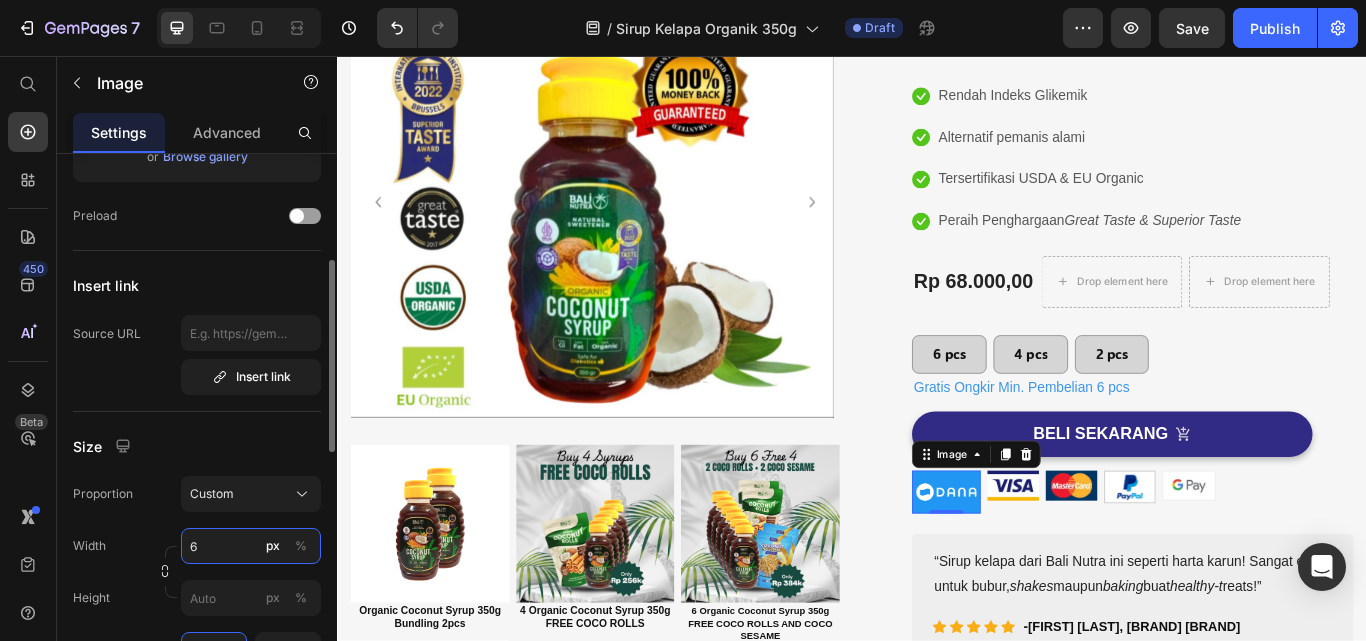 type on "60" 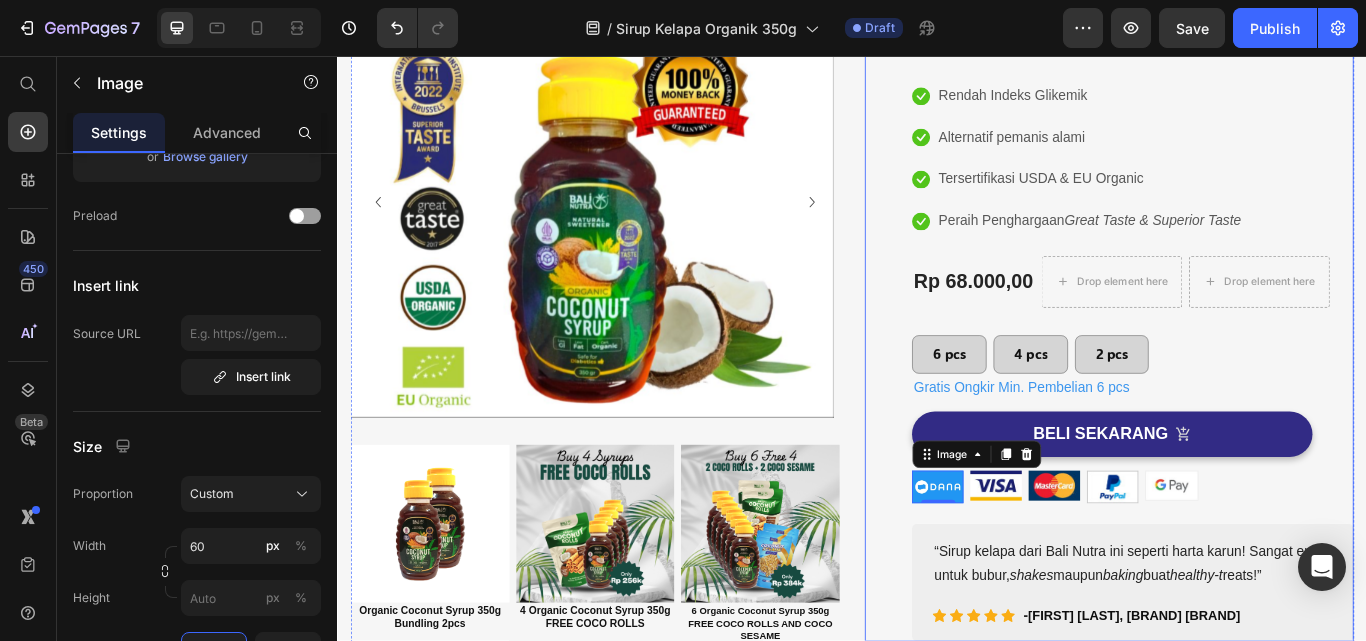 click on "(P) Images & Gallery Sirup Kelapa Organik 350g (P) Title Icon Icon Icon Icon Icon Icon Icon List Hoz 1000+ Pelanggan Percaya Text block Row Icon Rendah Indeks Glikemik Text block Icon Alternatif pemanis alami Text block Icon Tersertifikasi USDA & EU Organic Text block Icon Peraih Penghargaan Great Taste & Superior Taste Text block Icon List Rp 68.000,00 (P) Price Drop element here Drop element here Row 6 pcs Button 4 pcs Button 2 pcs Button Row Gratis Ongkir Min. Pembelian 6 pcs Text Block Icon Rendah Indeks Glikemik Text block Icon Alternatif Pemanis Alami Text block Icon Tersertifikasi EU & USDA Organic Text block Icon Peraih Penghargaan Great Taste & Superior Taste Text block Icon List BELI SEKARANG (P) Cart Button Image 0 Image Image Image Image Row shakes maupun baking" at bounding box center [1264, 358] 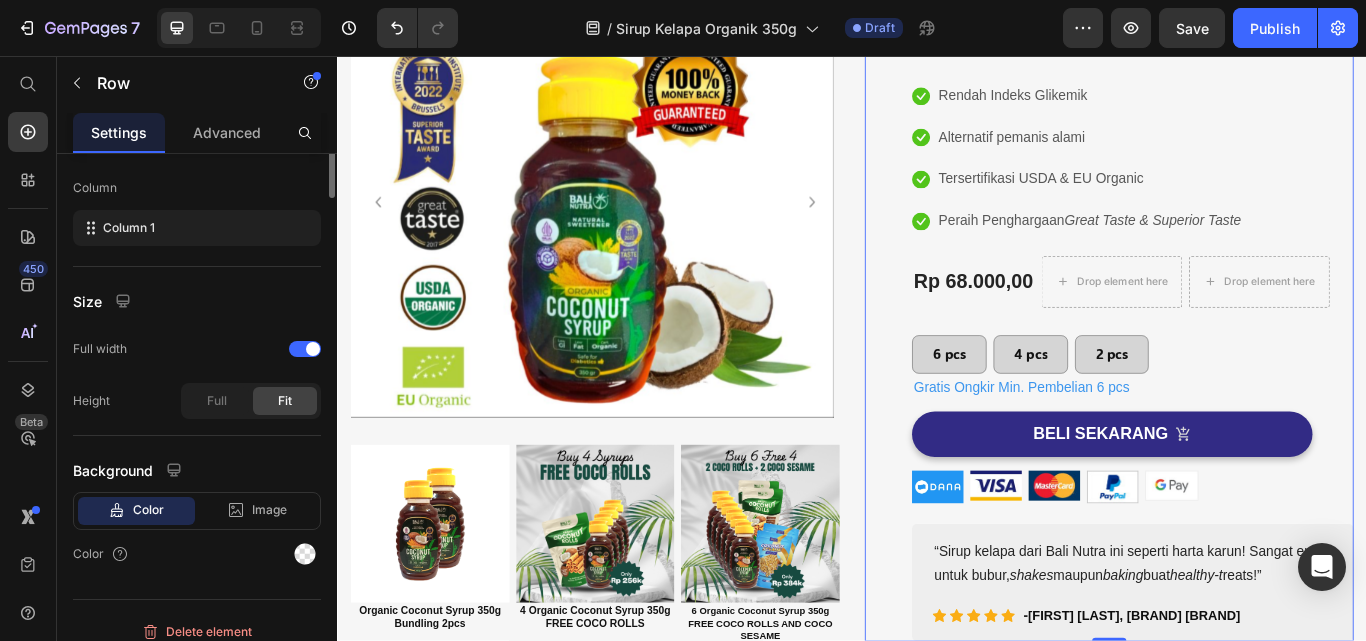 scroll, scrollTop: 0, scrollLeft: 0, axis: both 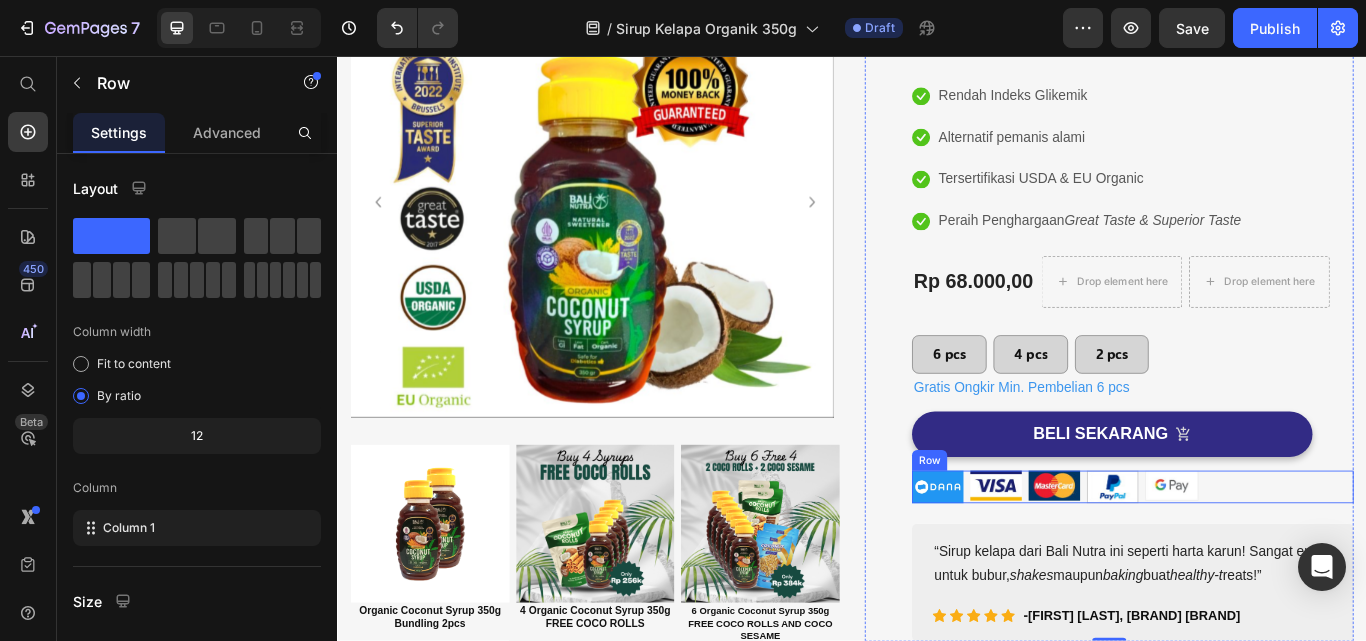 click at bounding box center (1037, 559) 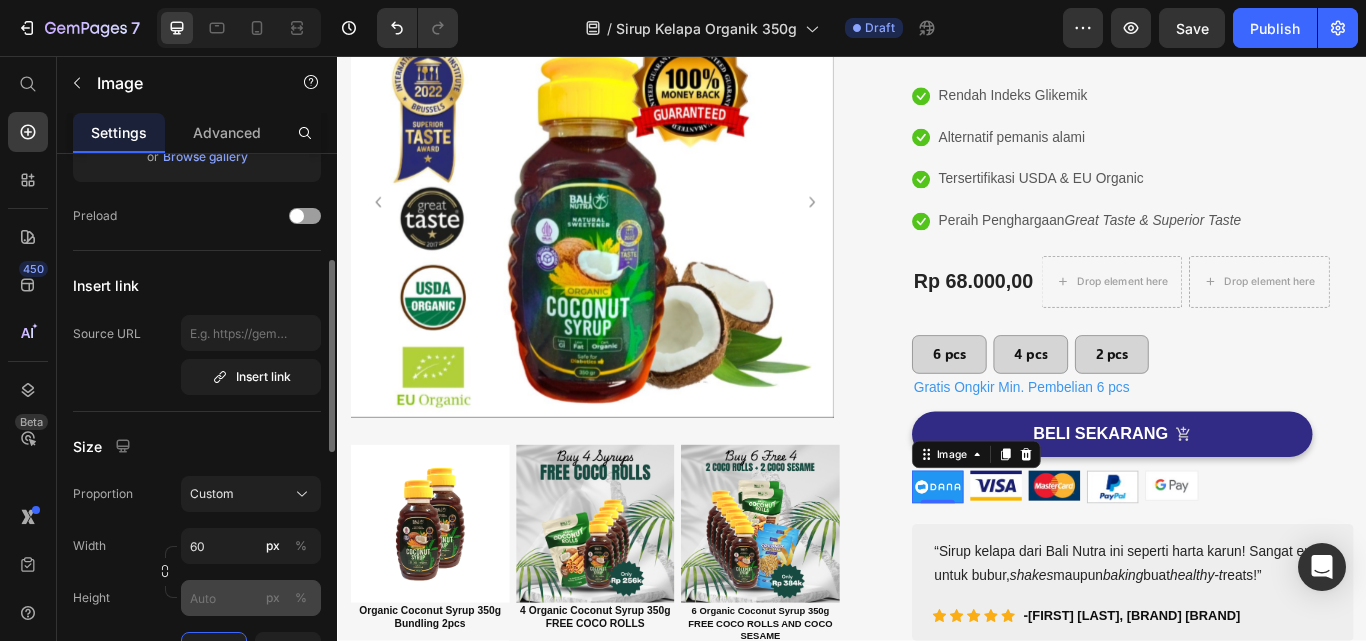 scroll, scrollTop: 400, scrollLeft: 0, axis: vertical 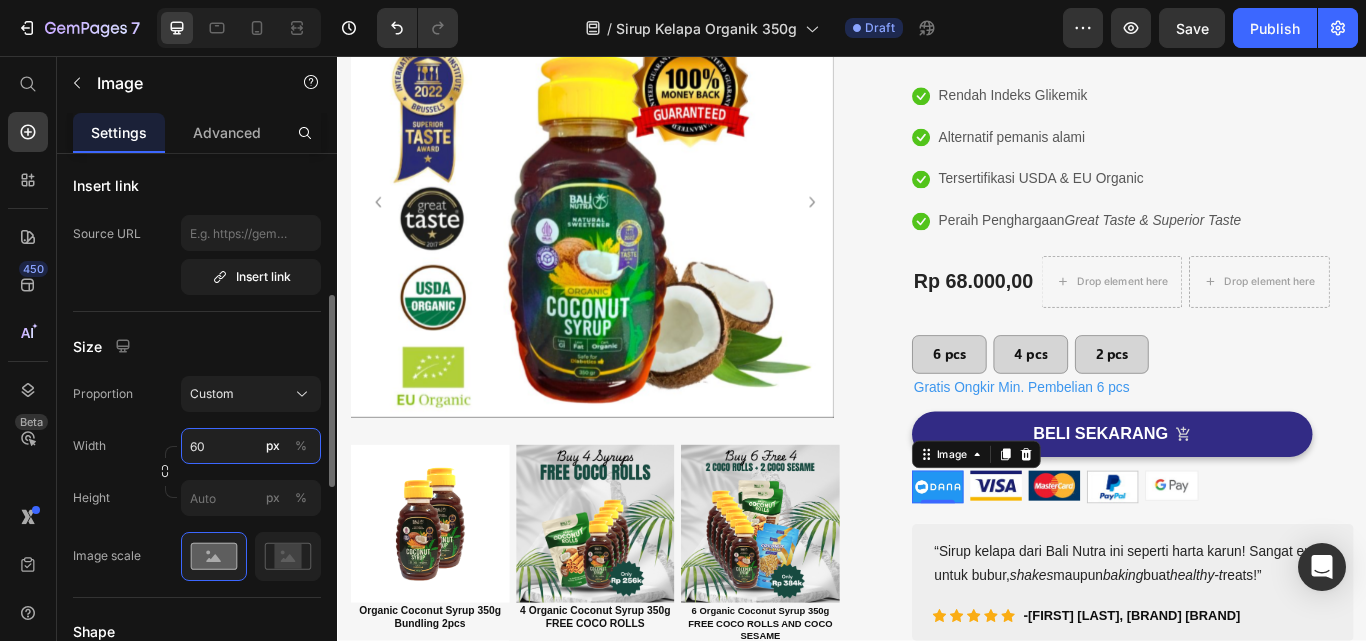click on "60" at bounding box center (251, 446) 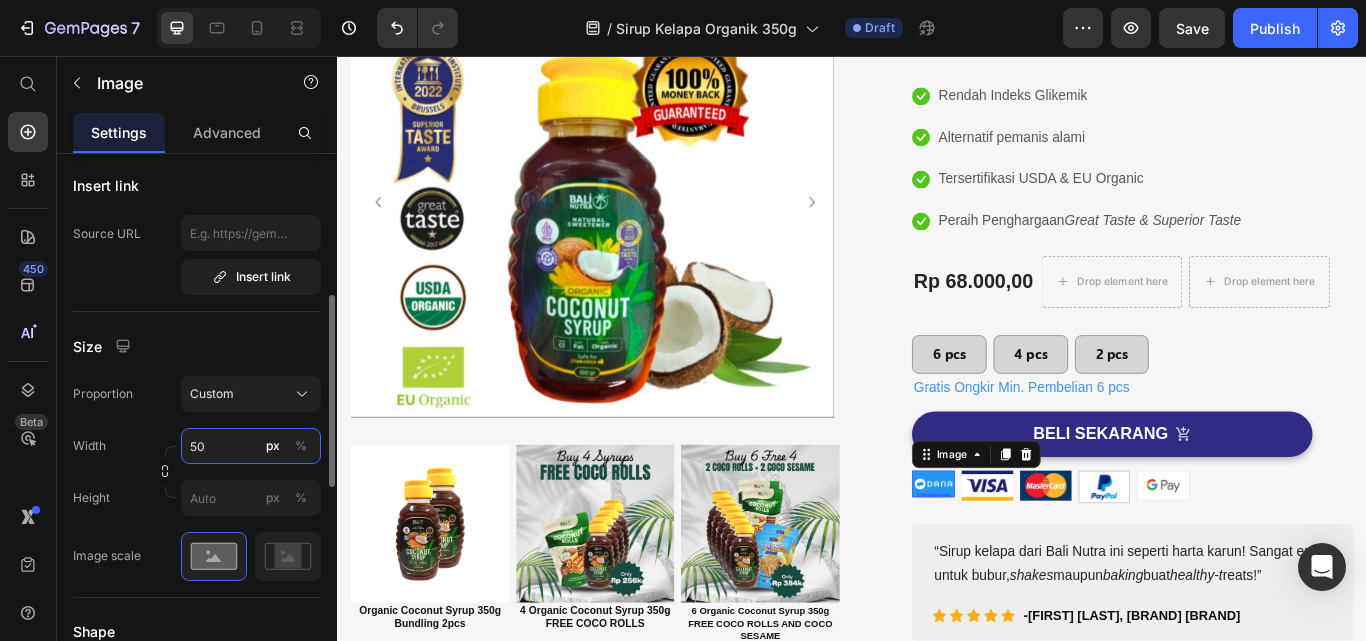 click on "50" at bounding box center (251, 446) 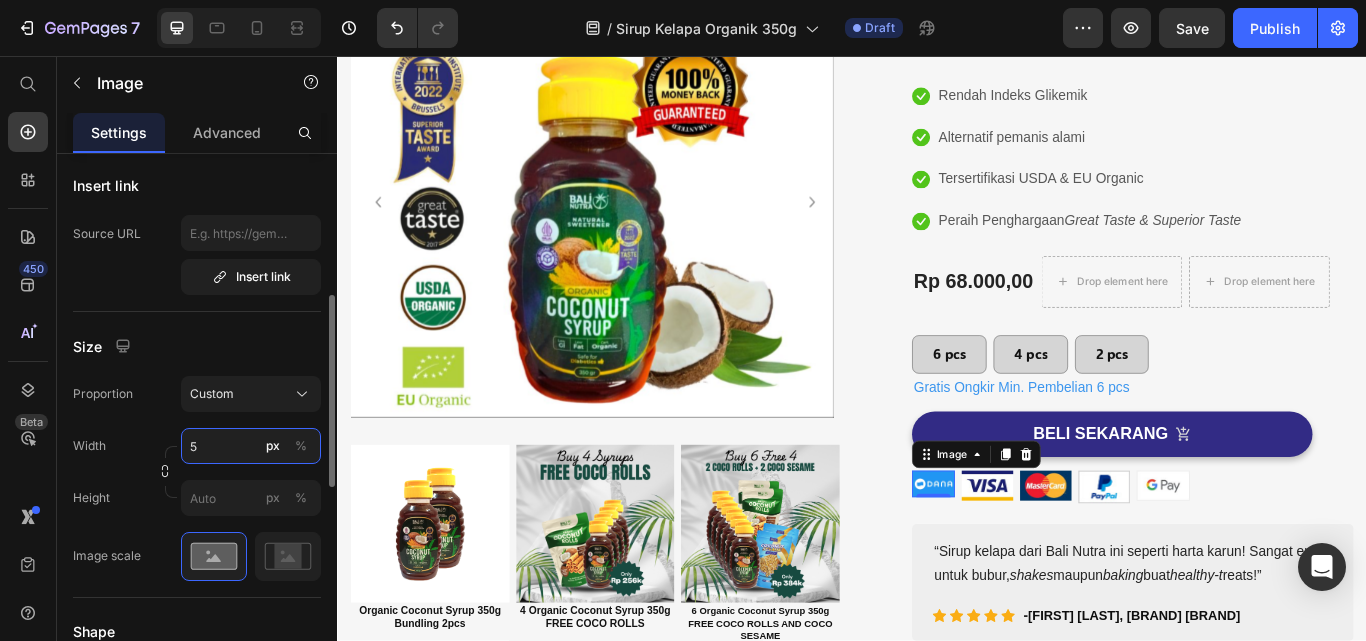 type on "55" 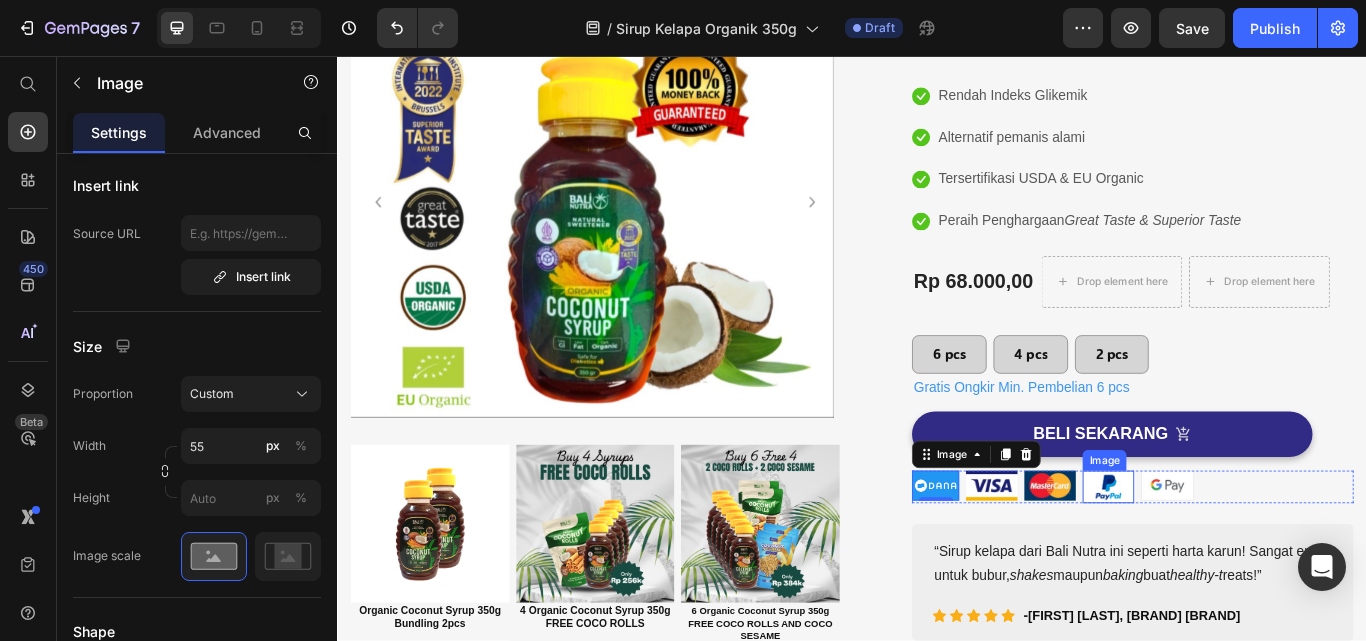 click on "(P) Images & Gallery Sirup Kelapa Organik 350g (P) Title Icon Icon Icon Icon Icon Icon Icon List Hoz 1000+ Pelanggan Percaya Text block Row Icon Rendah Indeks Glikemik Text block Icon Alternatif pemanis alami Text block Icon Tersertifikasi USDA & EU Organic Text block Icon Peraih Penghargaan Great Taste & Superior Taste Text block Icon List Rp 68.000,00 (P) Price Drop element here Drop element here Row 6 pcs Button 4 pcs Button 2 pcs Button Row Gratis Ongkir Min. Pembelian 6 pcs Text Block Icon Rendah Indeks Glikemik Text block Icon Alternatif Pemanis Alami Text block Icon Tersertifikasi EU & USDA Organic Text block Icon Peraih Penghargaan Great Taste & Superior Taste Text block Icon List BELI SEKARANG (P) Cart Button Image 0 Image Image Image Image Row shakes maupun baking" at bounding box center (1264, 358) 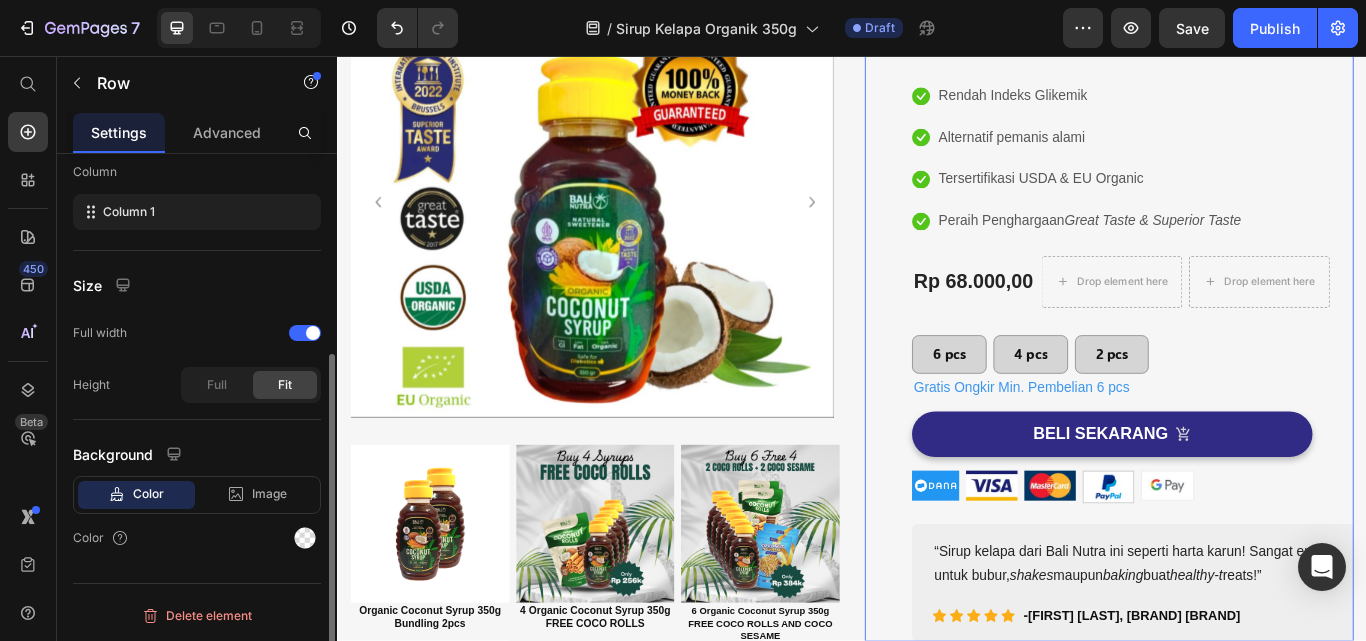scroll, scrollTop: 0, scrollLeft: 0, axis: both 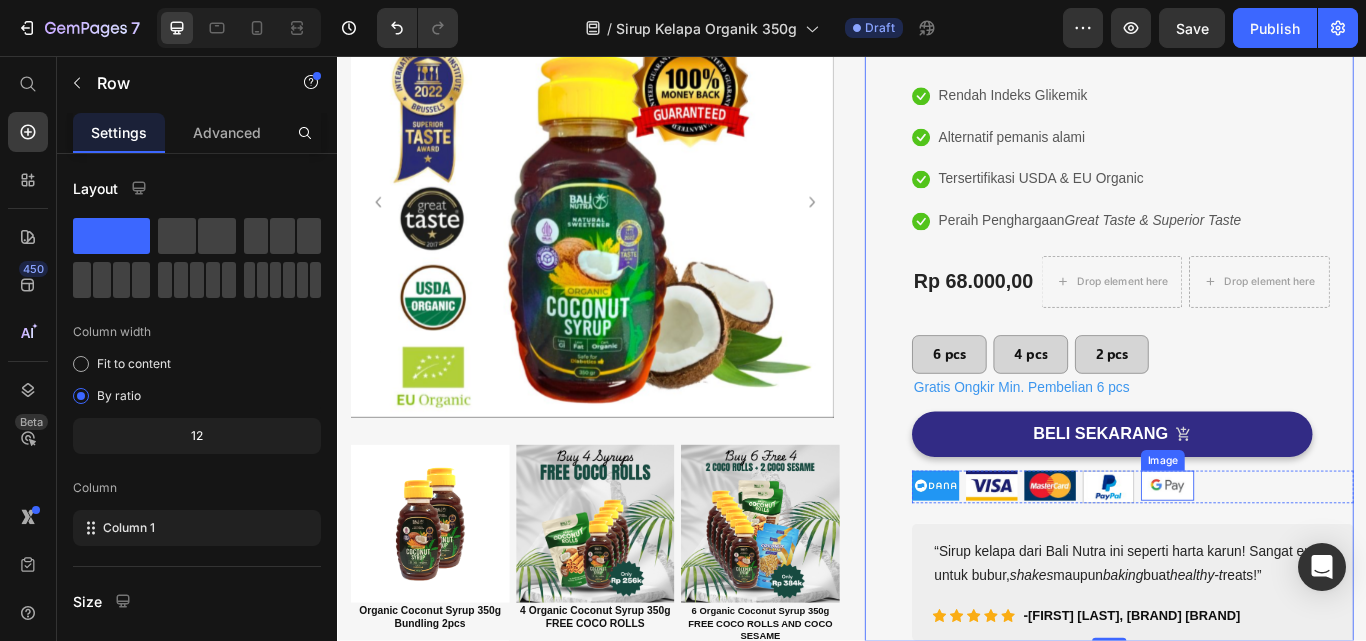 click at bounding box center [1305, 557] 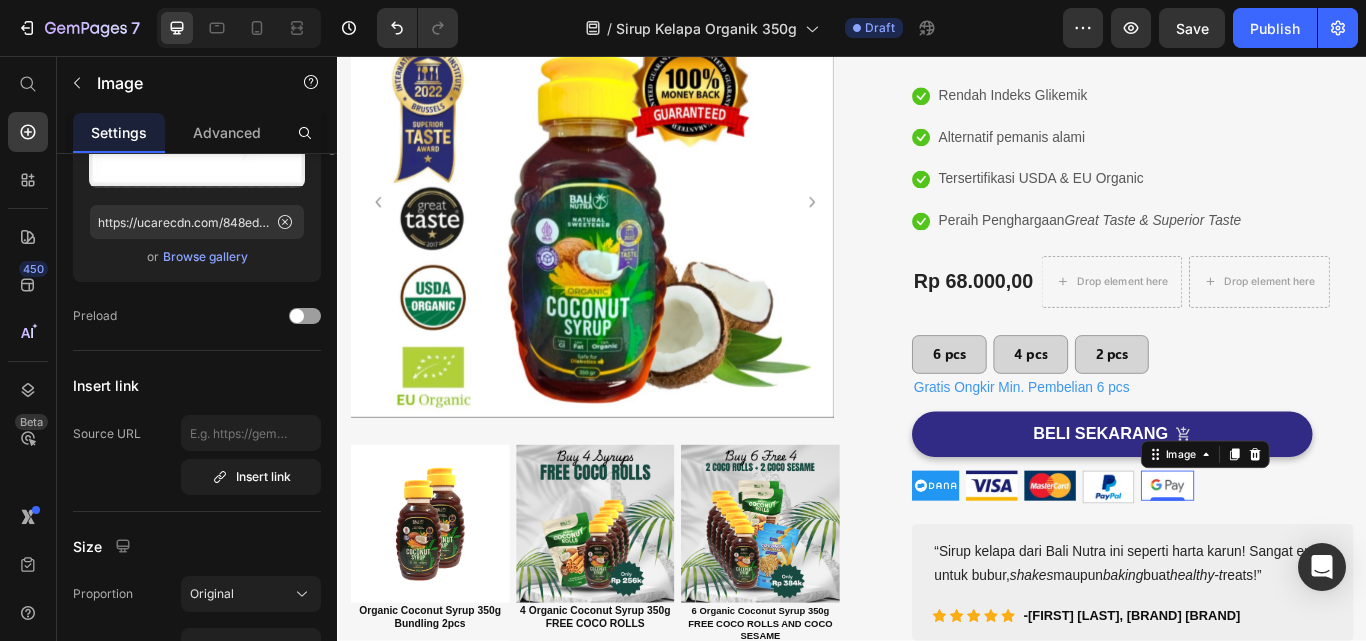 scroll, scrollTop: 0, scrollLeft: 0, axis: both 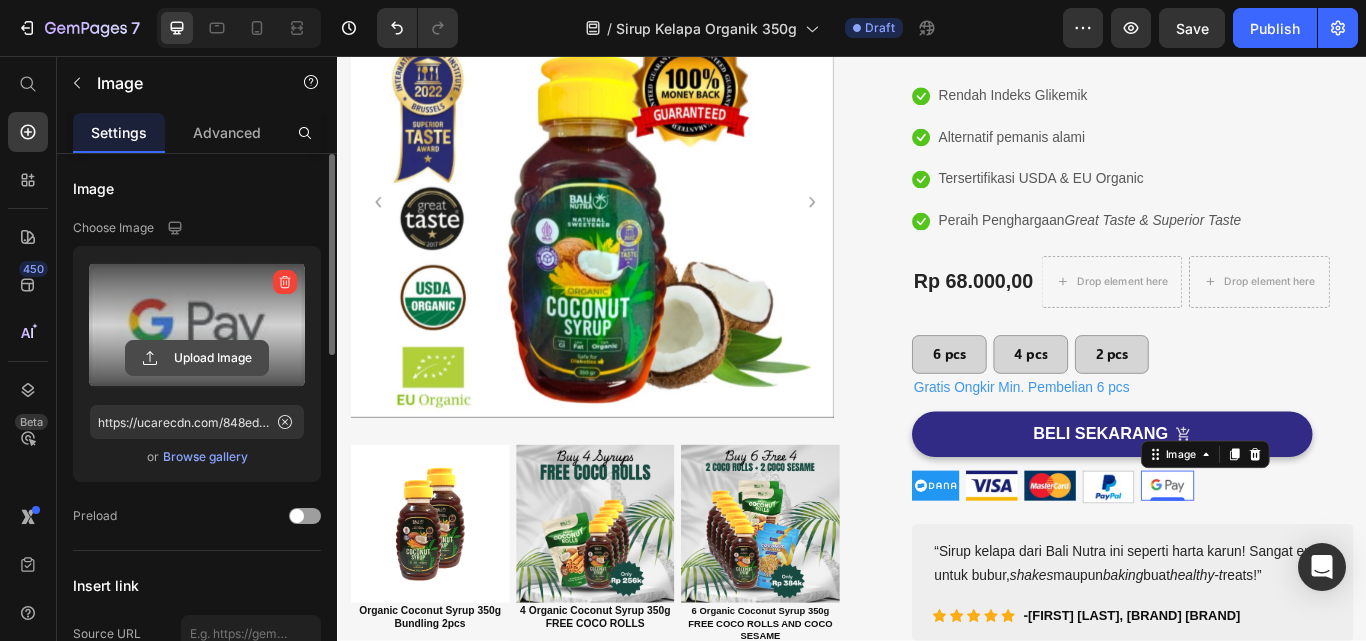click 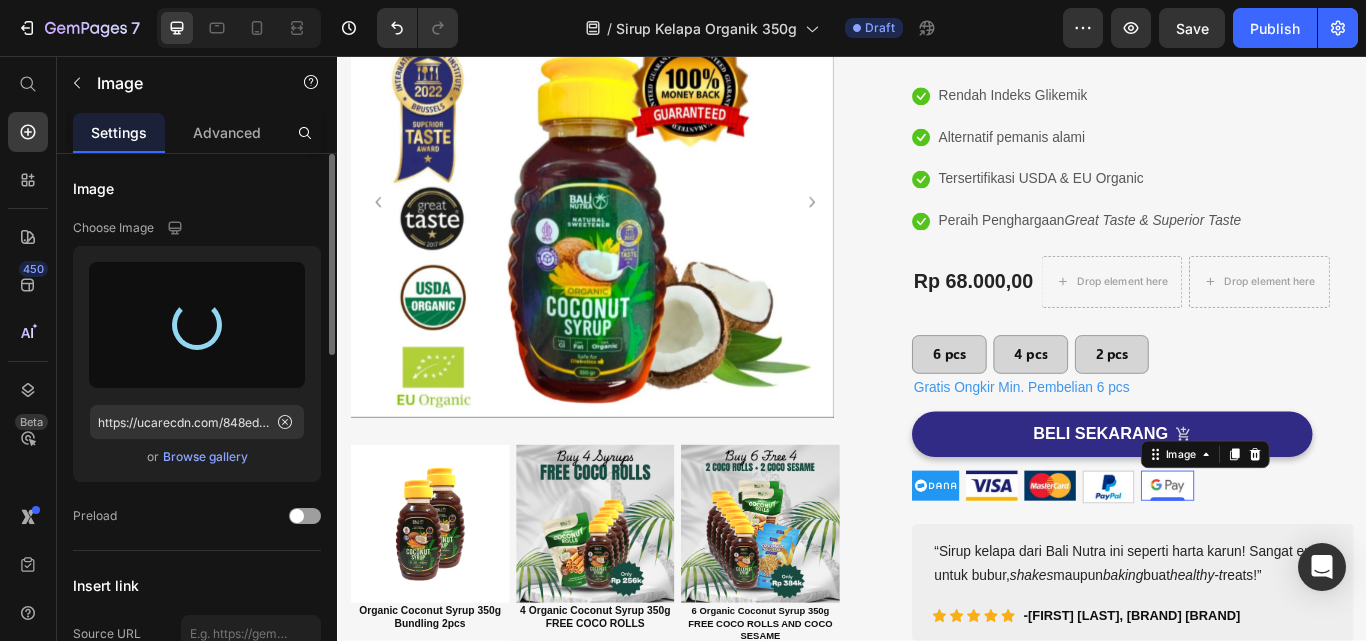 type on "https://cdn.shopify.com/s/files/1/0554/8032/0061/files/gempages_572444325800051864-a908d564-553c-4847-8577-952568e79f57.png" 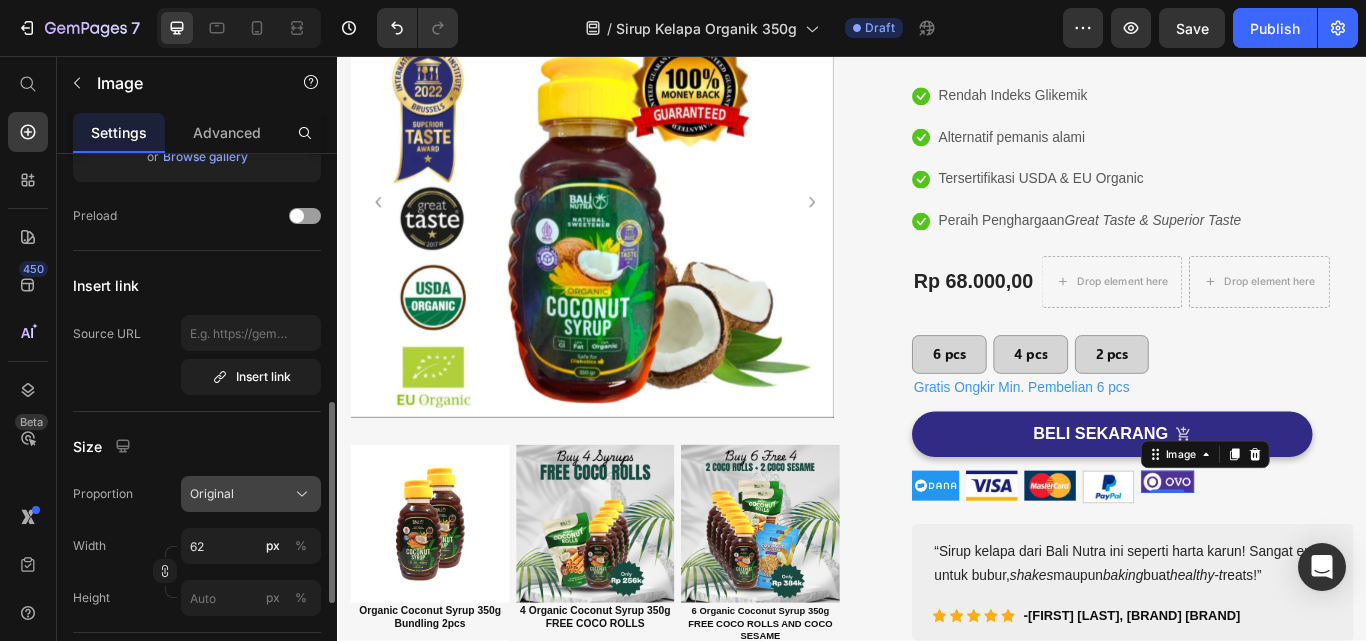 scroll, scrollTop: 400, scrollLeft: 0, axis: vertical 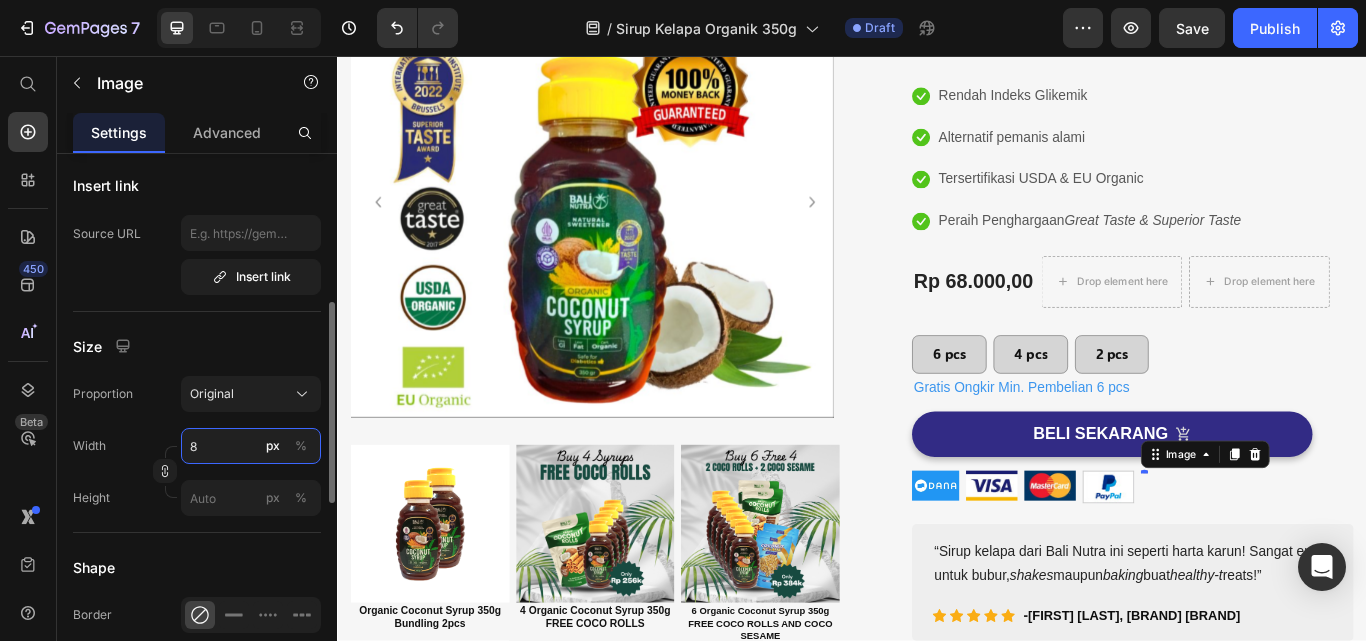 type on "85" 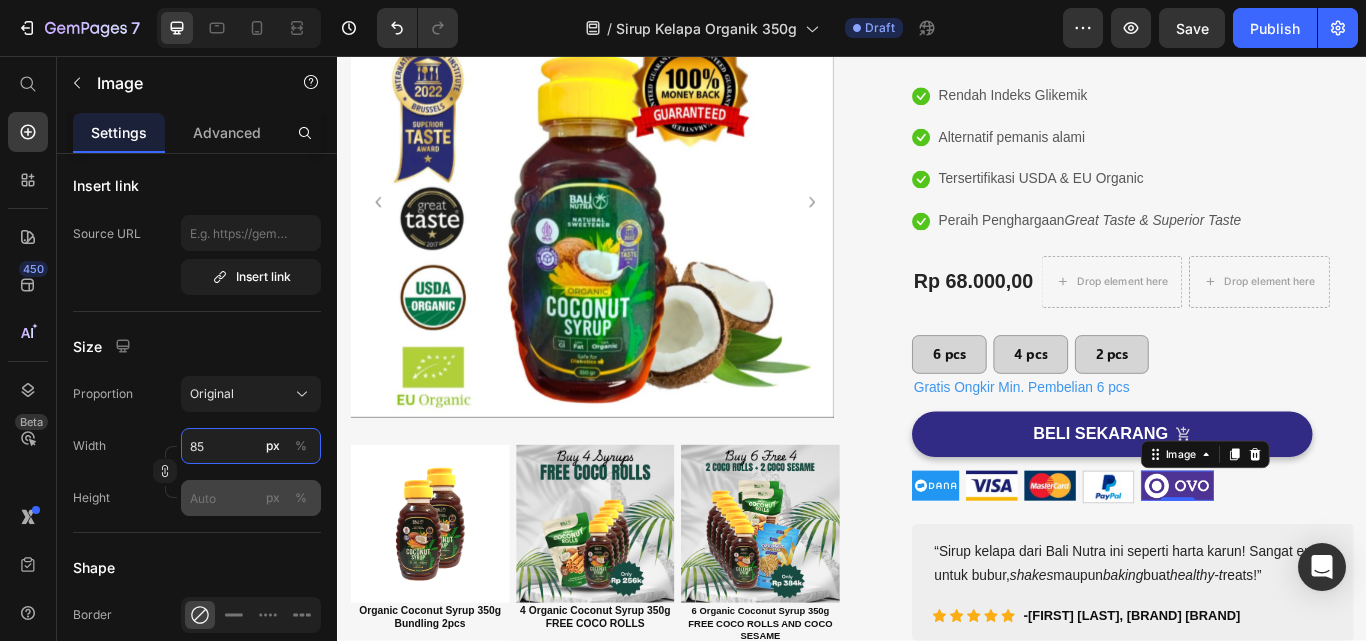 scroll, scrollTop: 800, scrollLeft: 0, axis: vertical 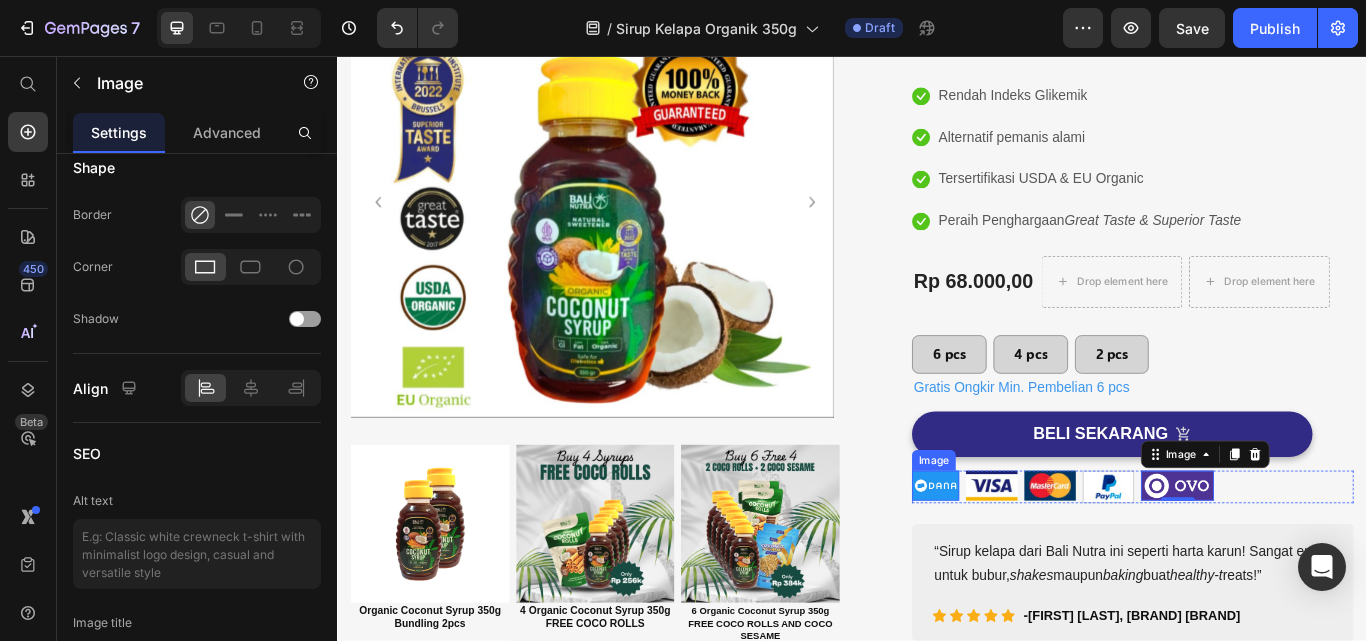 click at bounding box center [1034, 557] 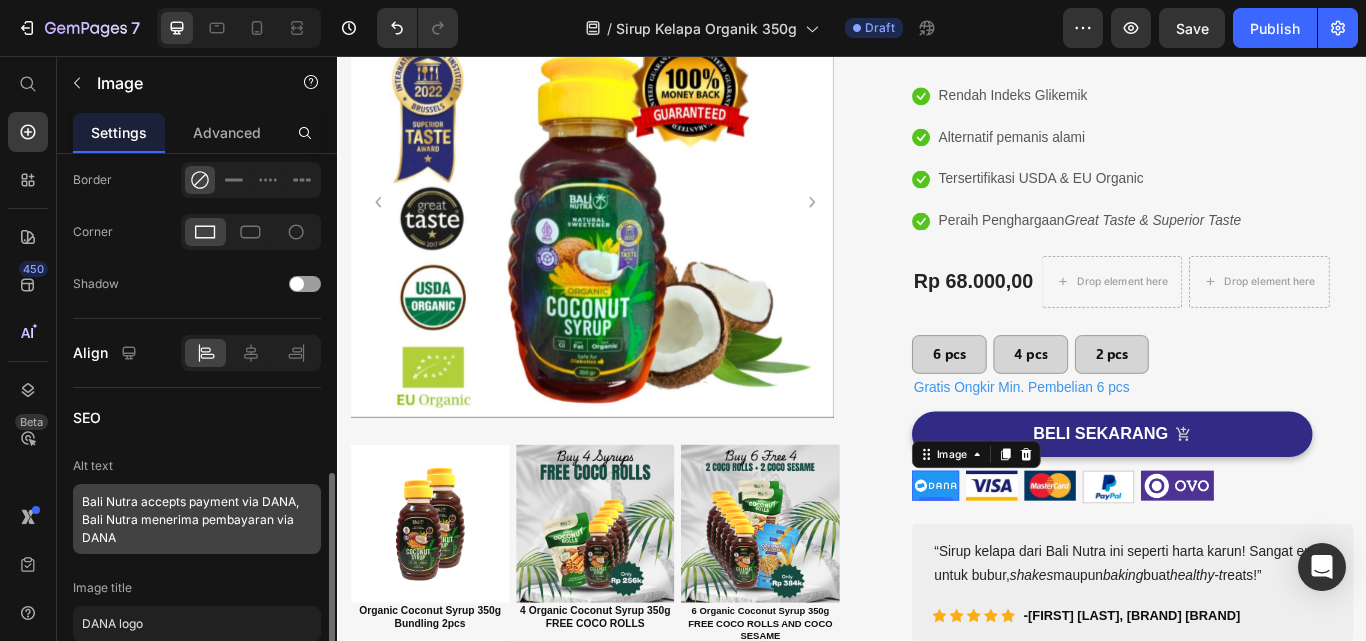 scroll, scrollTop: 992, scrollLeft: 0, axis: vertical 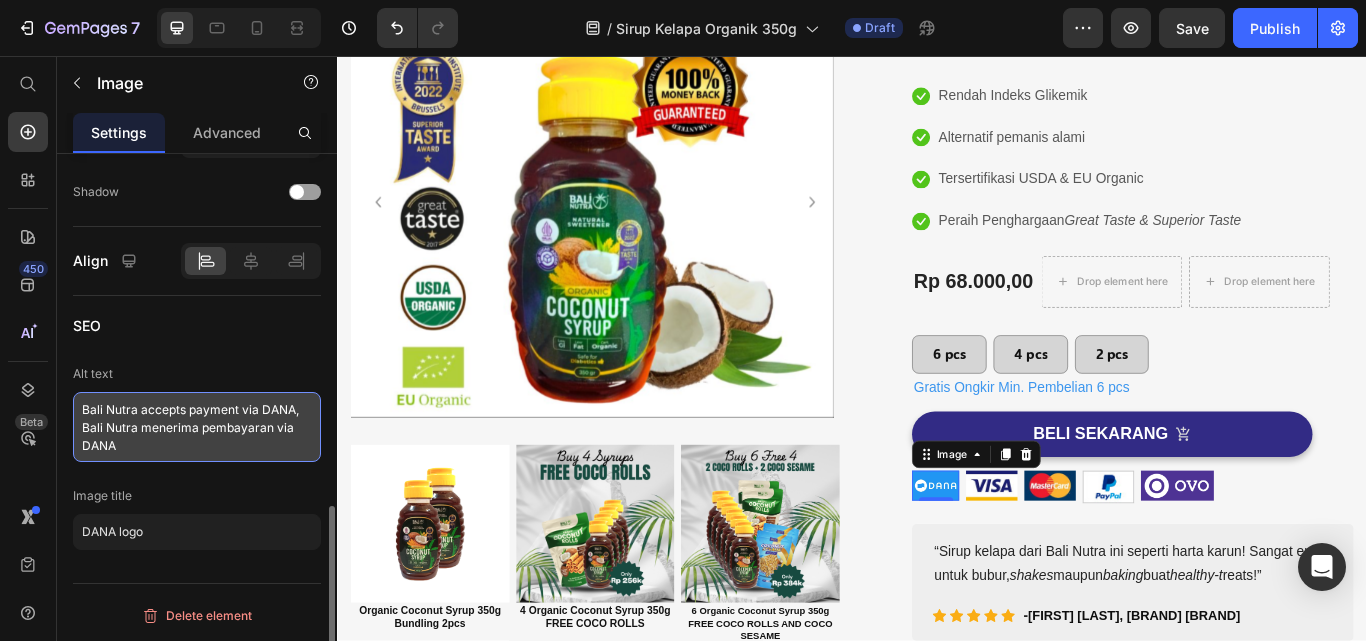 click on "Bali Nutra accepts payment via DANA, Bali Nutra menerima pembayaran via DANA" at bounding box center [197, 427] 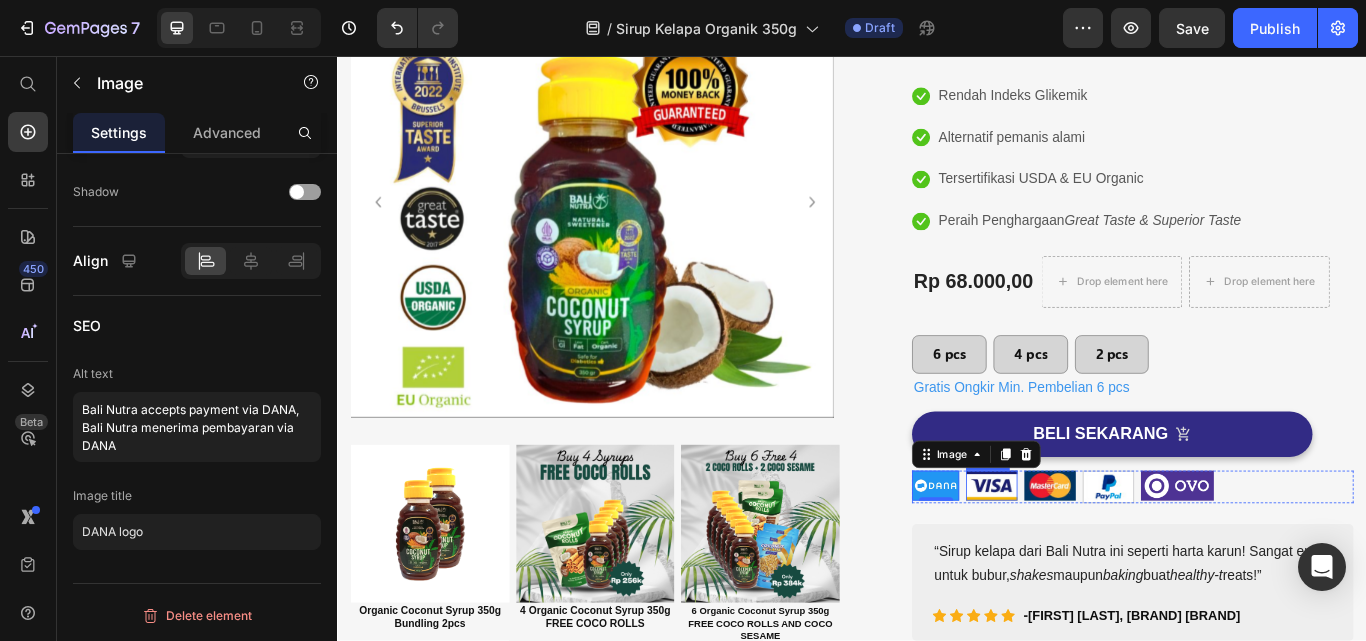 click at bounding box center (1100, 557) 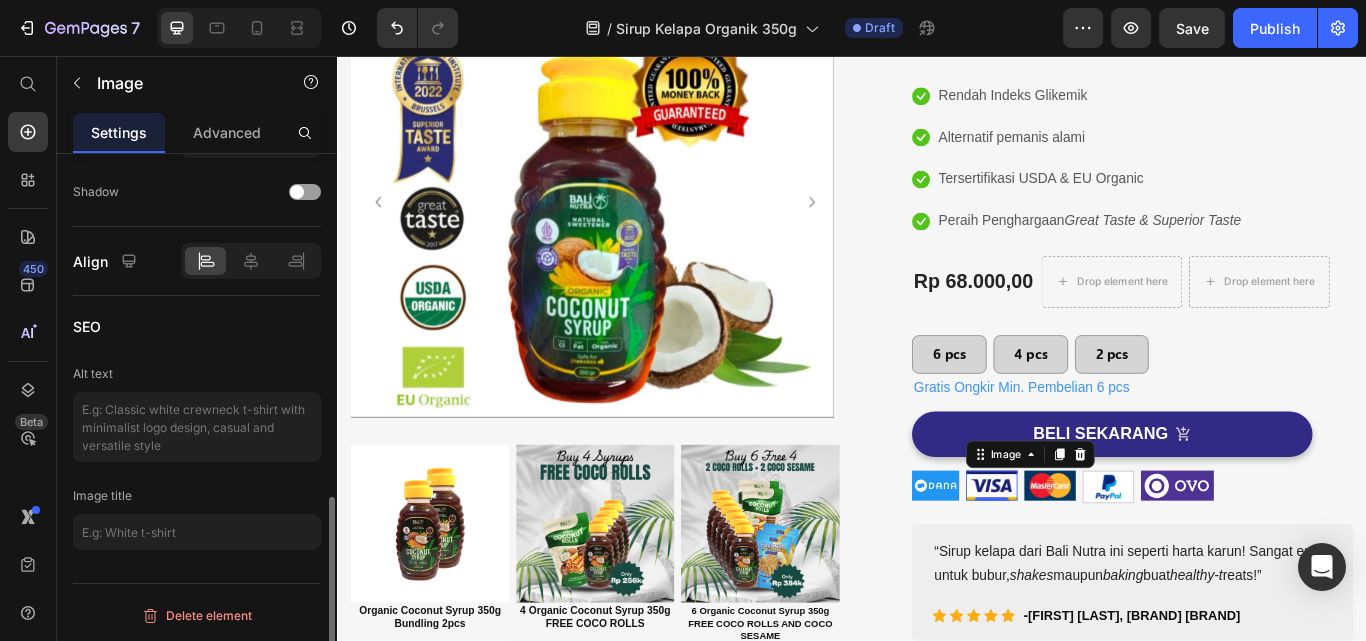 scroll, scrollTop: 927, scrollLeft: 0, axis: vertical 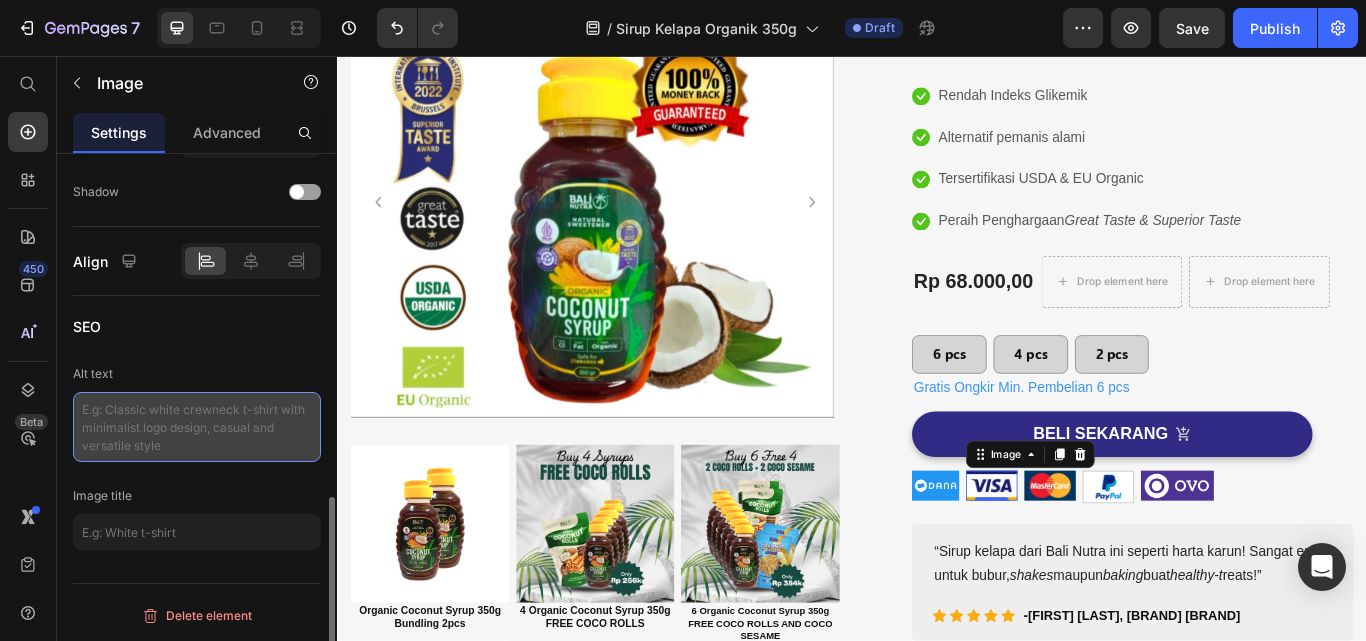 click at bounding box center [197, 427] 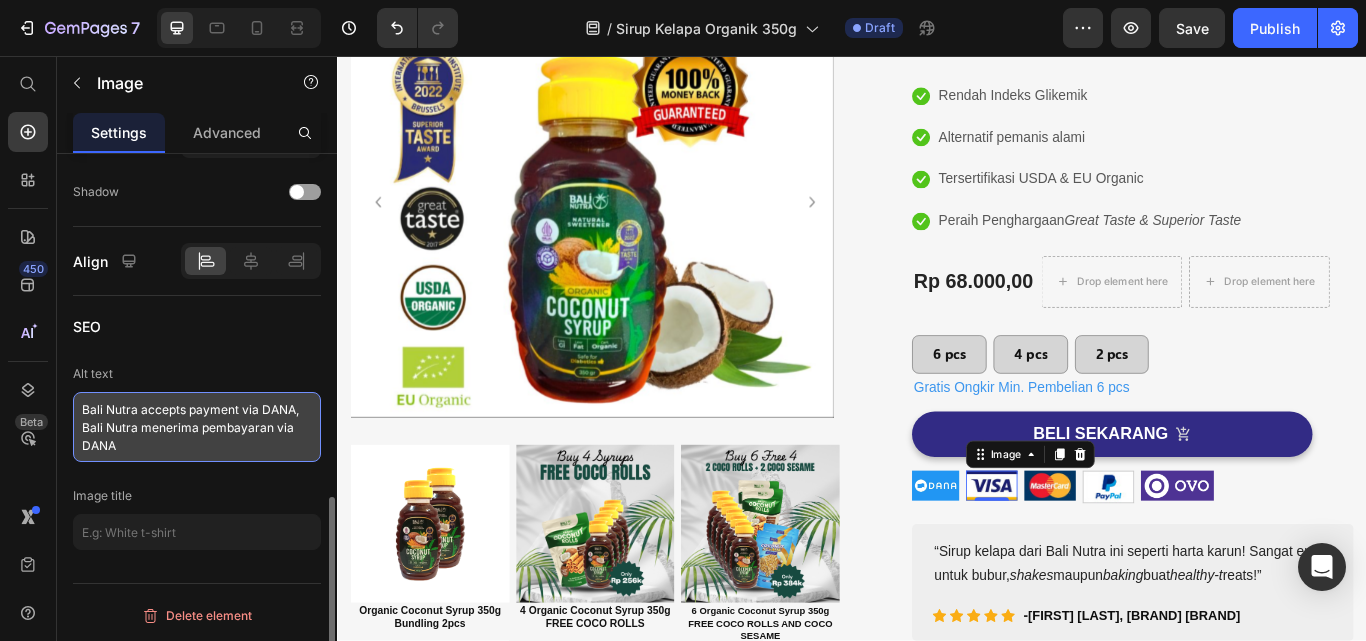 drag, startPoint x: 261, startPoint y: 405, endPoint x: 228, endPoint y: 427, distance: 39.661064 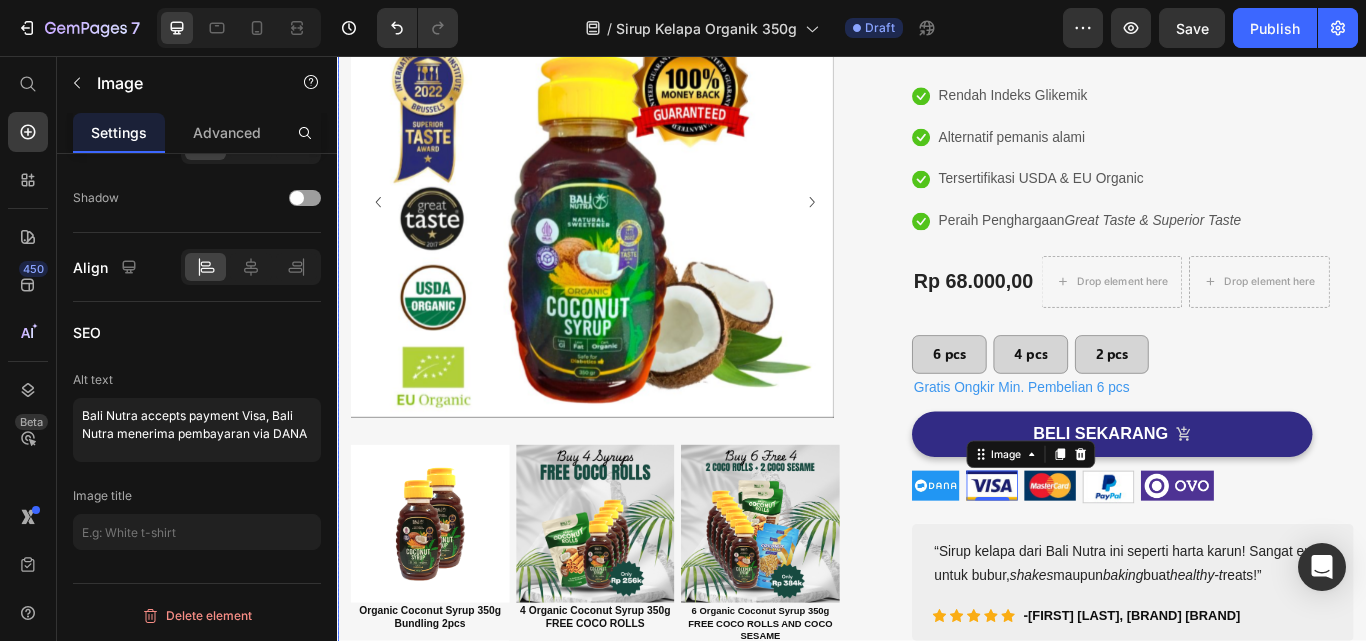 scroll, scrollTop: 383, scrollLeft: 0, axis: vertical 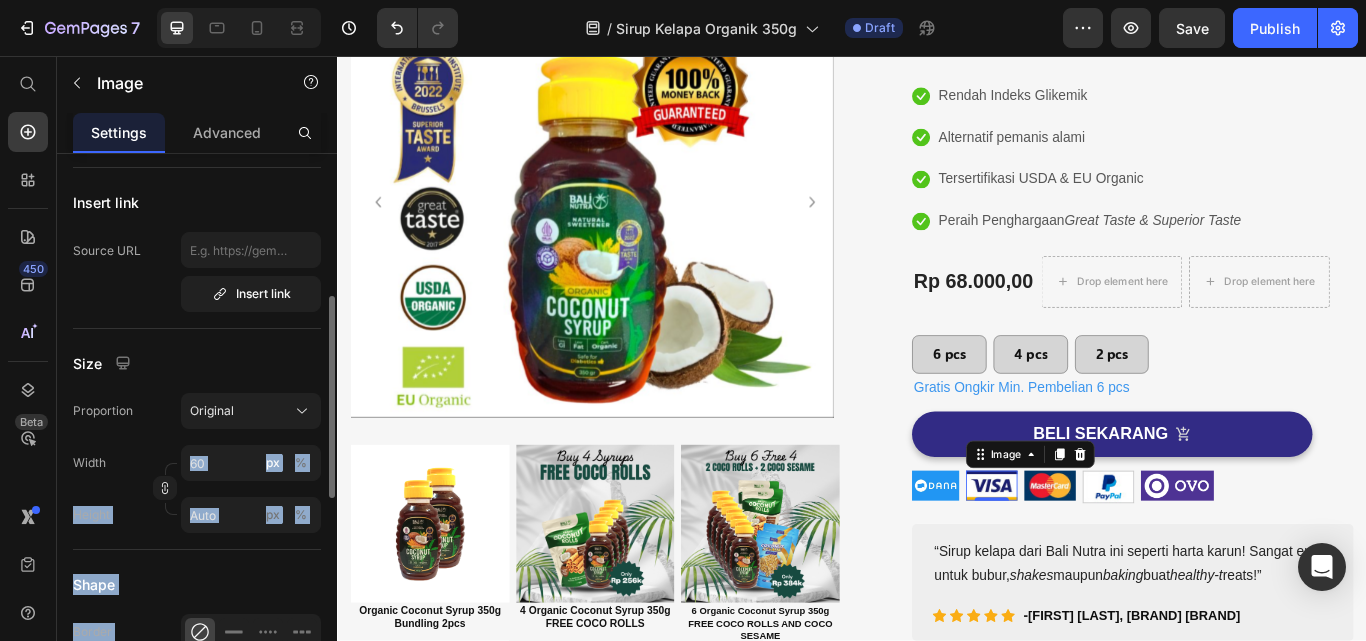 drag, startPoint x: 394, startPoint y: 416, endPoint x: 320, endPoint y: 438, distance: 77.201035 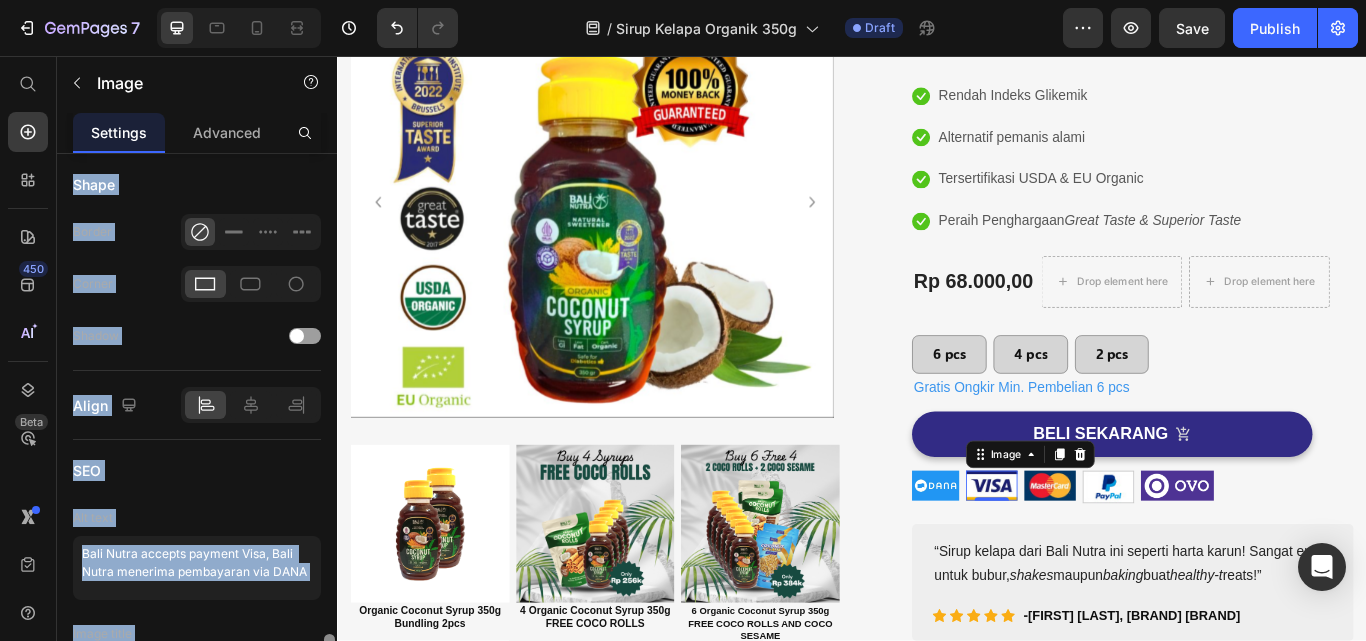 scroll, scrollTop: 921, scrollLeft: 0, axis: vertical 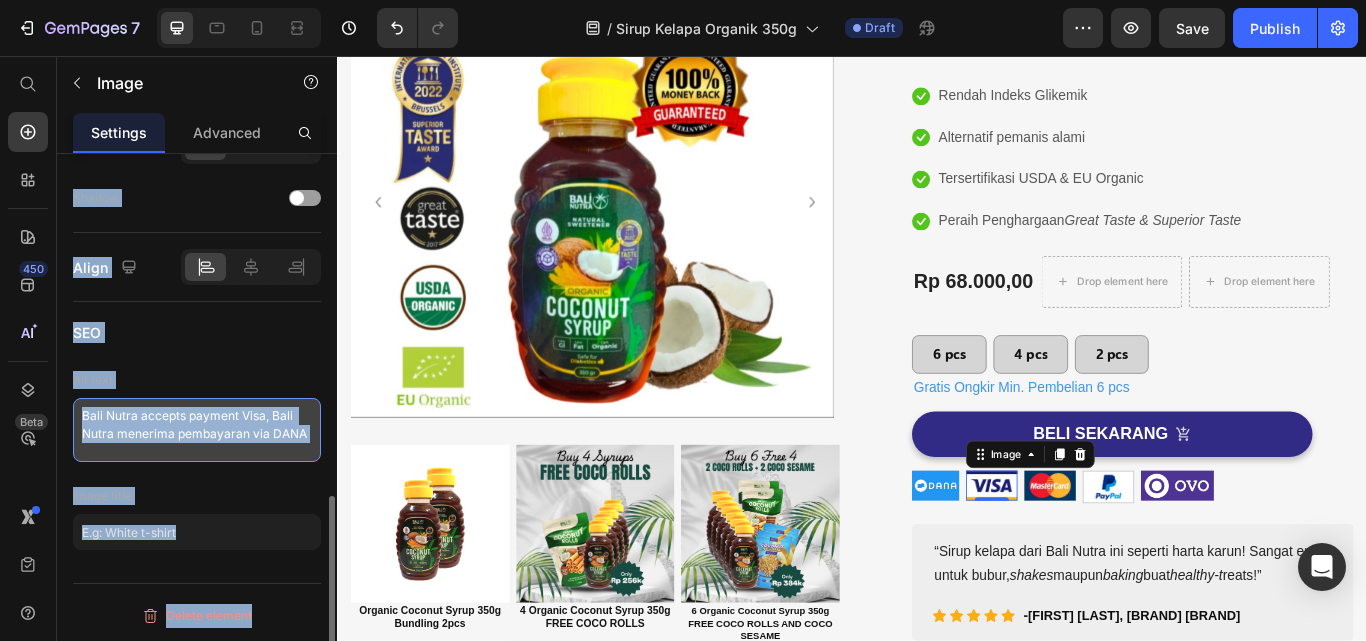 click on "Bali Nutra accepts payment Visa, Bali Nutra menerima pembayaran via DANA" at bounding box center [197, 430] 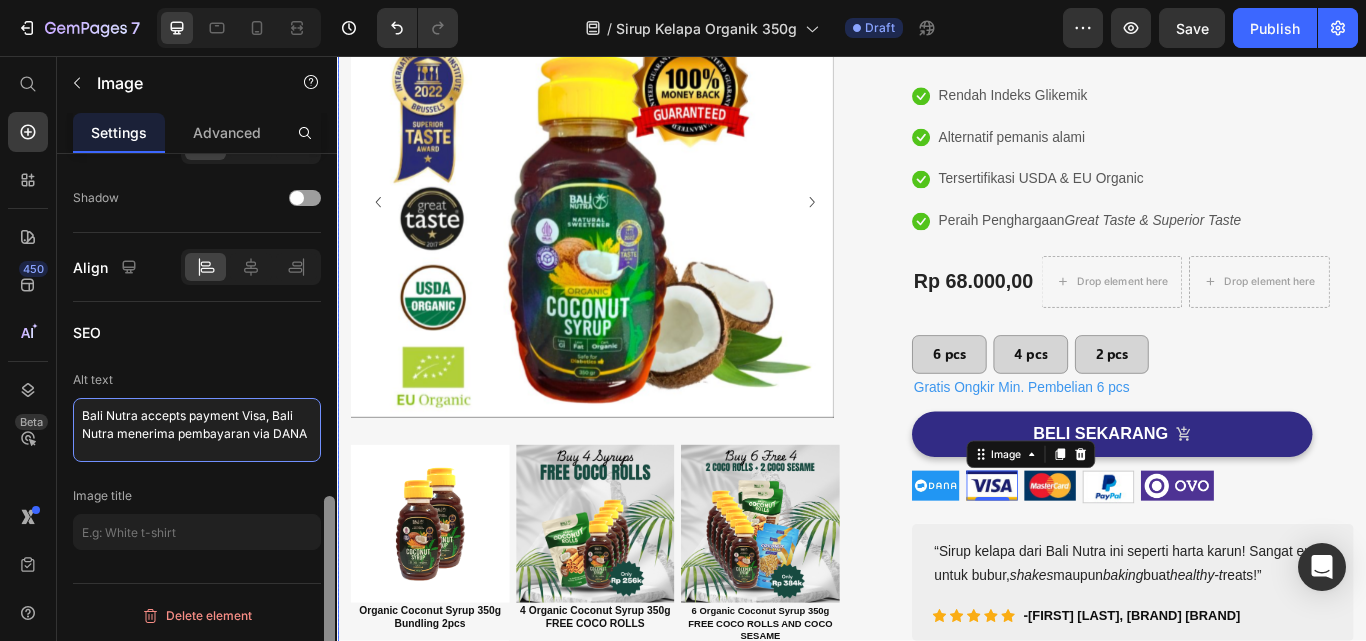 drag, startPoint x: 272, startPoint y: 436, endPoint x: 330, endPoint y: 445, distance: 58.694122 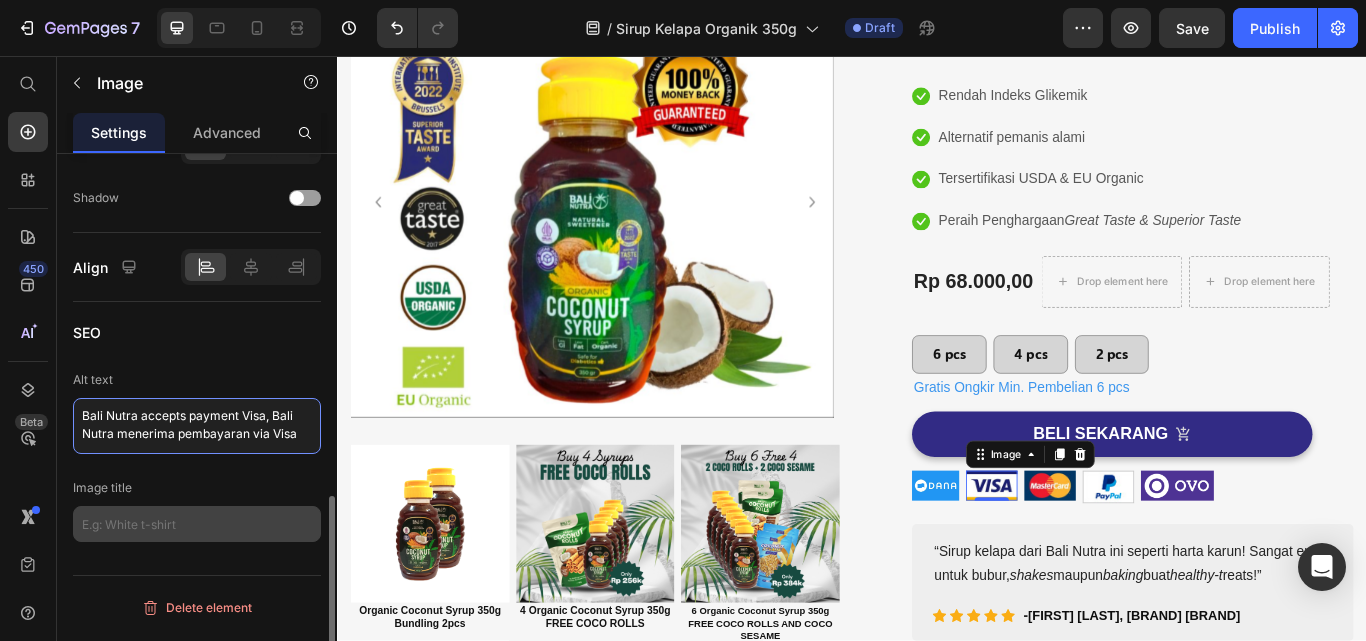 type on "Bali Nutra accepts payment Visa, Bali Nutra menerima pembayaran via Visa" 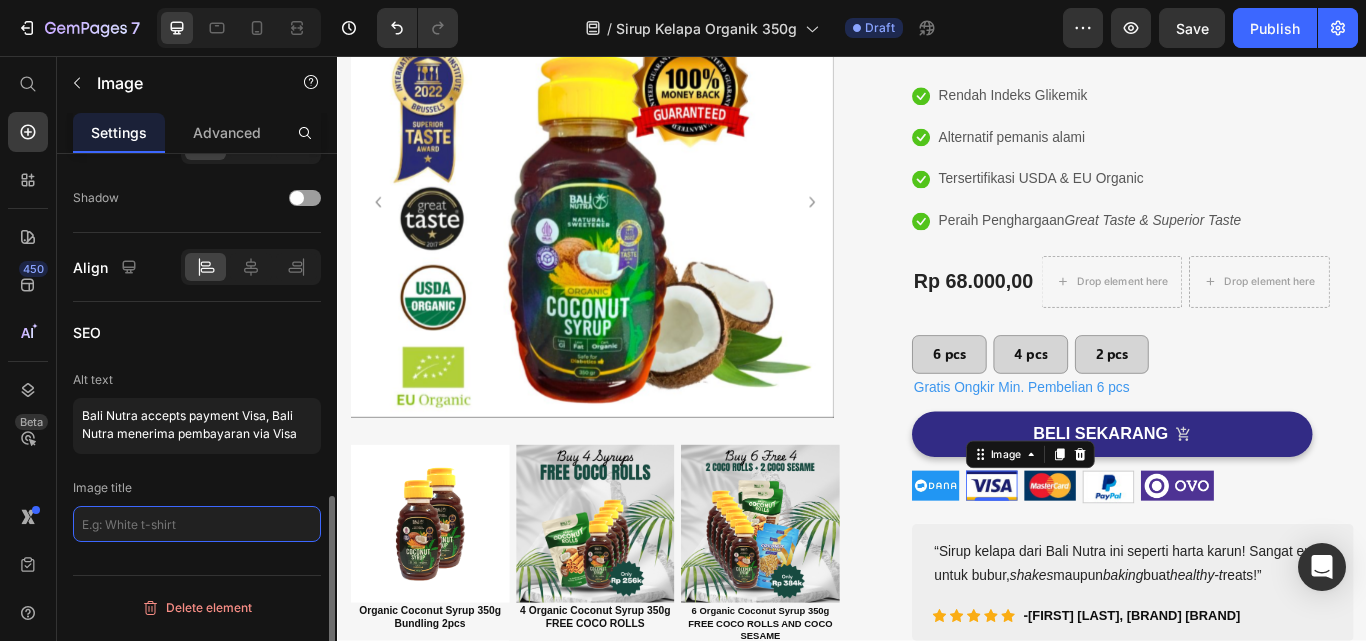 click on "Image title" 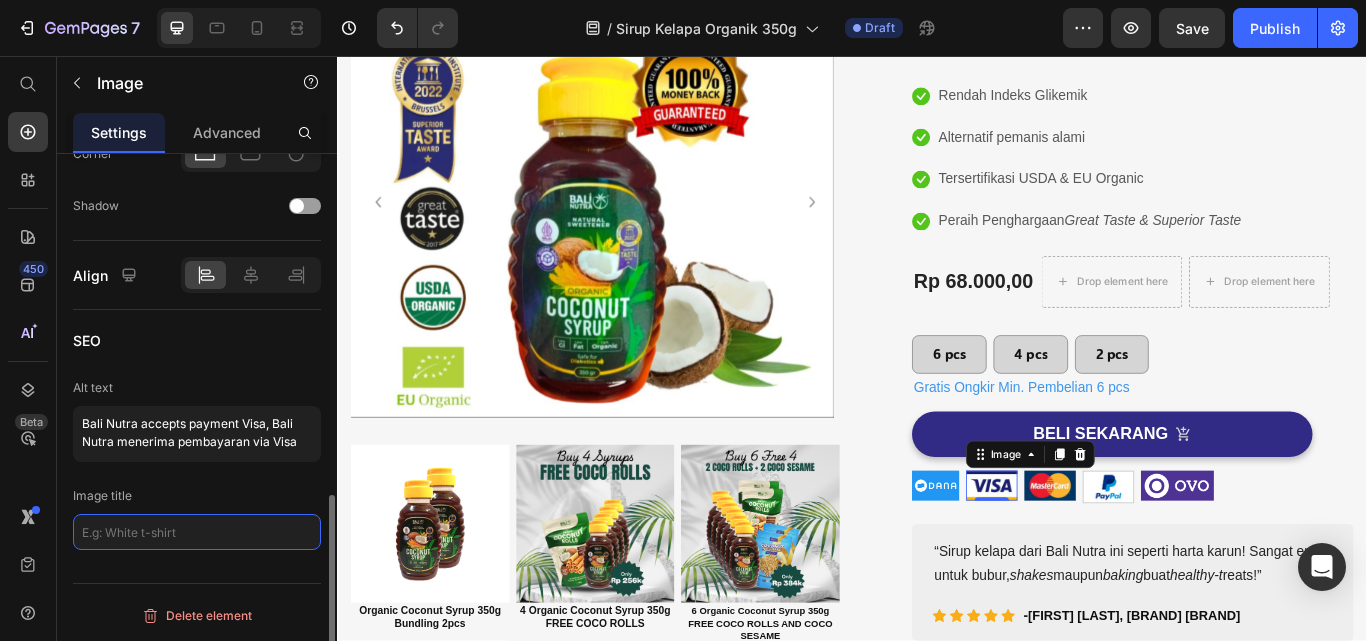 scroll, scrollTop: 913, scrollLeft: 0, axis: vertical 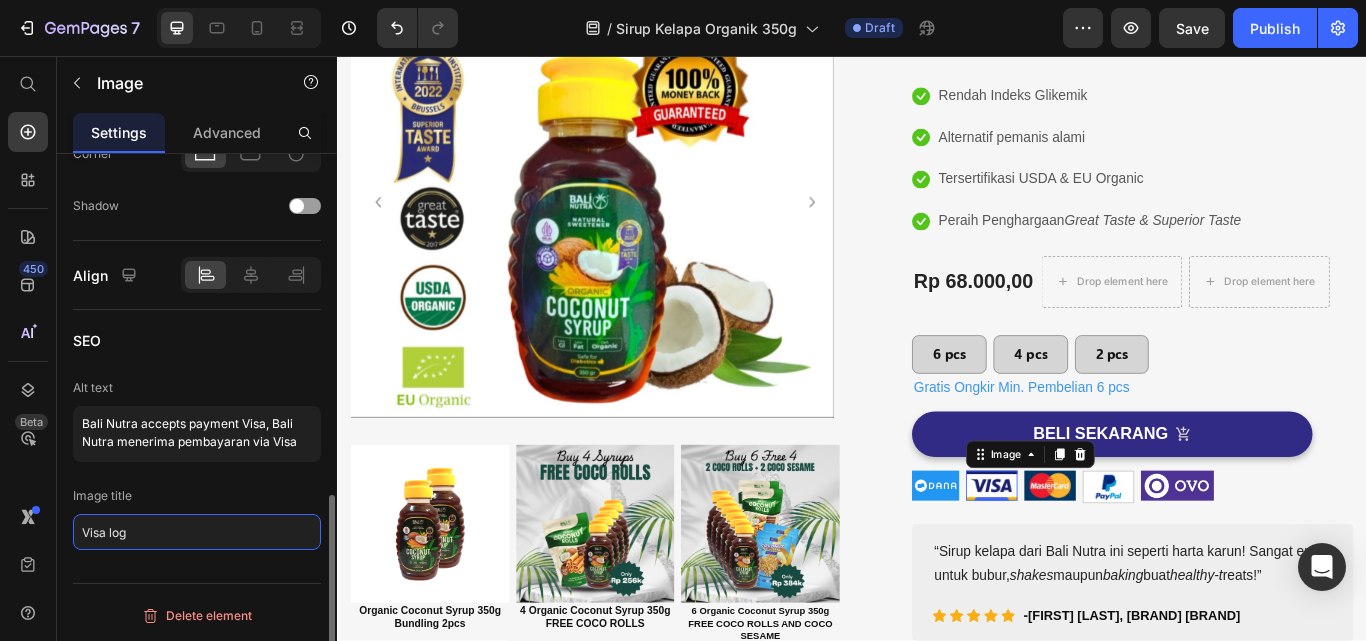 type on "Visa logo" 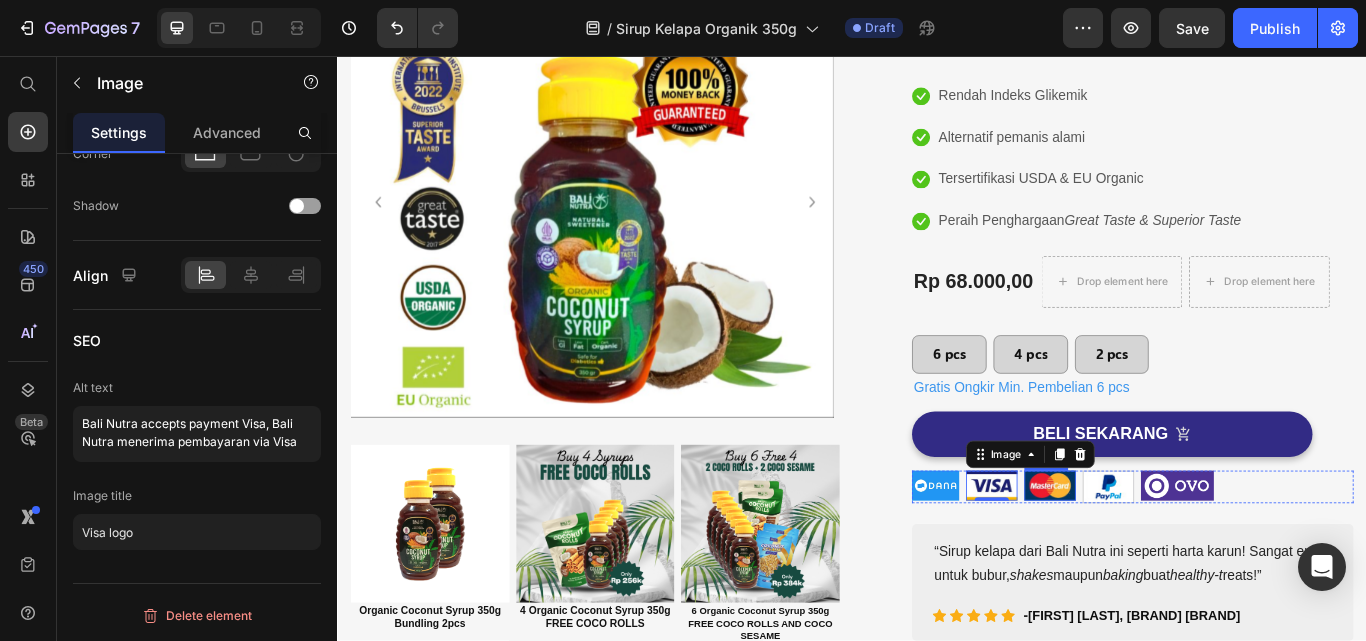 click at bounding box center (1168, 557) 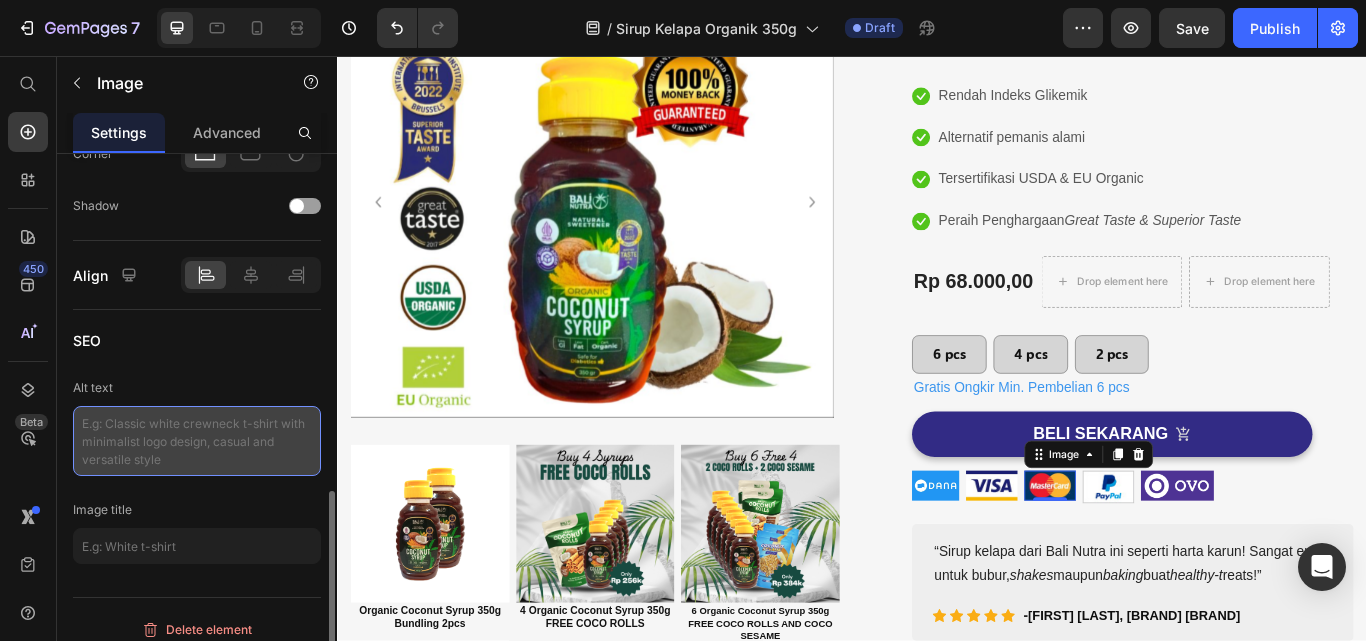 click at bounding box center [197, 441] 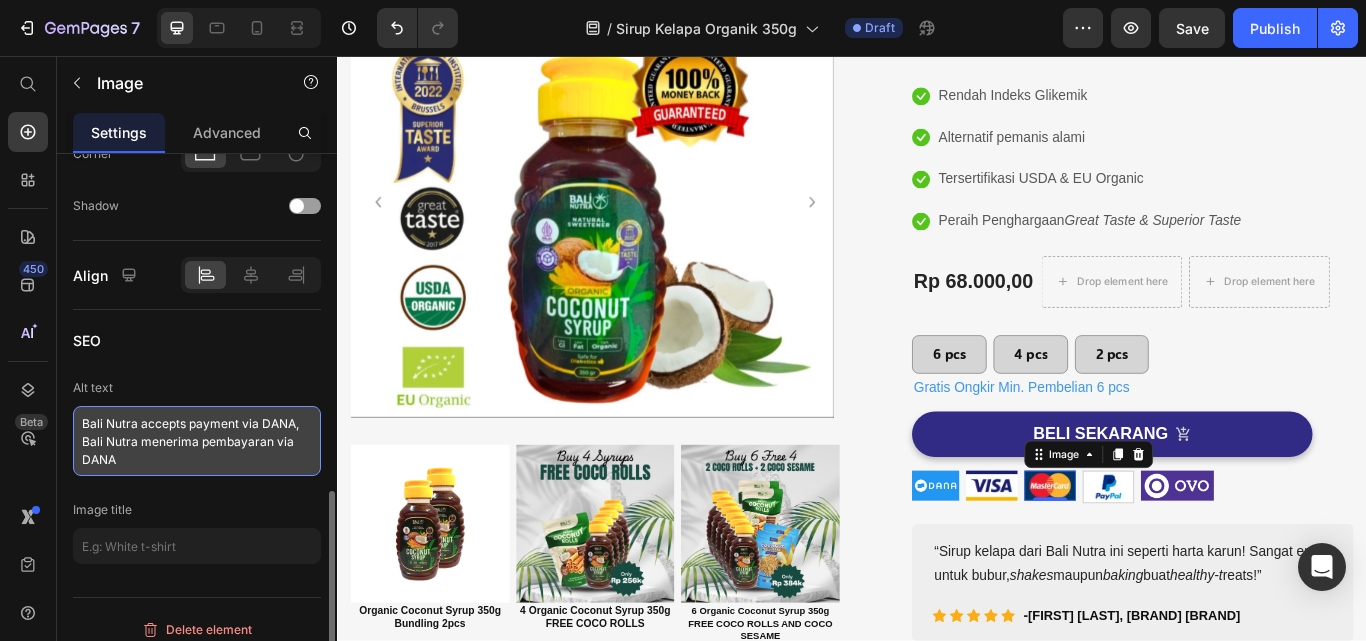 drag, startPoint x: 262, startPoint y: 423, endPoint x: 282, endPoint y: 429, distance: 20.880613 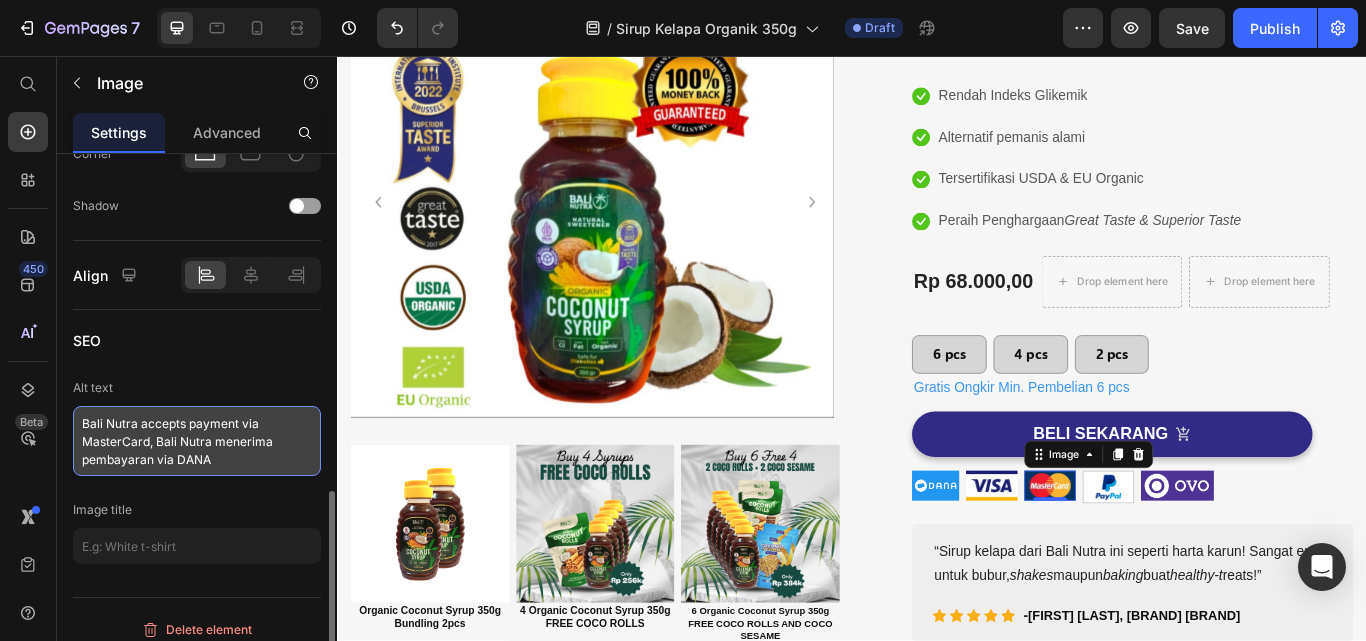 drag, startPoint x: 177, startPoint y: 454, endPoint x: 246, endPoint y: 465, distance: 69.87131 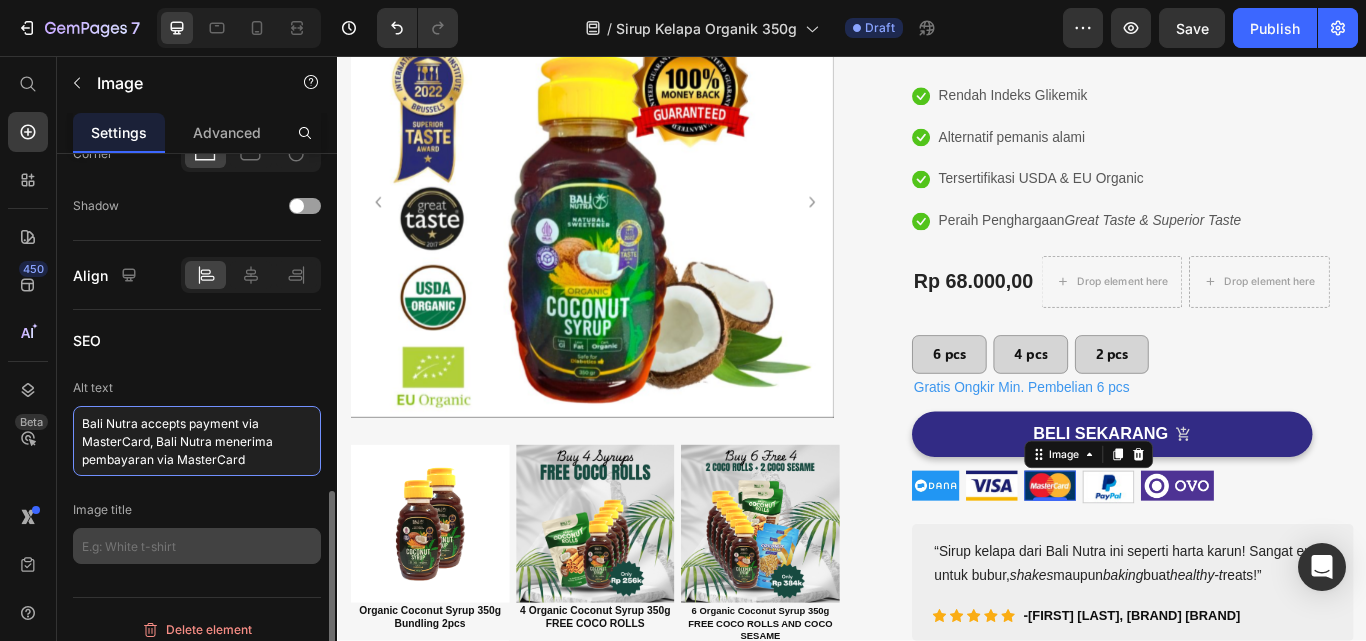 type on "Bali Nutra accepts payment via MasterCard, Bali Nutra menerima pembayaran via MasterCard" 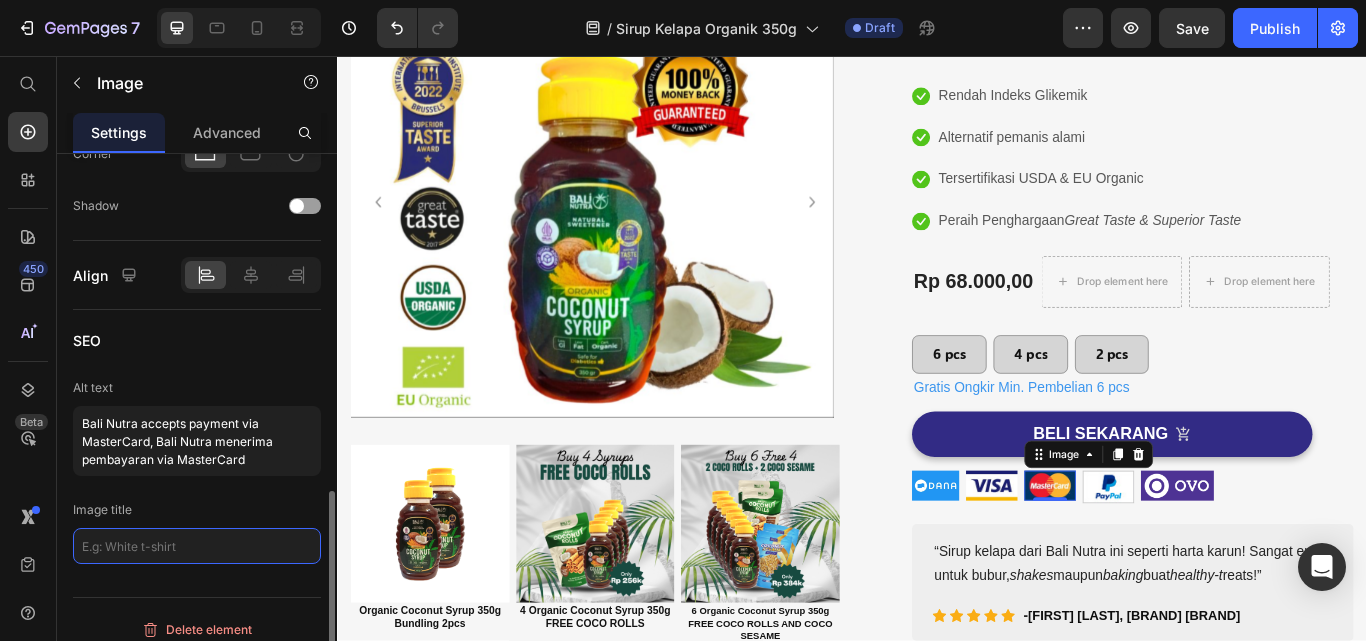 click 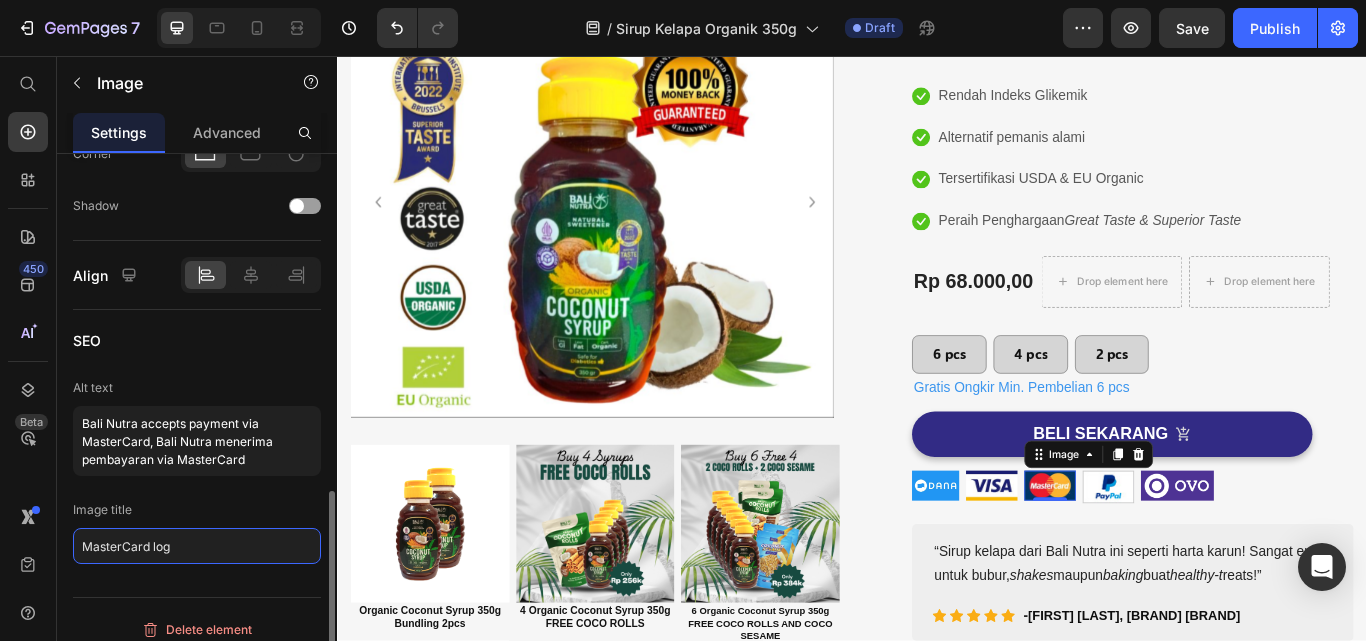 type on "MasterCard logo" 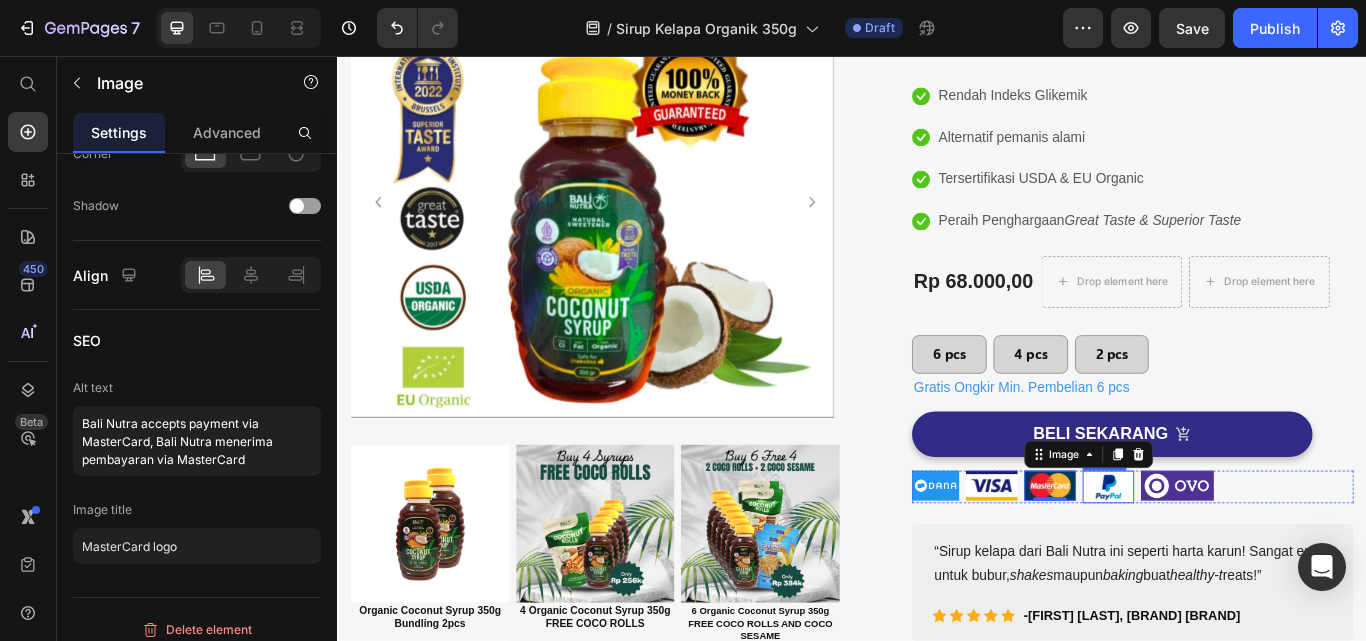 click at bounding box center [1236, 559] 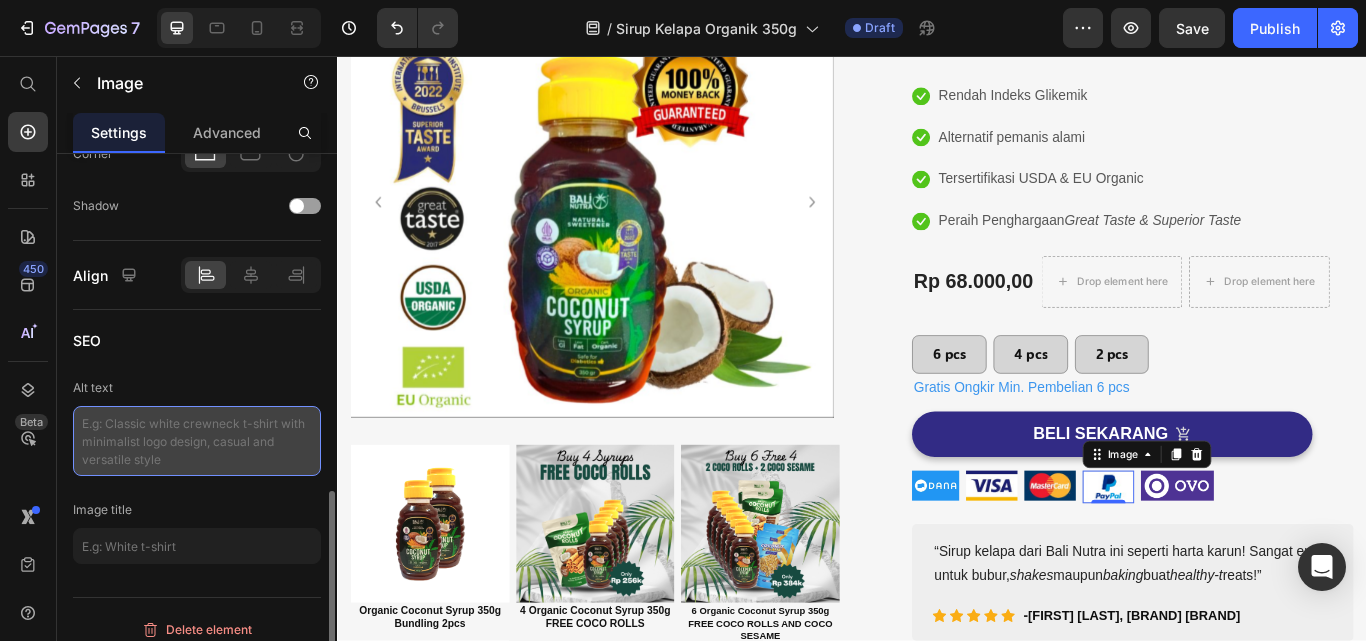 click at bounding box center [197, 441] 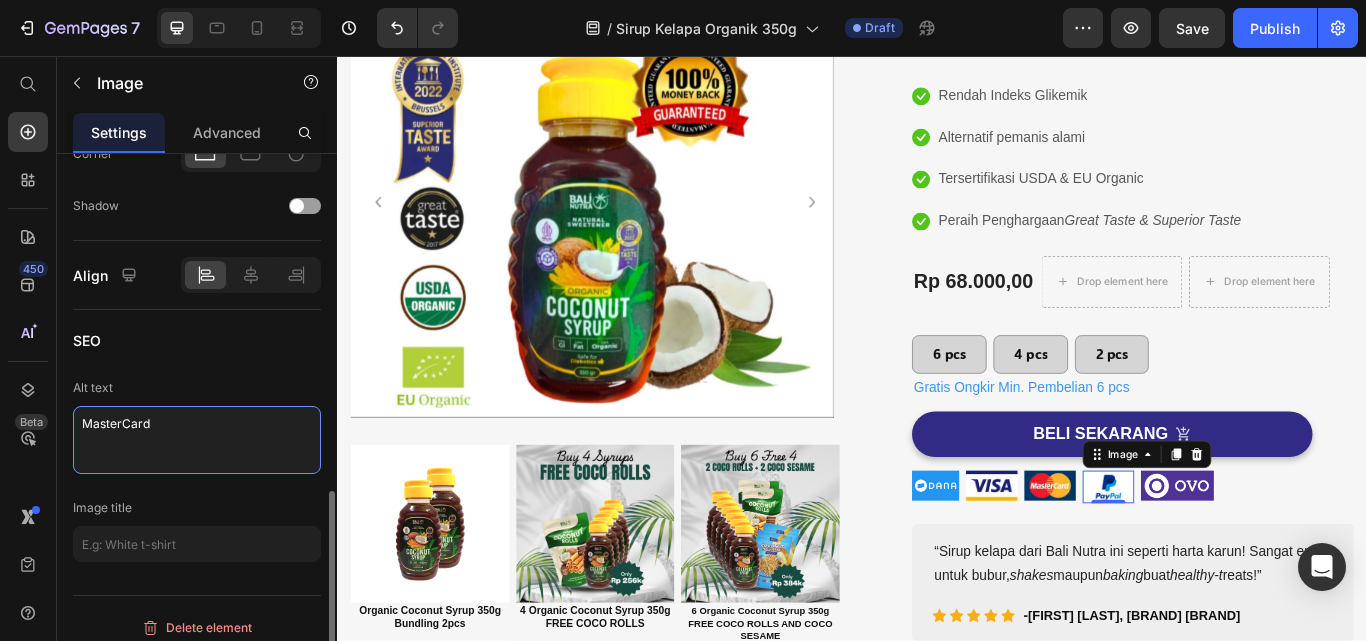 type 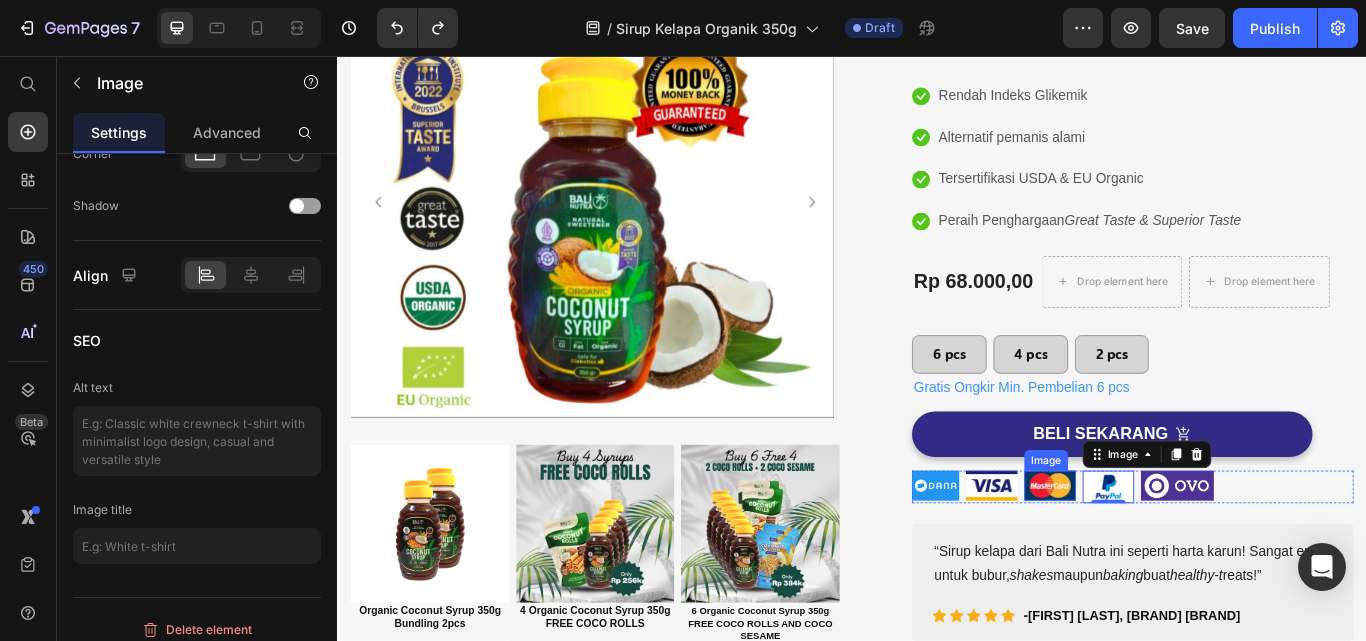 click at bounding box center (1168, 557) 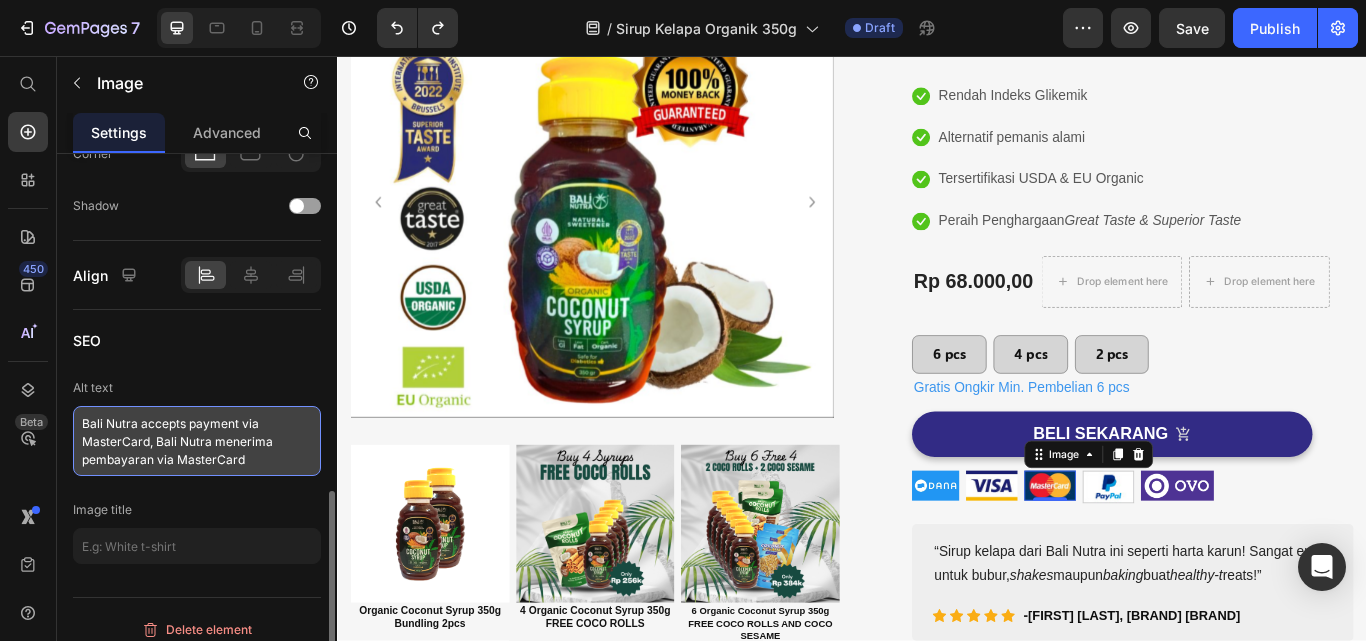 click on "Bali Nutra accepts payment via MasterCard, Bali Nutra menerima pembayaran via MasterCard" at bounding box center [197, 441] 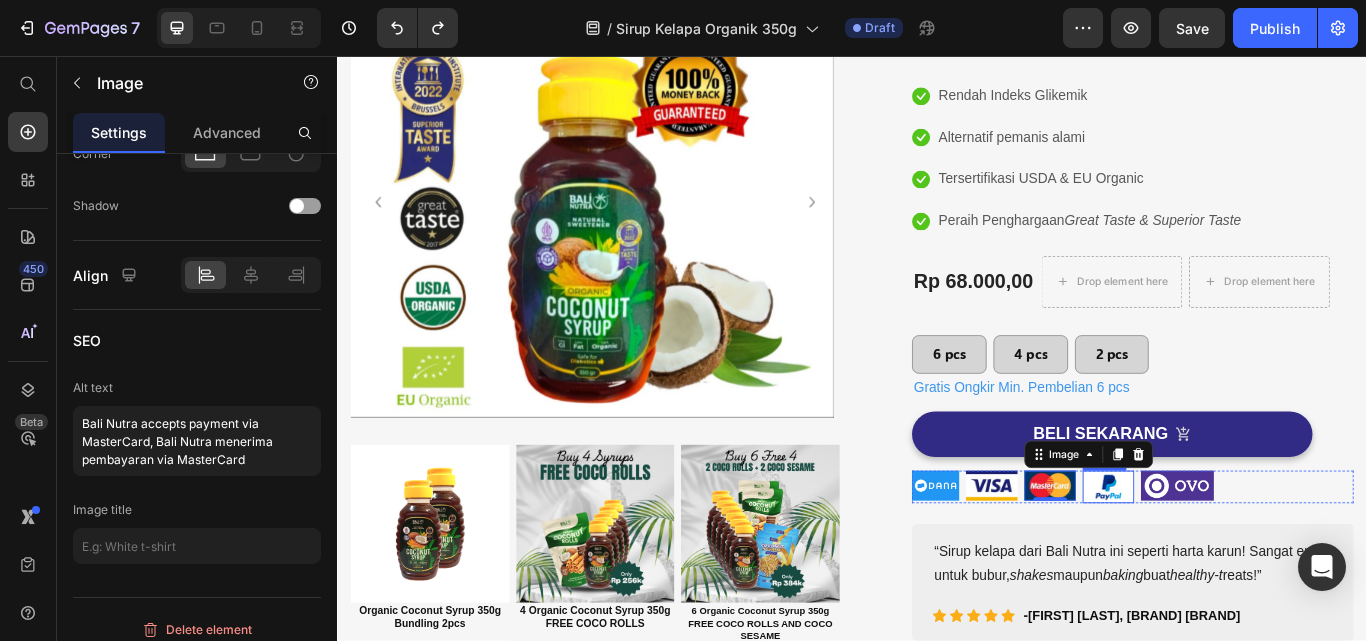 drag, startPoint x: 1239, startPoint y: 556, endPoint x: 558, endPoint y: 511, distance: 682.48517 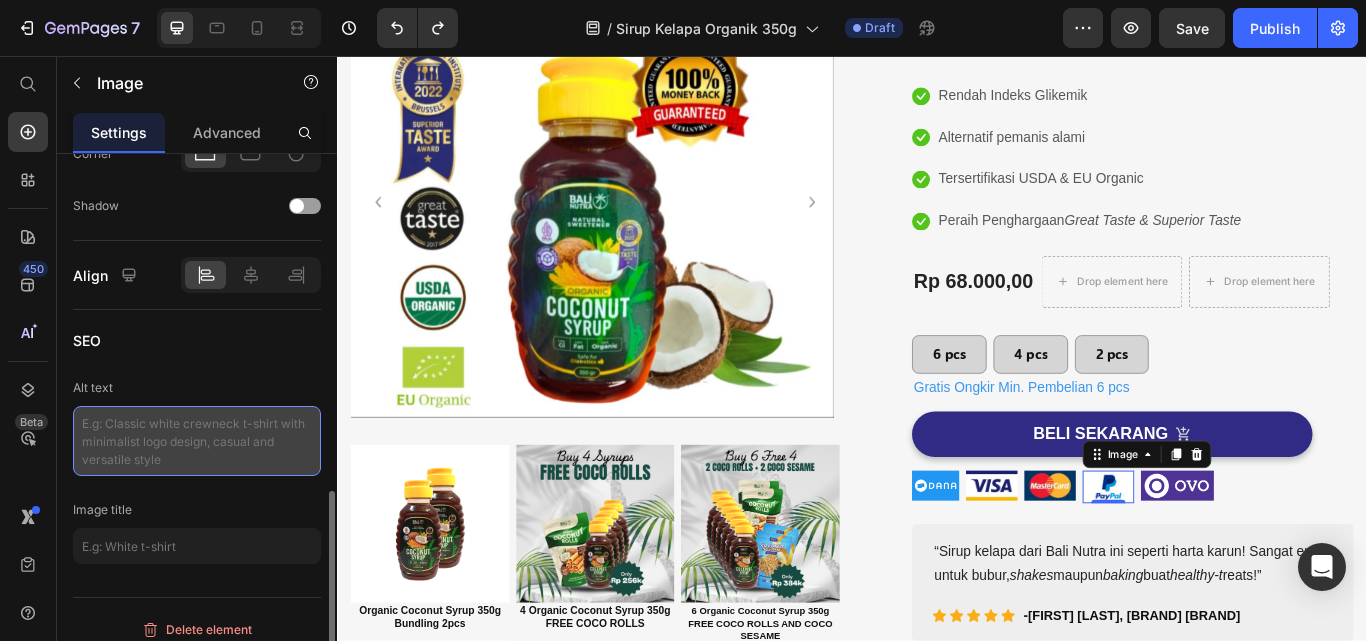click at bounding box center (197, 441) 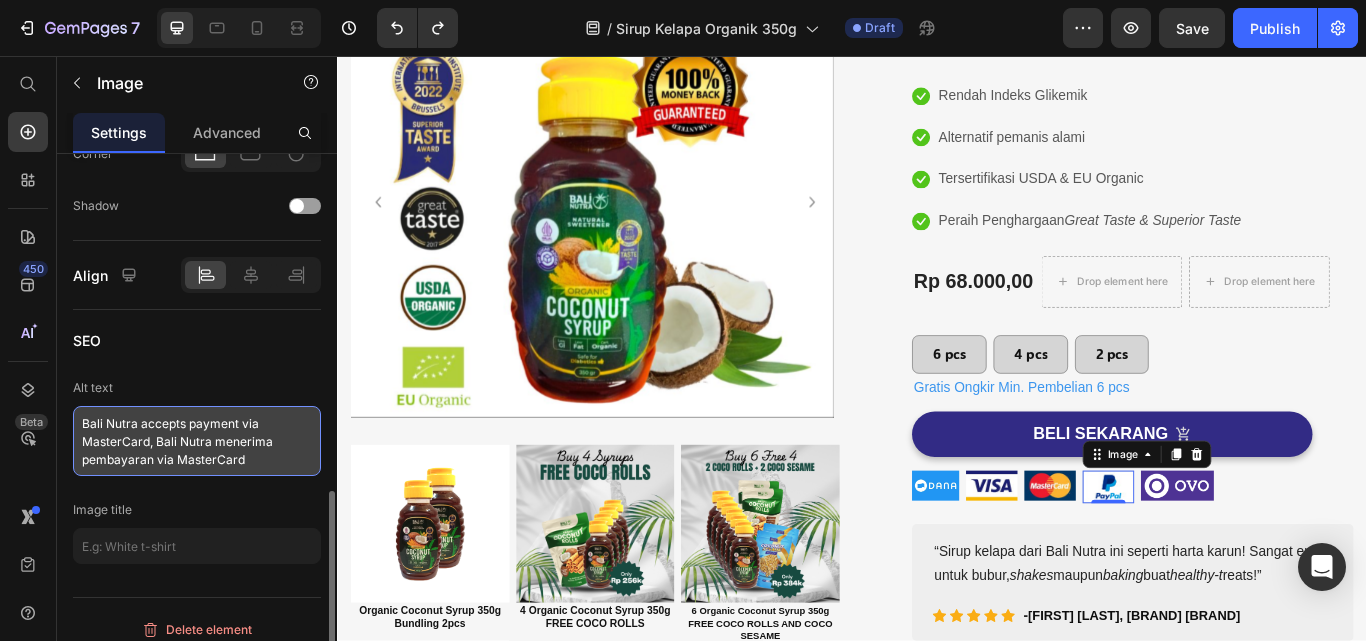 drag, startPoint x: 81, startPoint y: 437, endPoint x: 158, endPoint y: 441, distance: 77.10383 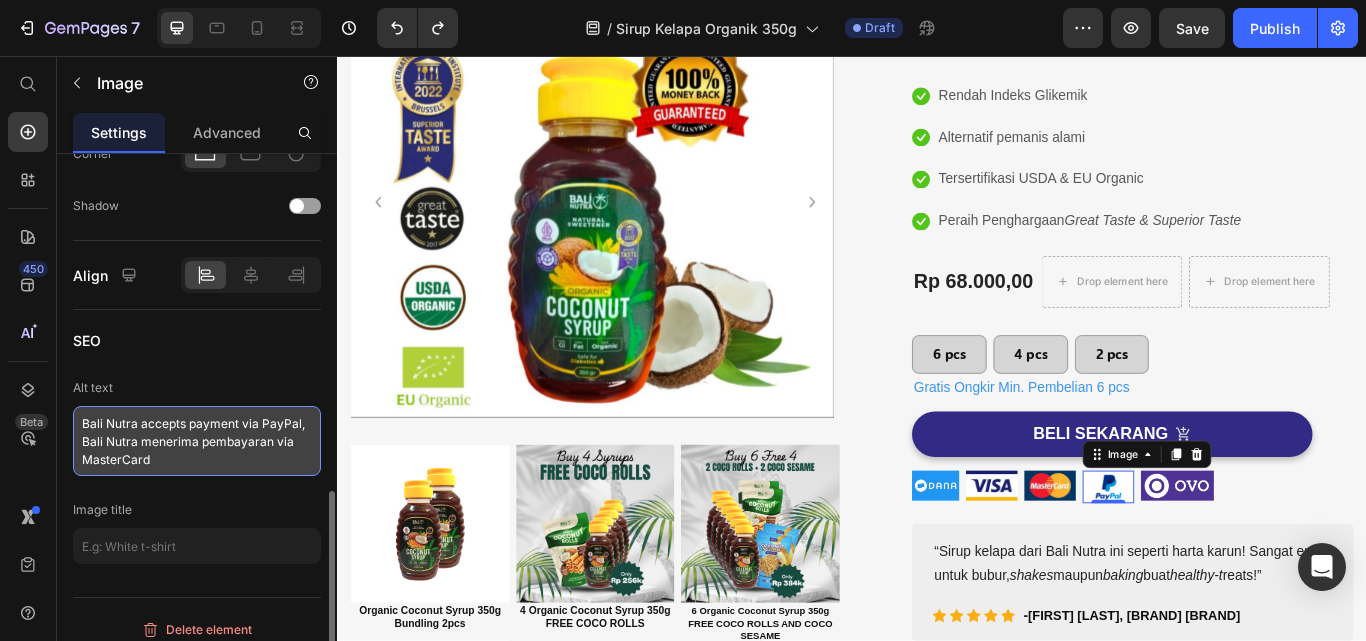 drag, startPoint x: 80, startPoint y: 457, endPoint x: 165, endPoint y: 435, distance: 87.80091 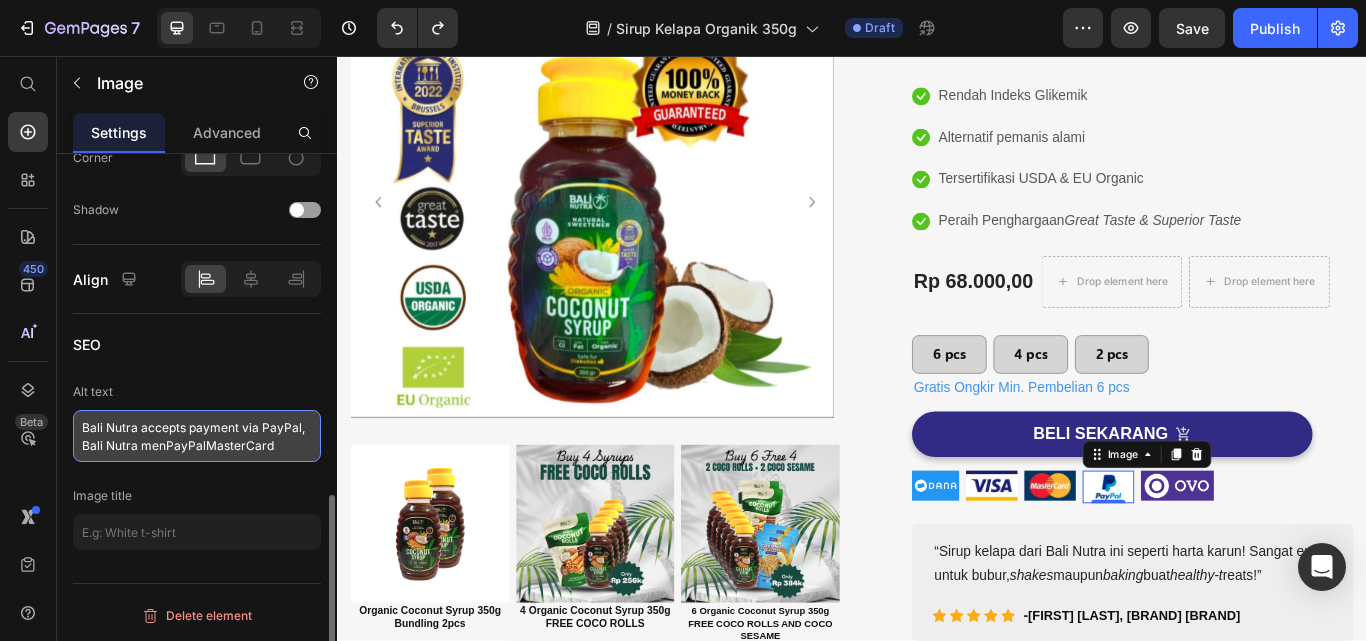scroll, scrollTop: 909, scrollLeft: 0, axis: vertical 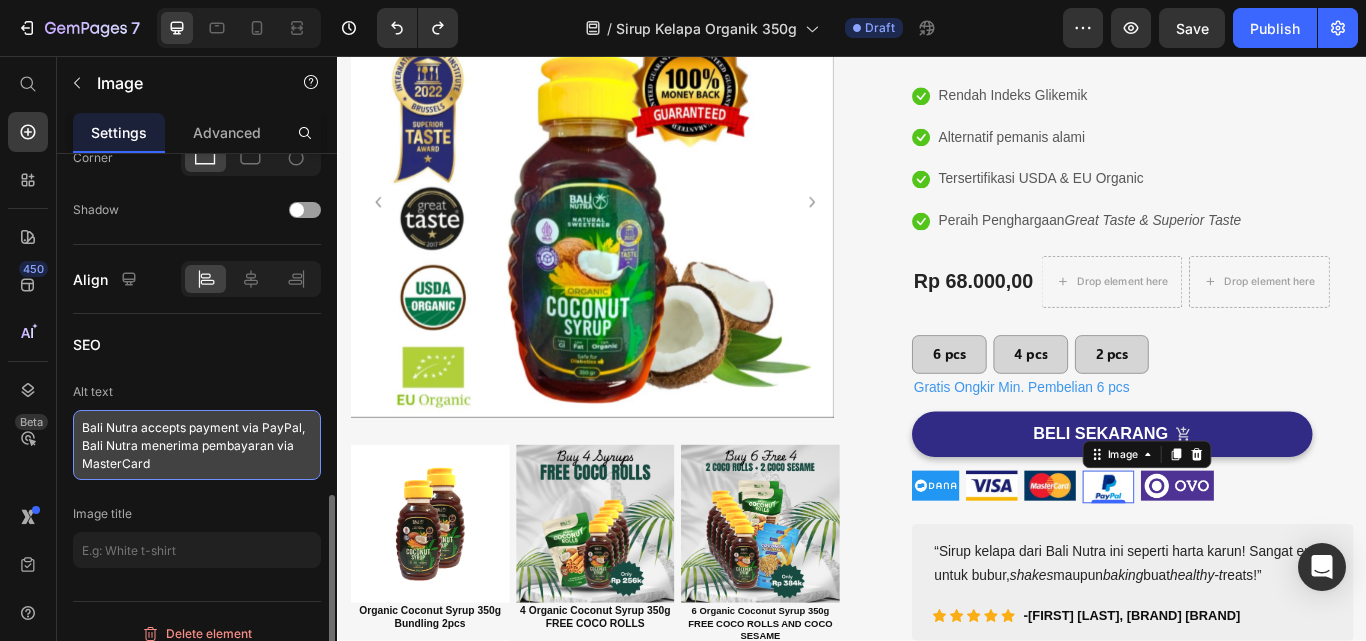 click on "Bali Nutra accepts payment via PayPal, Bali Nutra menerima pembayaran via MasterCard" at bounding box center (197, 445) 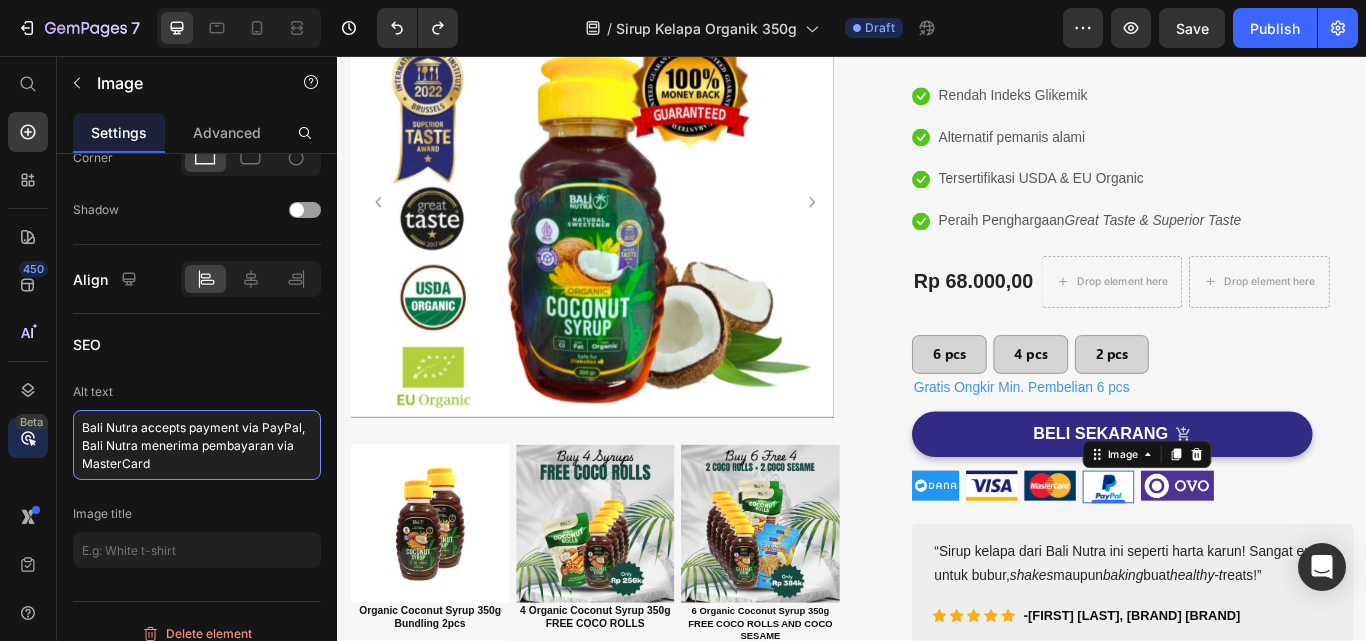 drag, startPoint x: 158, startPoint y: 460, endPoint x: 34, endPoint y: 452, distance: 124.2578 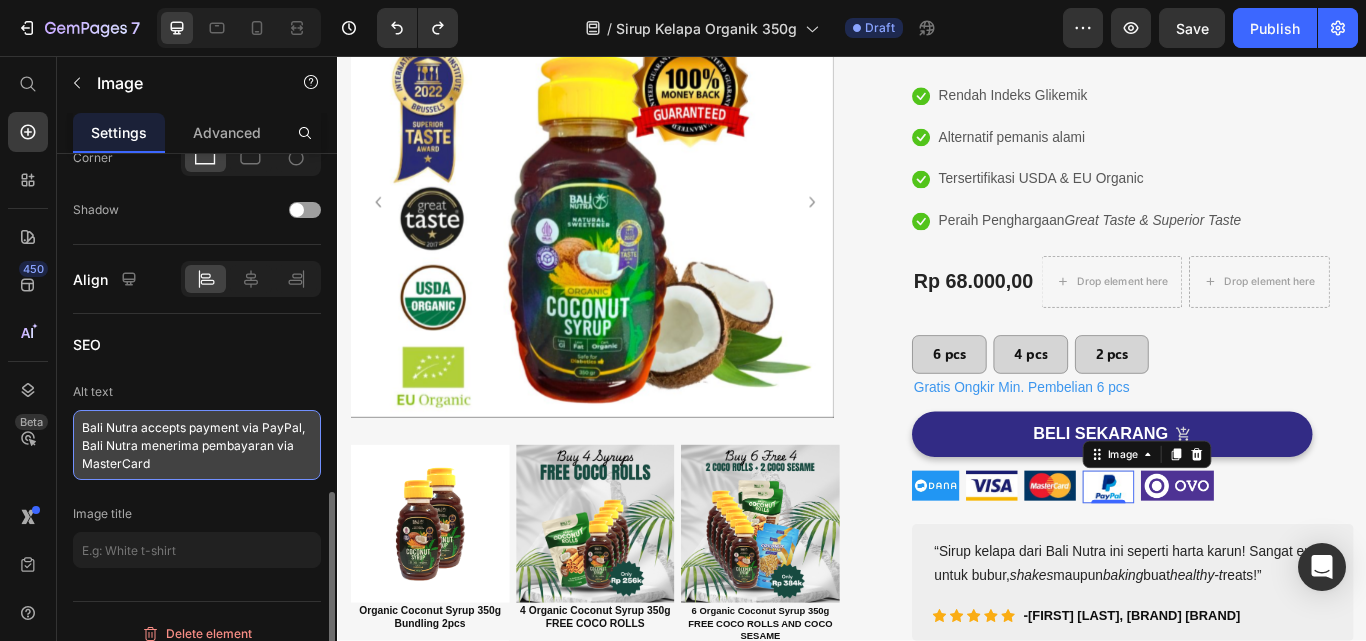 click on "Bali Nutra accepts payment via PayPal, Bali Nutra menerima pembayaran via MasterCard" at bounding box center (197, 445) 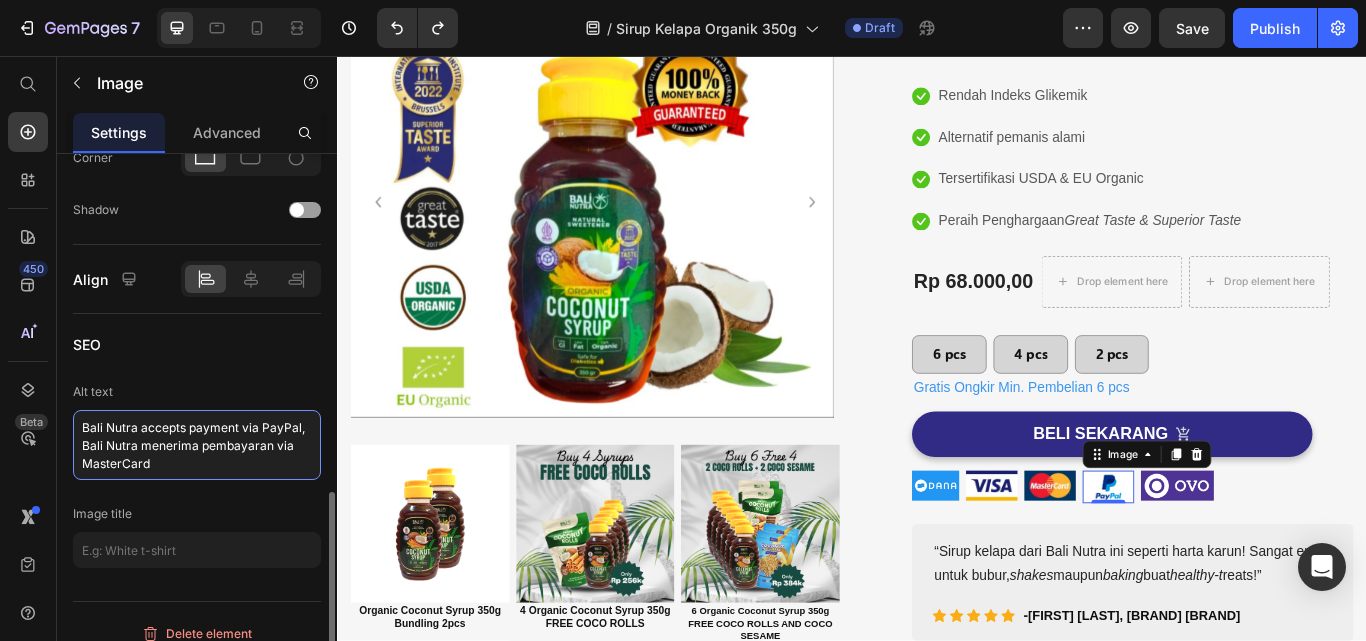 drag, startPoint x: 158, startPoint y: 464, endPoint x: 60, endPoint y: 476, distance: 98.731964 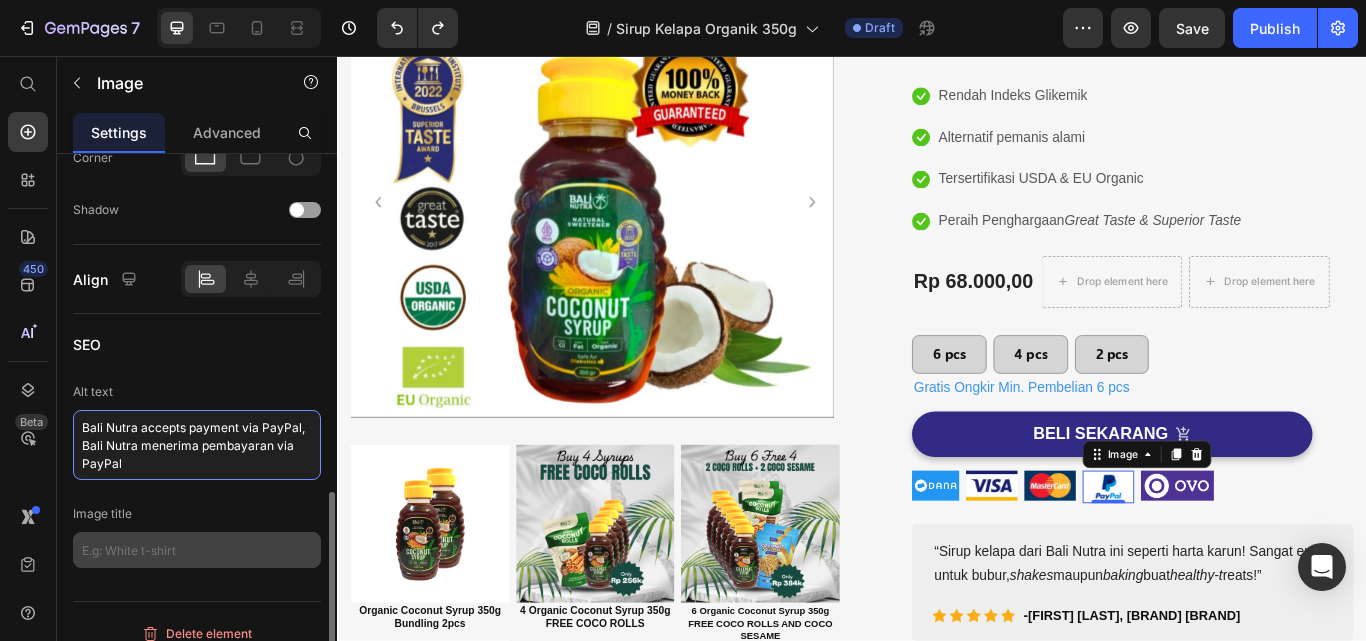 type on "Bali Nutra accepts payment via PayPal, Bali Nutra menerima pembayaran via PayPal" 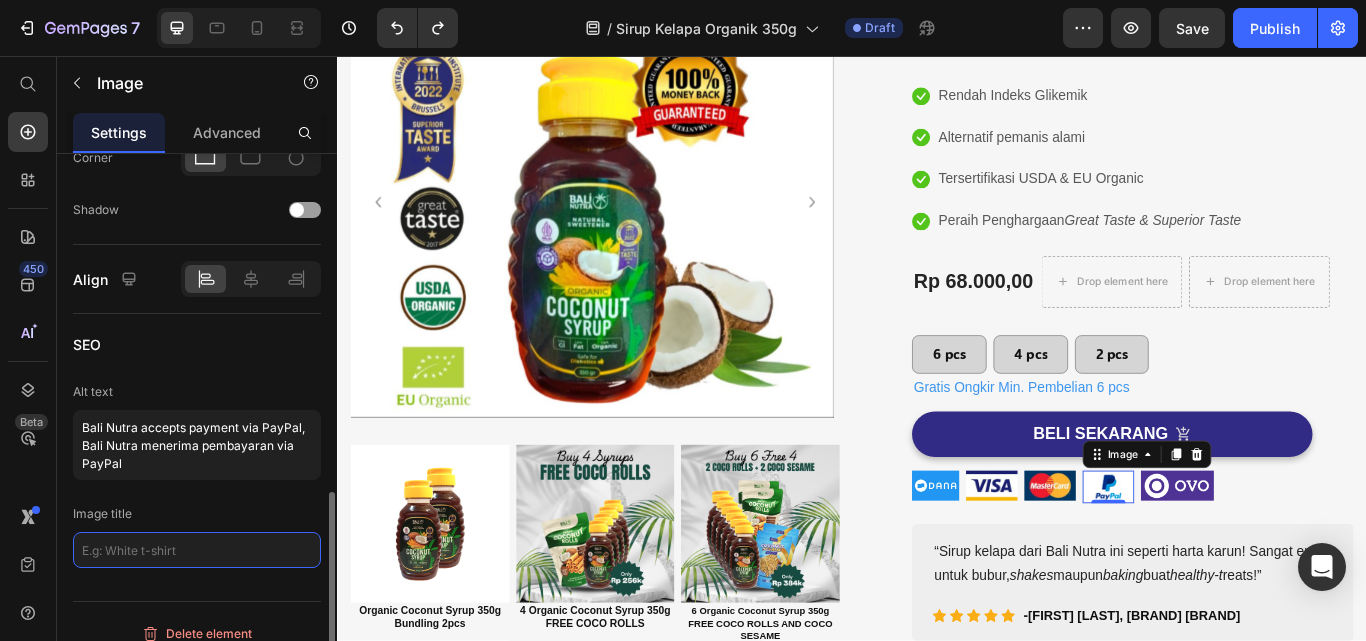 click 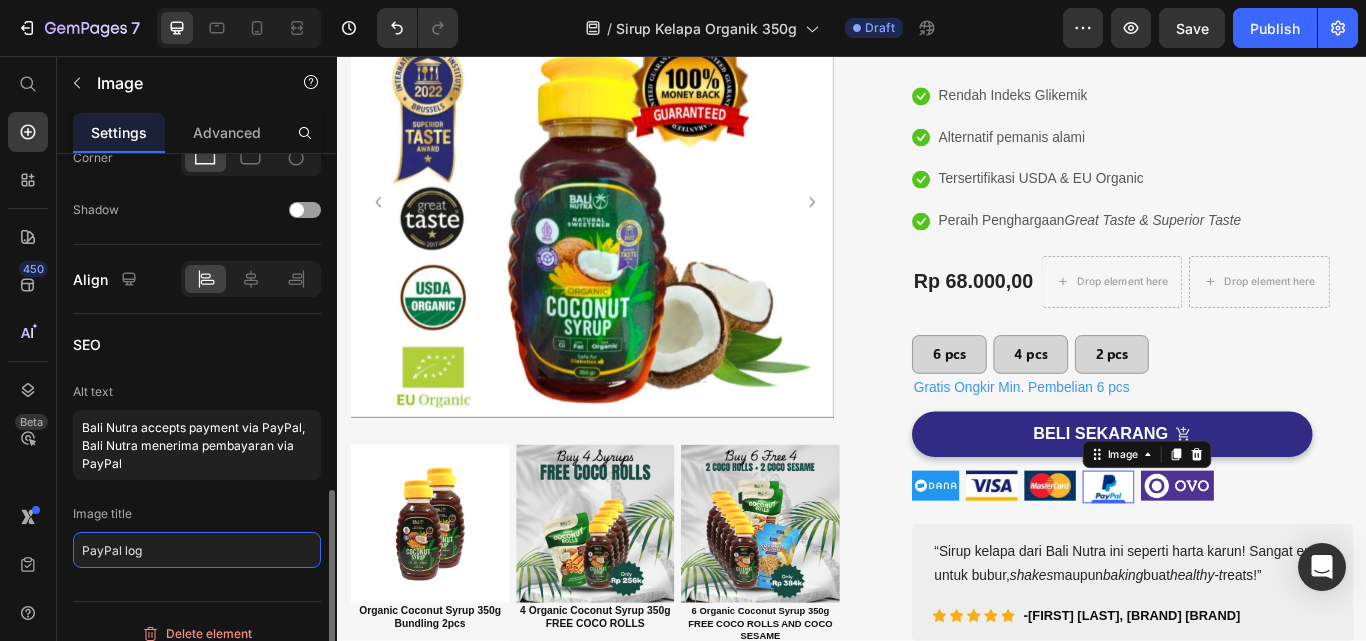 type on "PayPal logo" 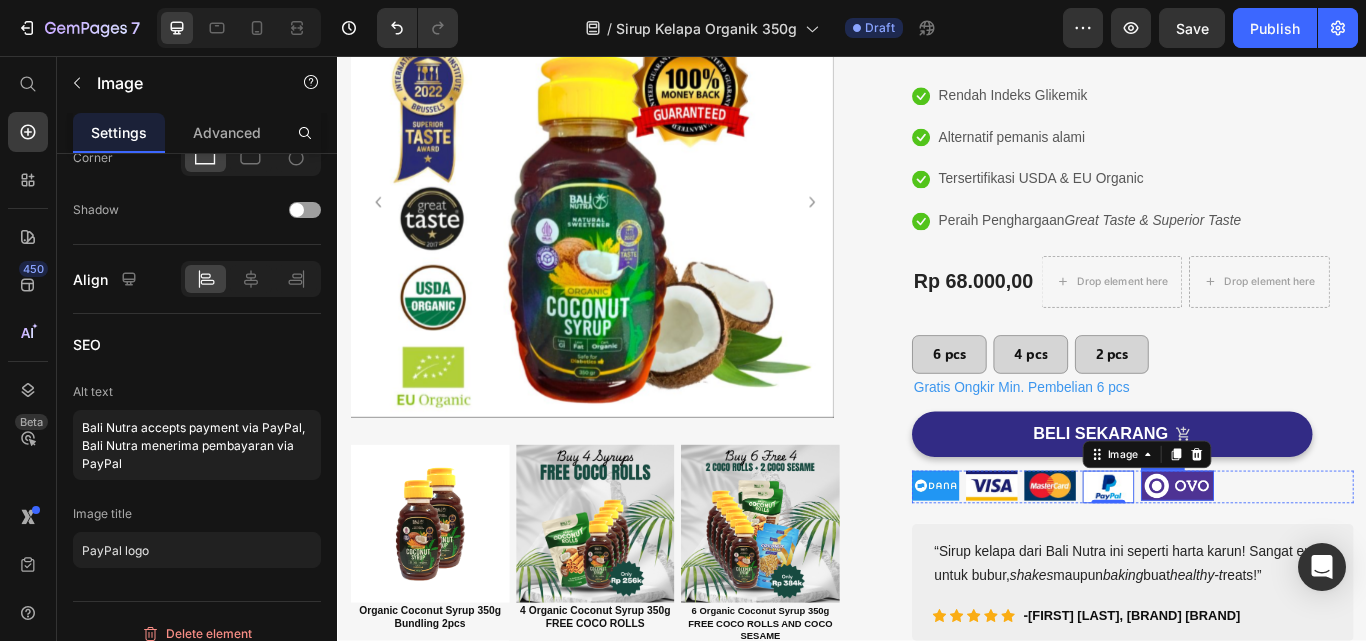 click at bounding box center [1316, 557] 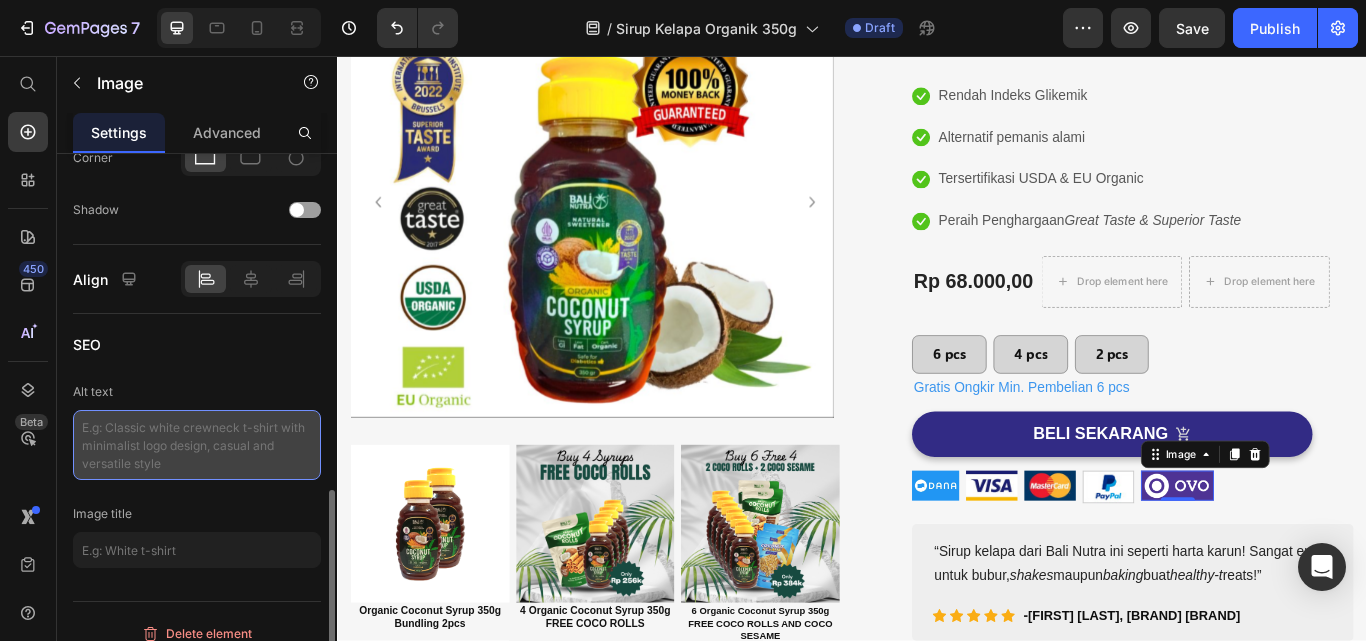 click at bounding box center (197, 445) 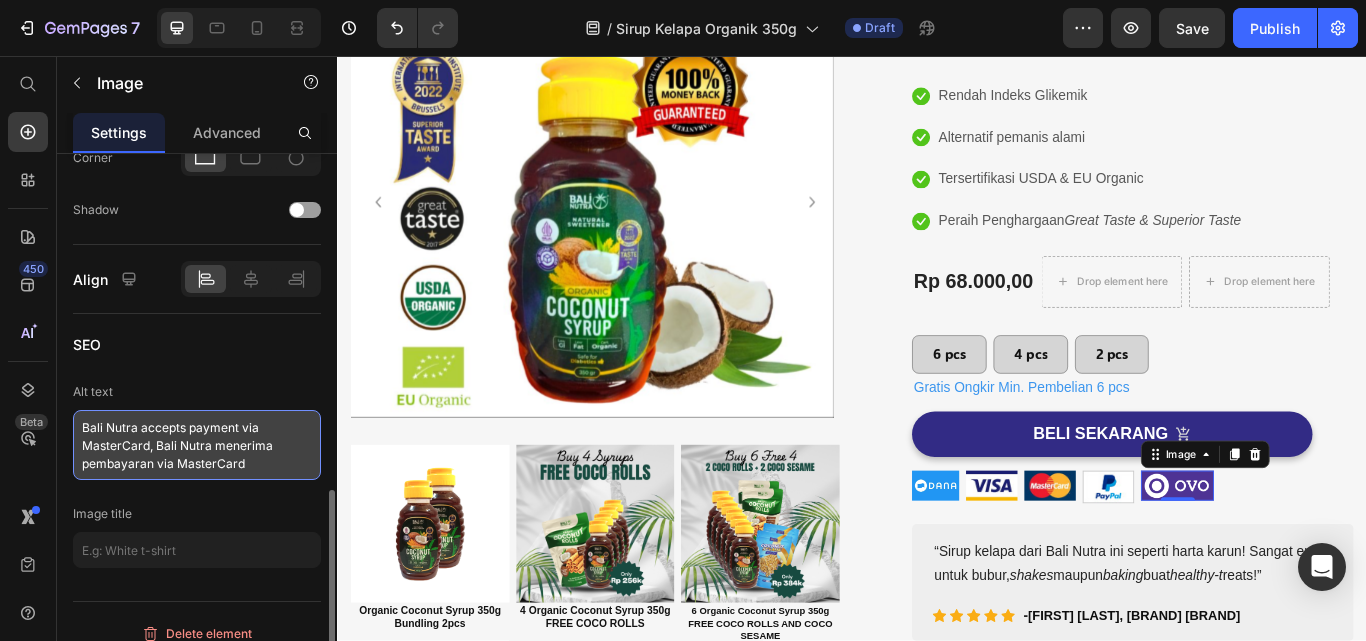 drag, startPoint x: 83, startPoint y: 453, endPoint x: 148, endPoint y: 447, distance: 65.27634 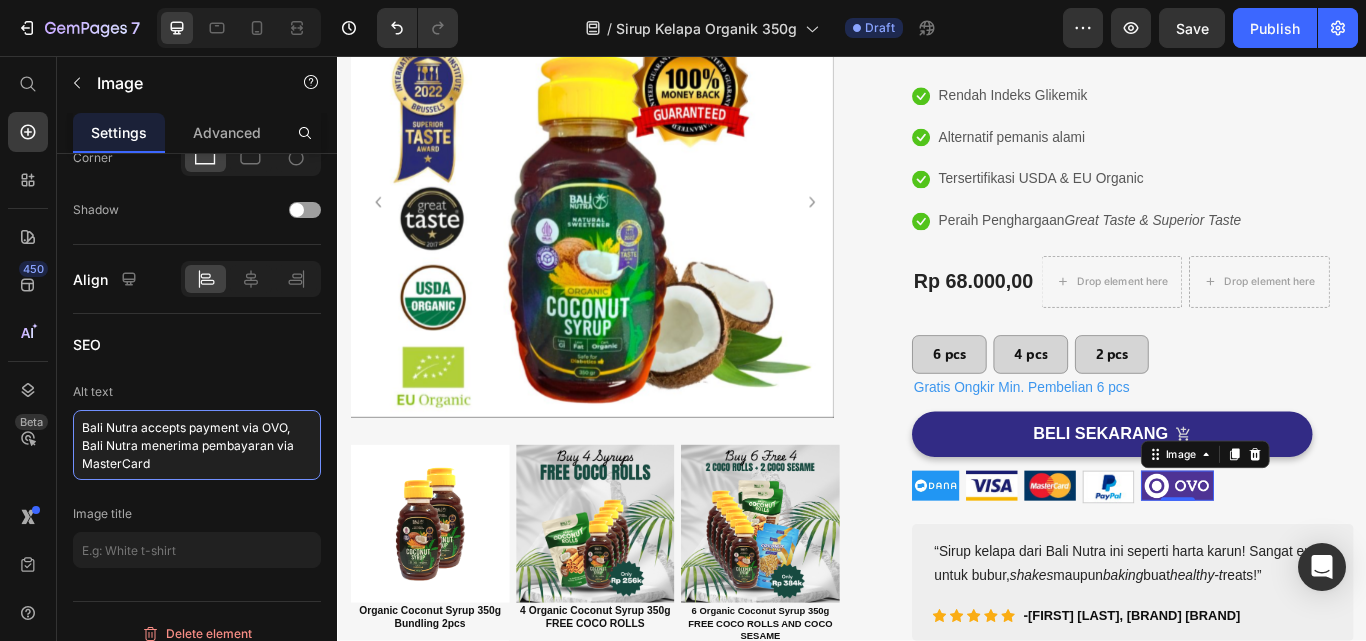 drag, startPoint x: 157, startPoint y: 469, endPoint x: 54, endPoint y: 467, distance: 103.01942 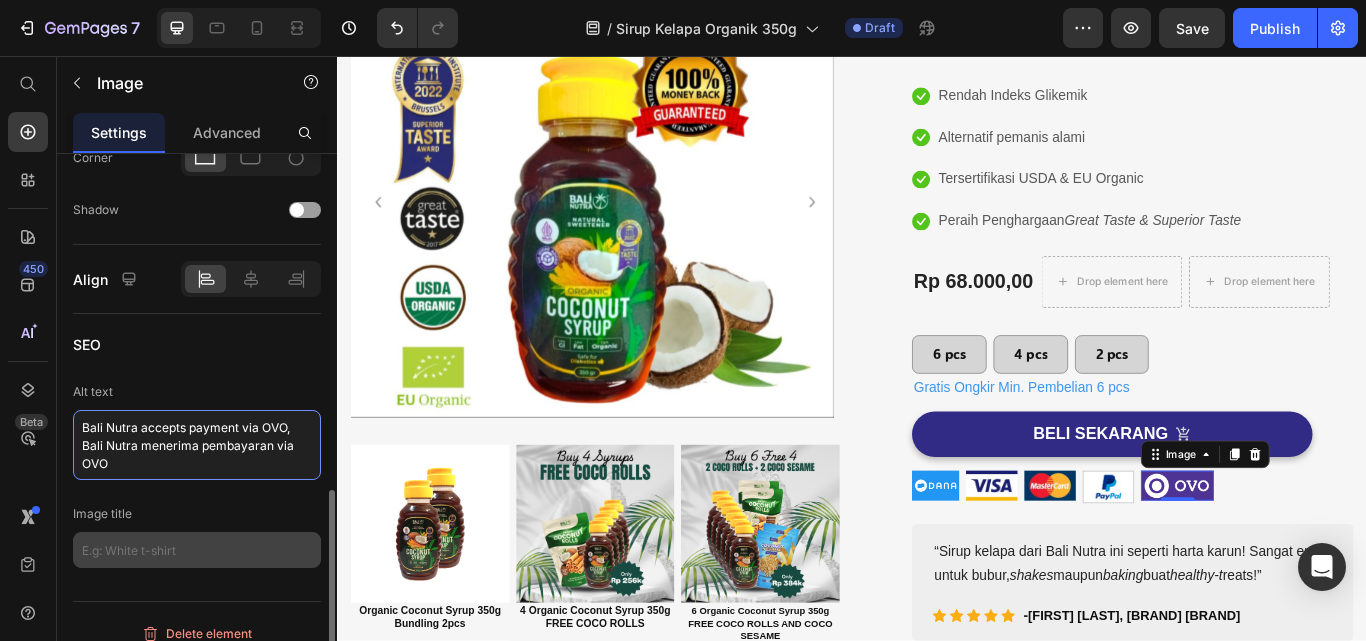 type on "Bali Nutra accepts payment via OVO, Bali Nutra menerima pembayaran via OVO" 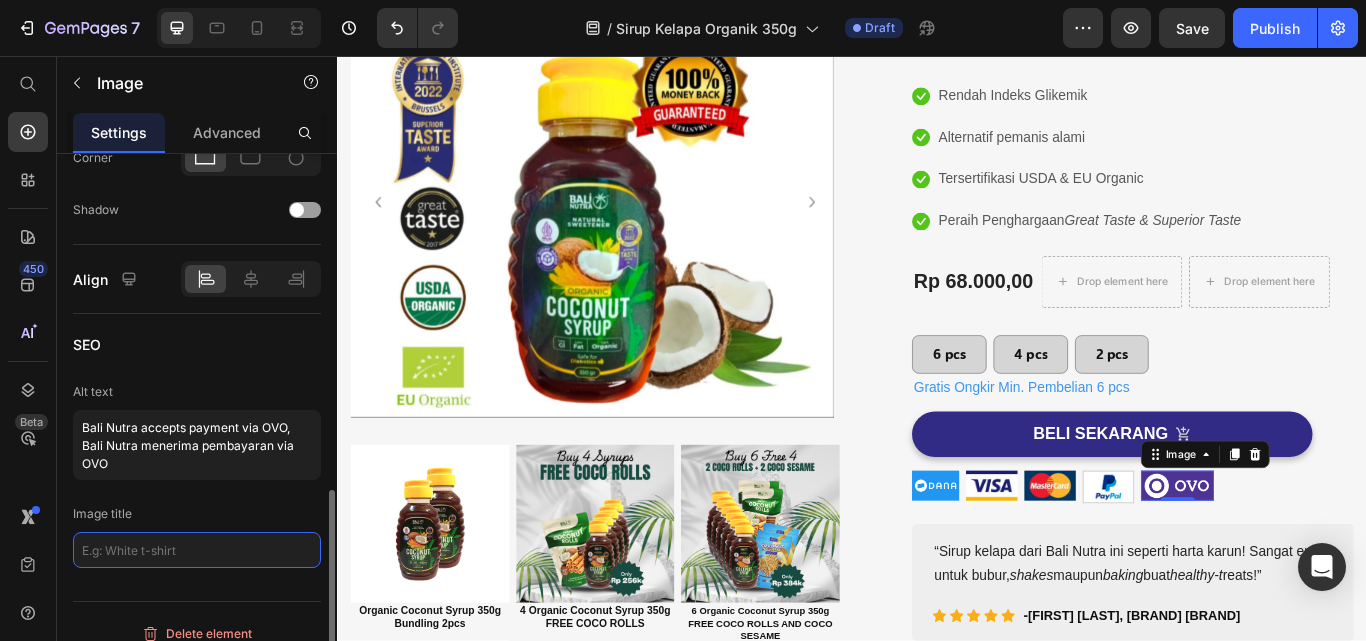 click 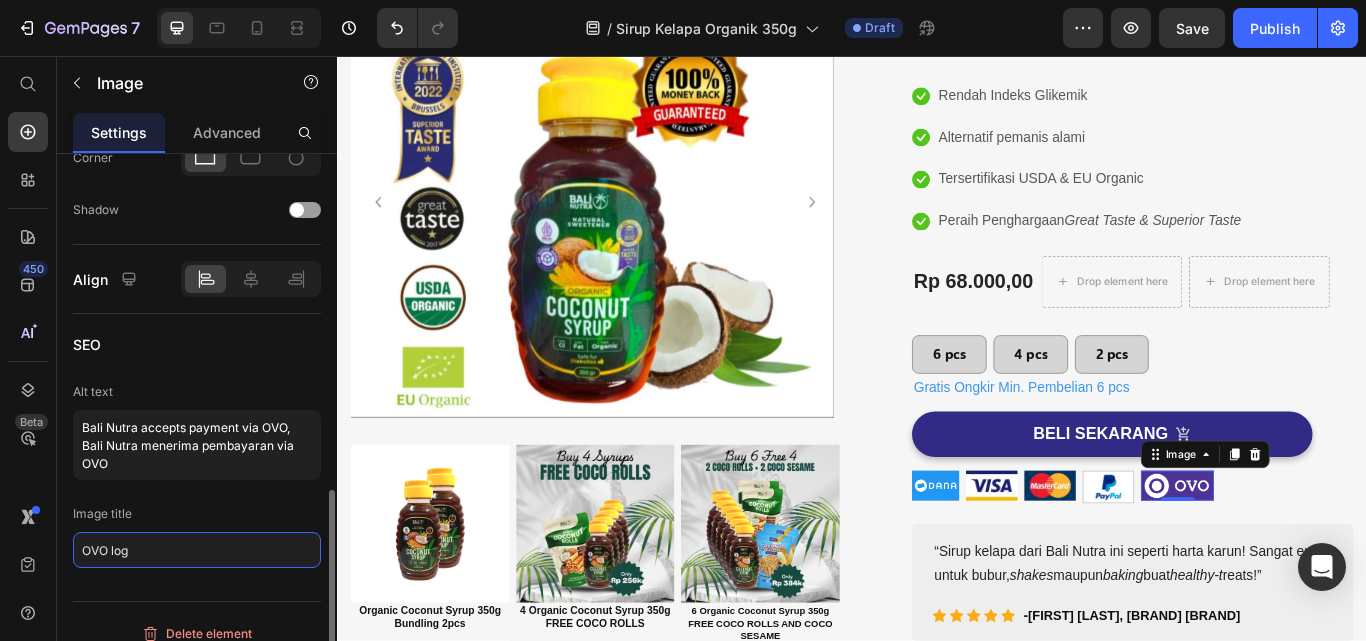 type on "OVO logo" 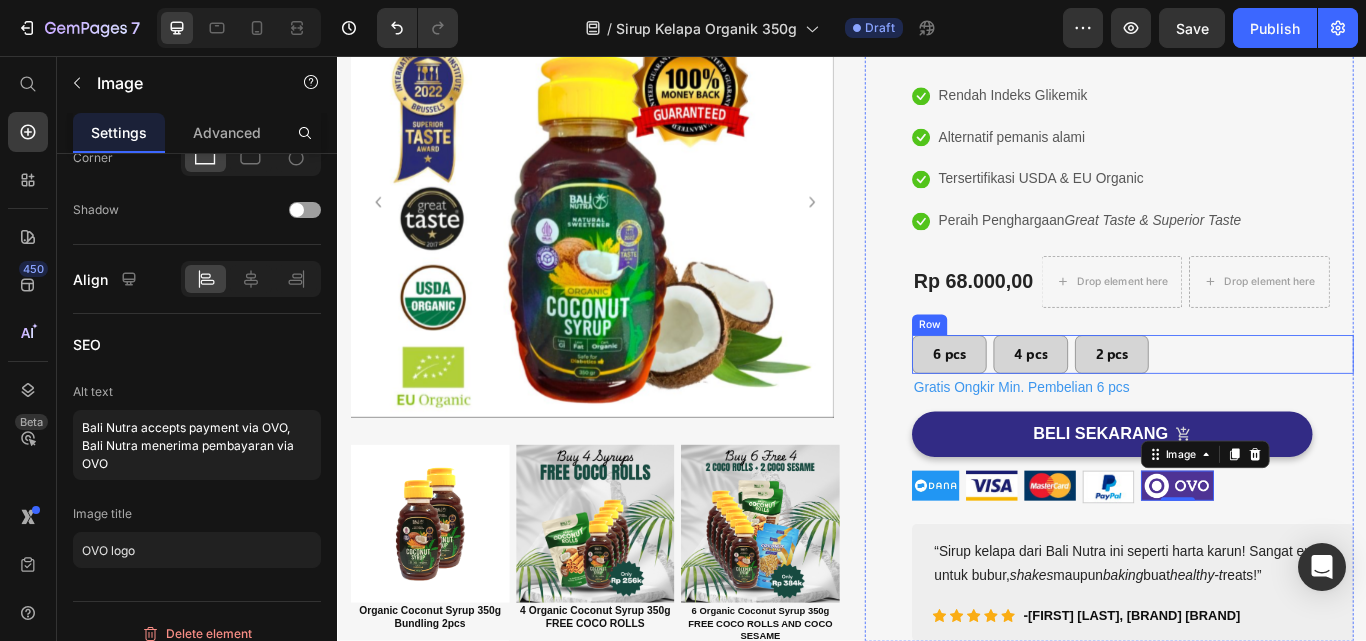 click on "6 pcs Button 4 pcs Button 2 pcs Button Row" at bounding box center (1264, 404) 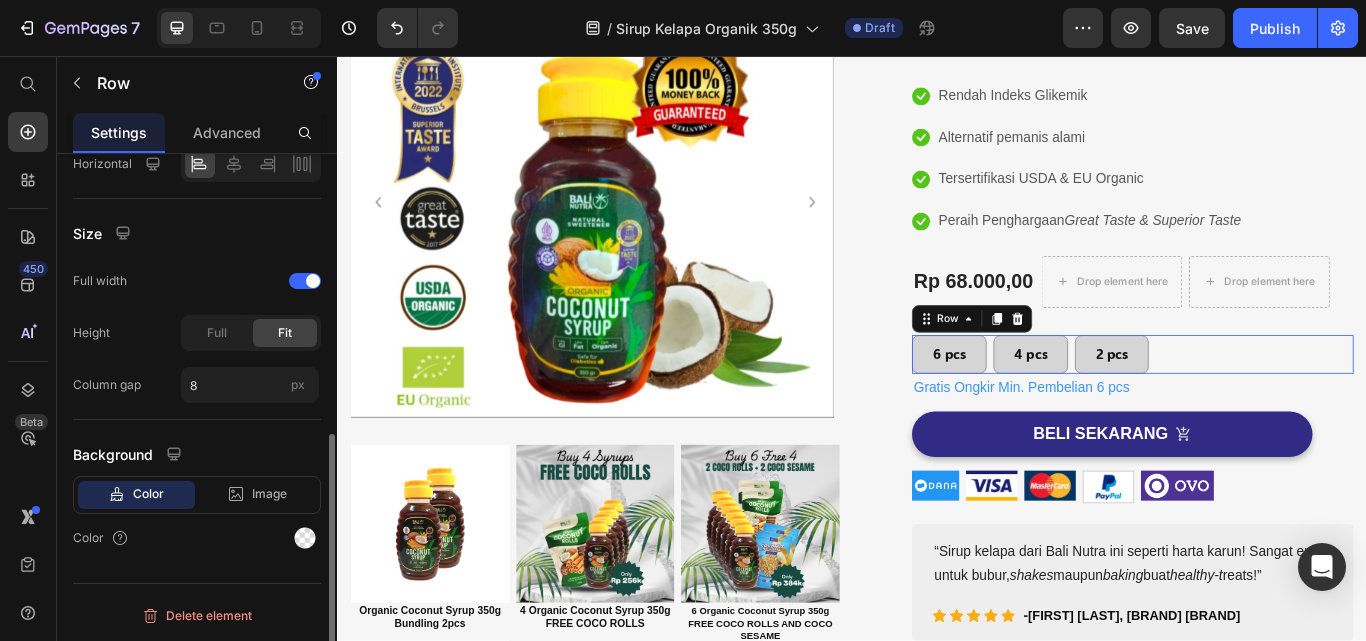 scroll, scrollTop: 0, scrollLeft: 0, axis: both 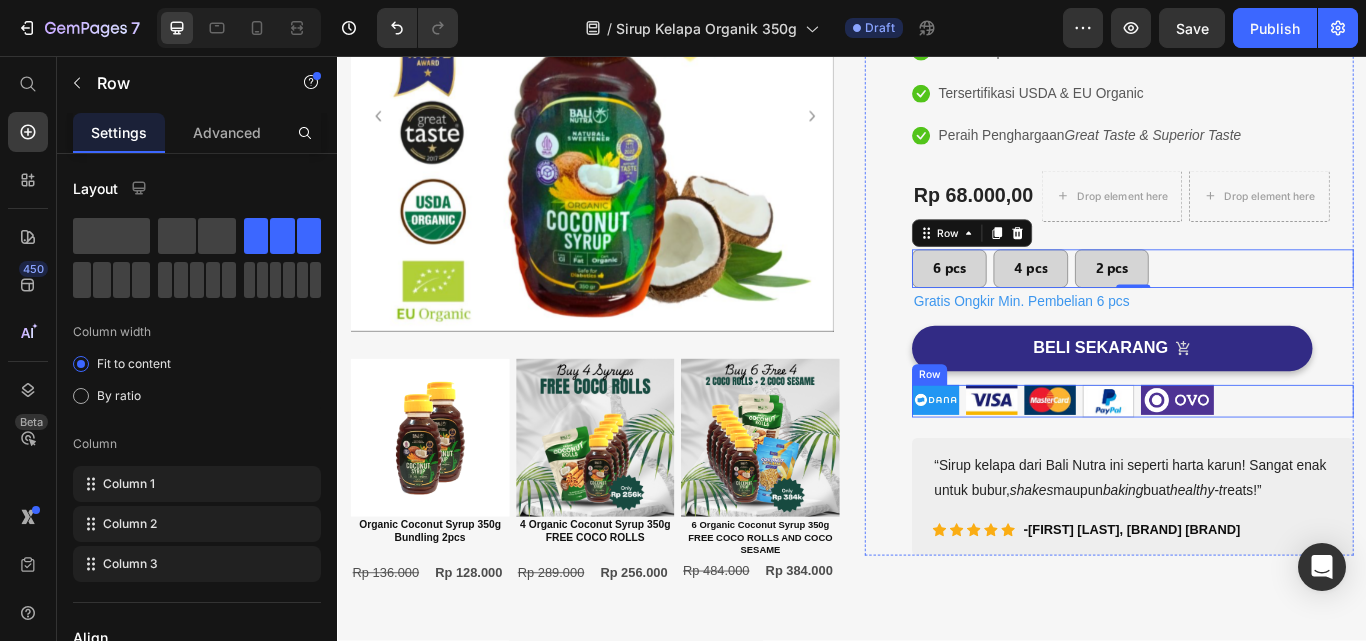 click on "Image Image Image Image Image Row" at bounding box center [1264, 459] 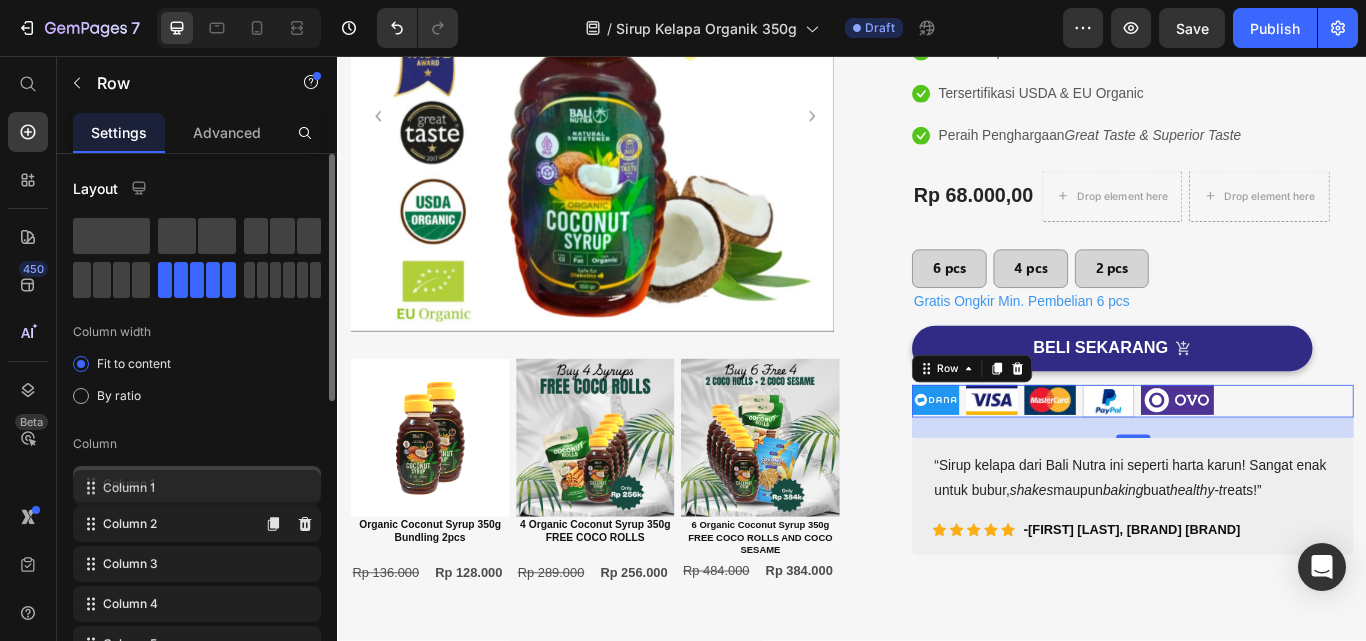 type 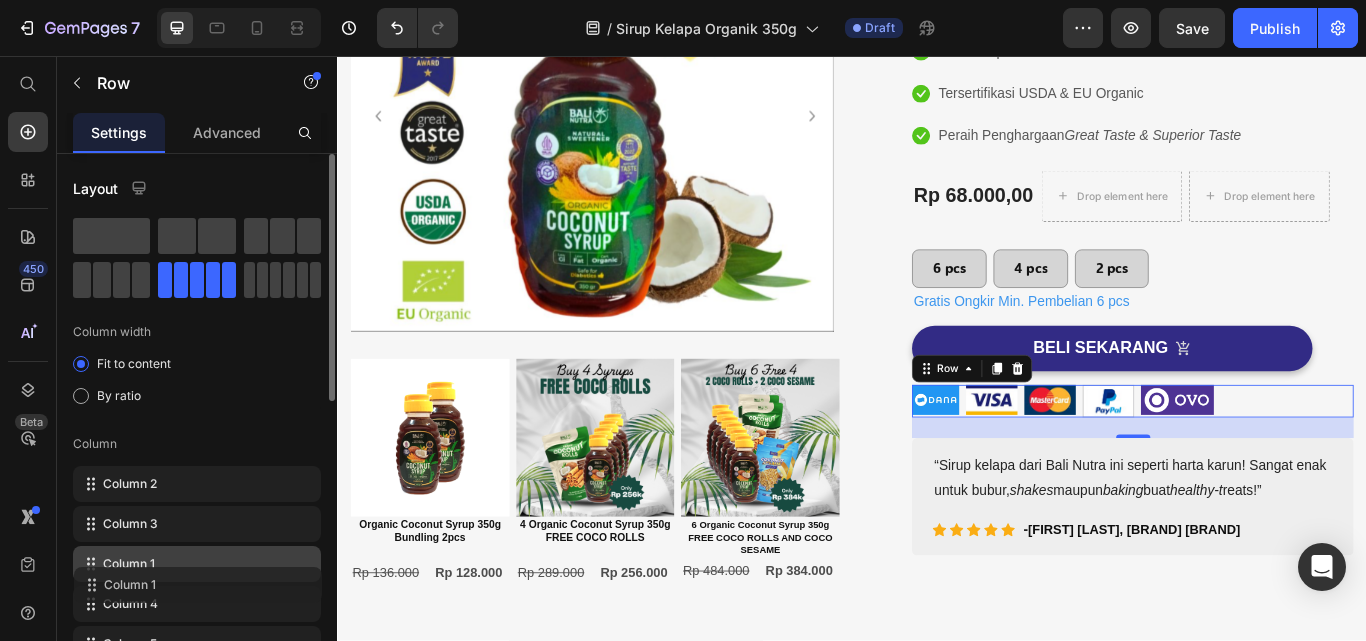 drag, startPoint x: 201, startPoint y: 487, endPoint x: 60, endPoint y: 530, distance: 147.411 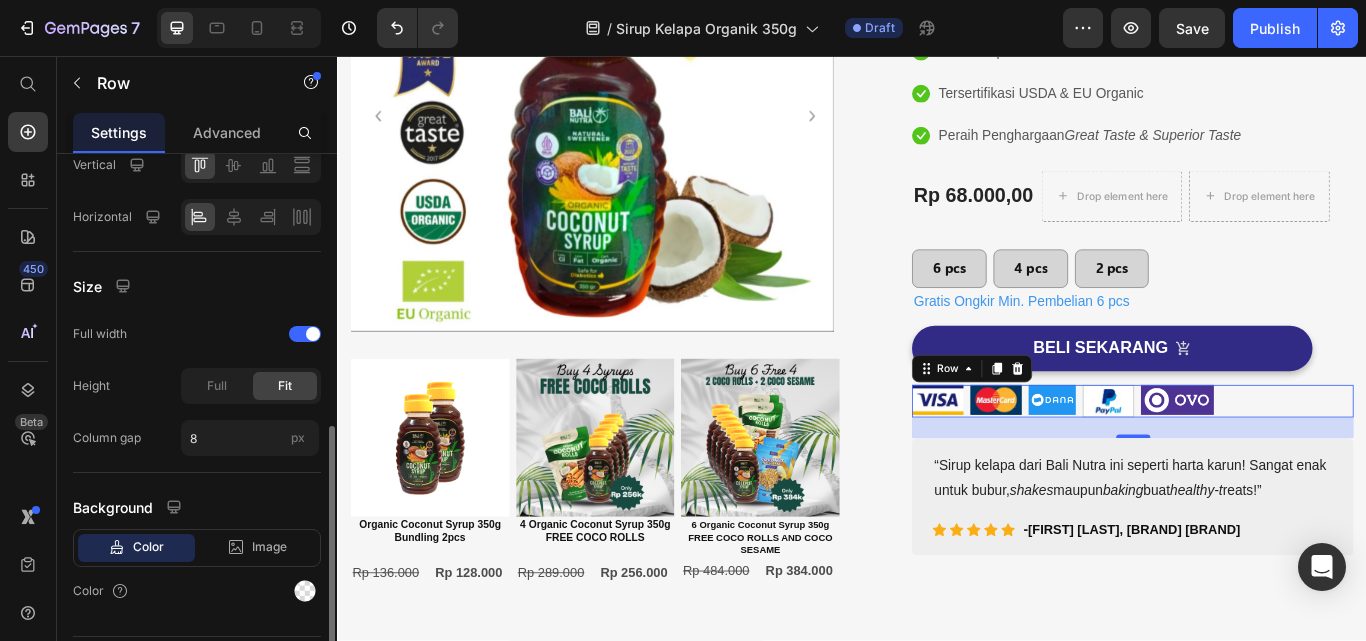scroll, scrollTop: 653, scrollLeft: 0, axis: vertical 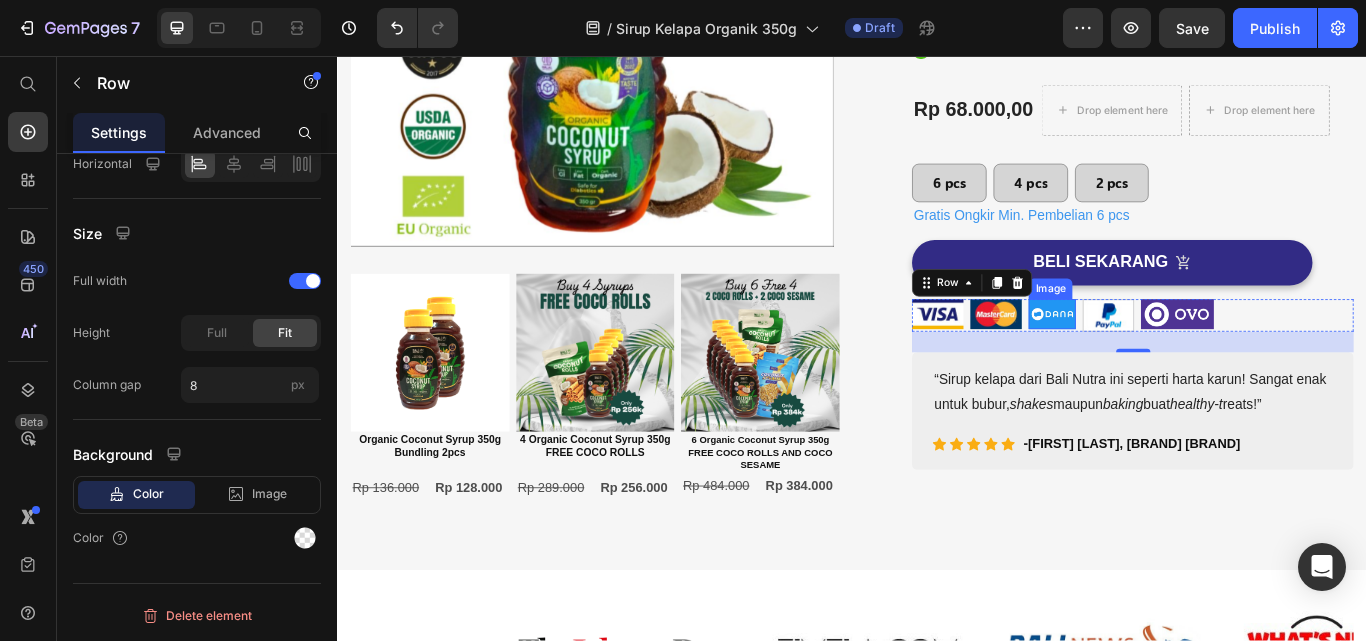 click at bounding box center (1170, 357) 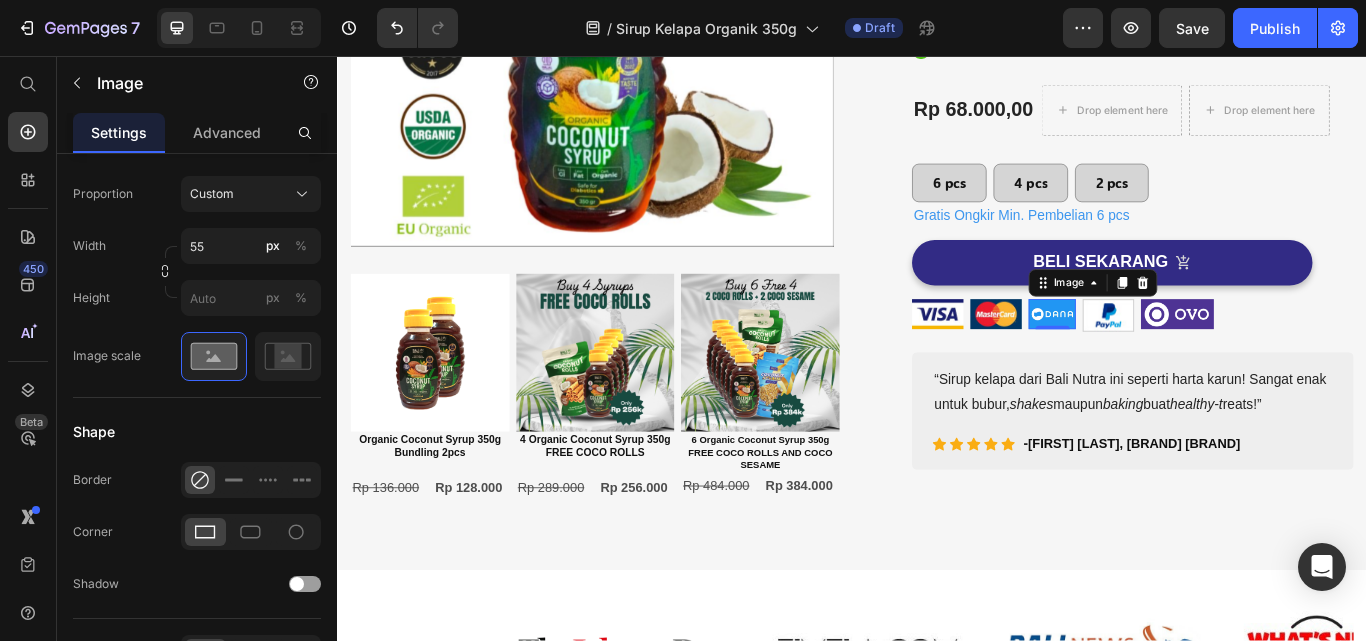 scroll, scrollTop: 992, scrollLeft: 0, axis: vertical 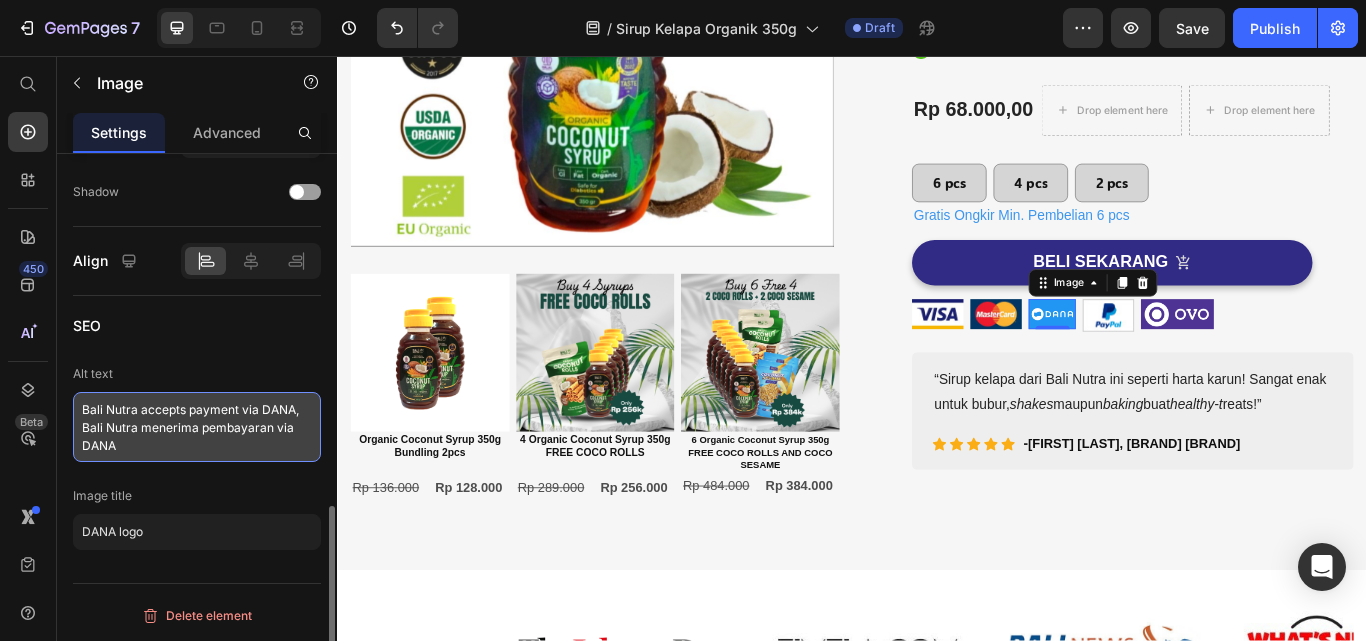 click on "Bali Nutra accepts payment via DANA, Bali Nutra menerima pembayaran via DANA" at bounding box center [197, 427] 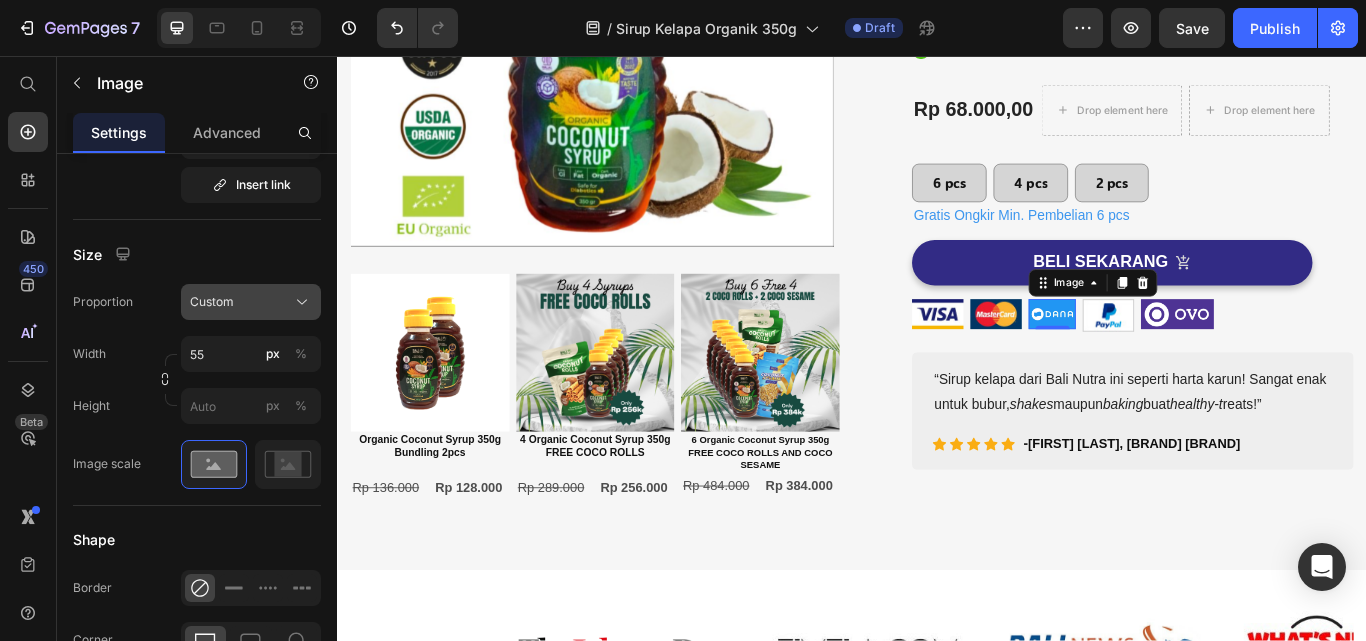 scroll, scrollTop: 0, scrollLeft: 0, axis: both 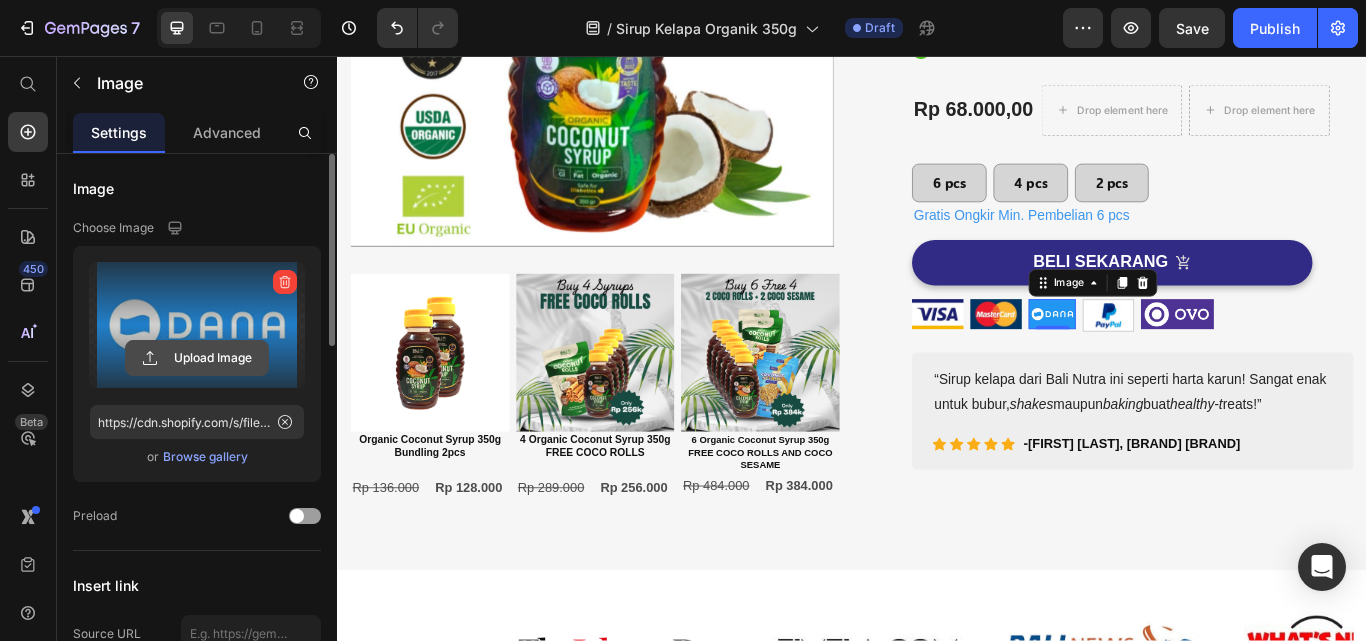 click 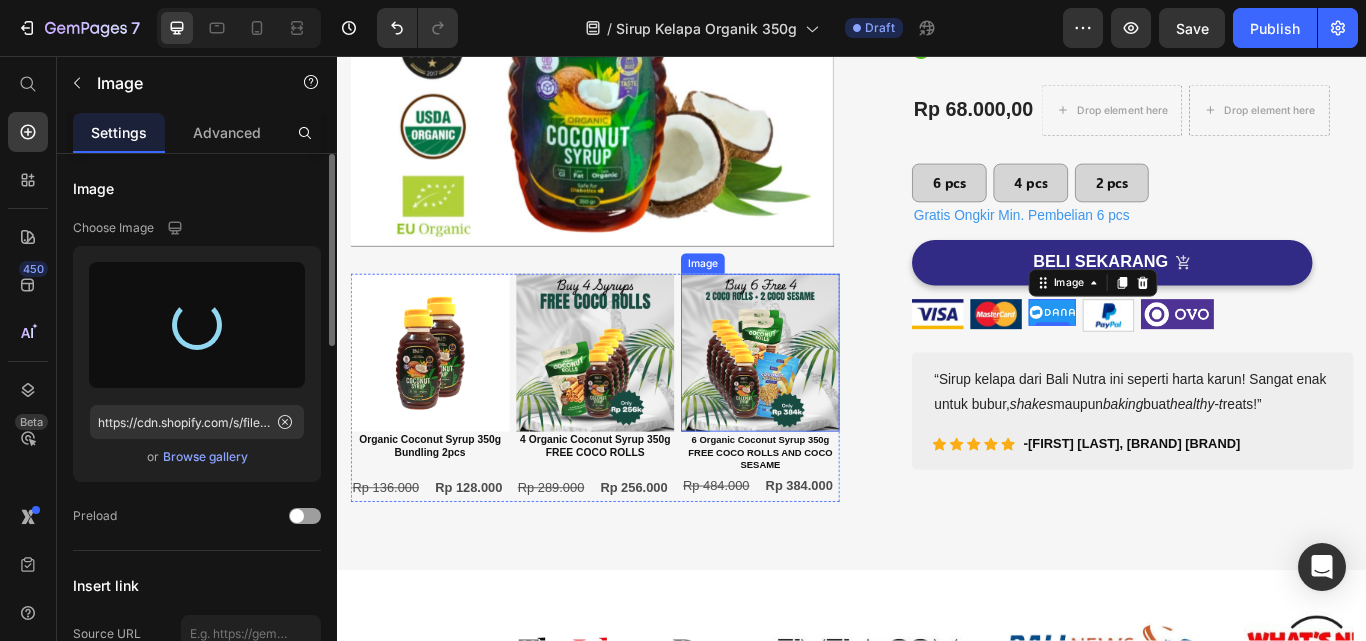 type on "https://cdn.shopify.com/s/files/1/0554/8032/0061/files/gempages_572444325800051864-ab81b064-d87c-4492-84fe-564cbcc25e94.jpg" 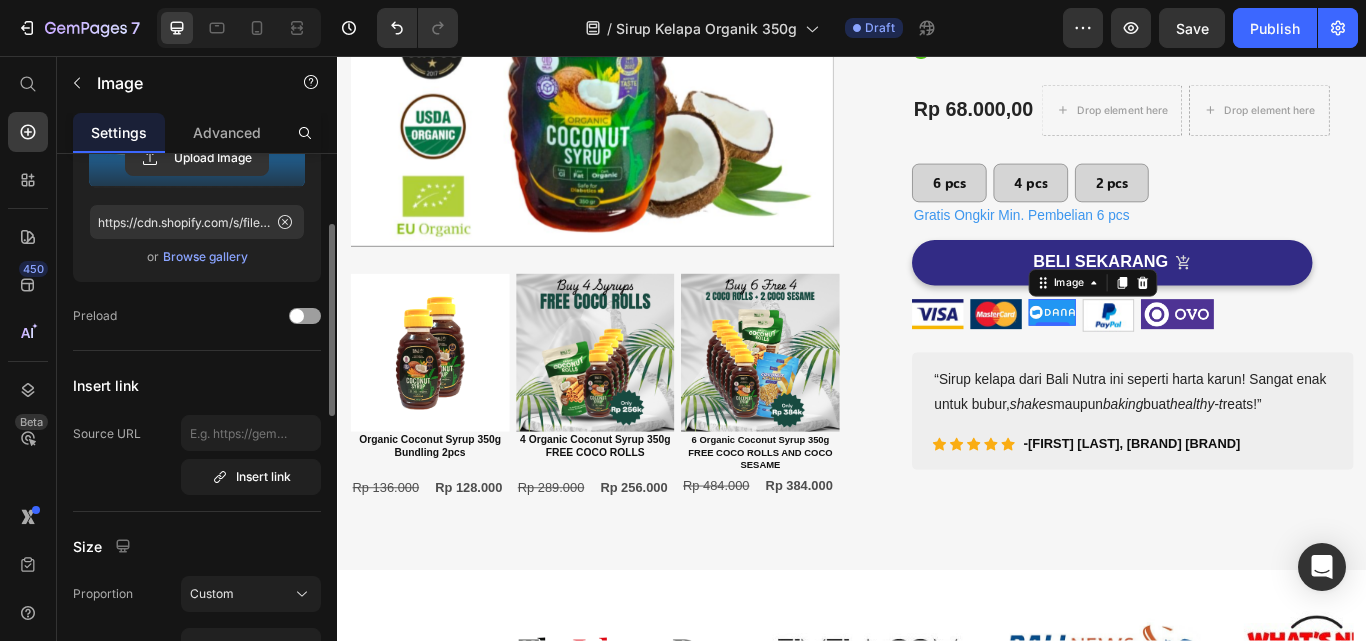 scroll, scrollTop: 400, scrollLeft: 0, axis: vertical 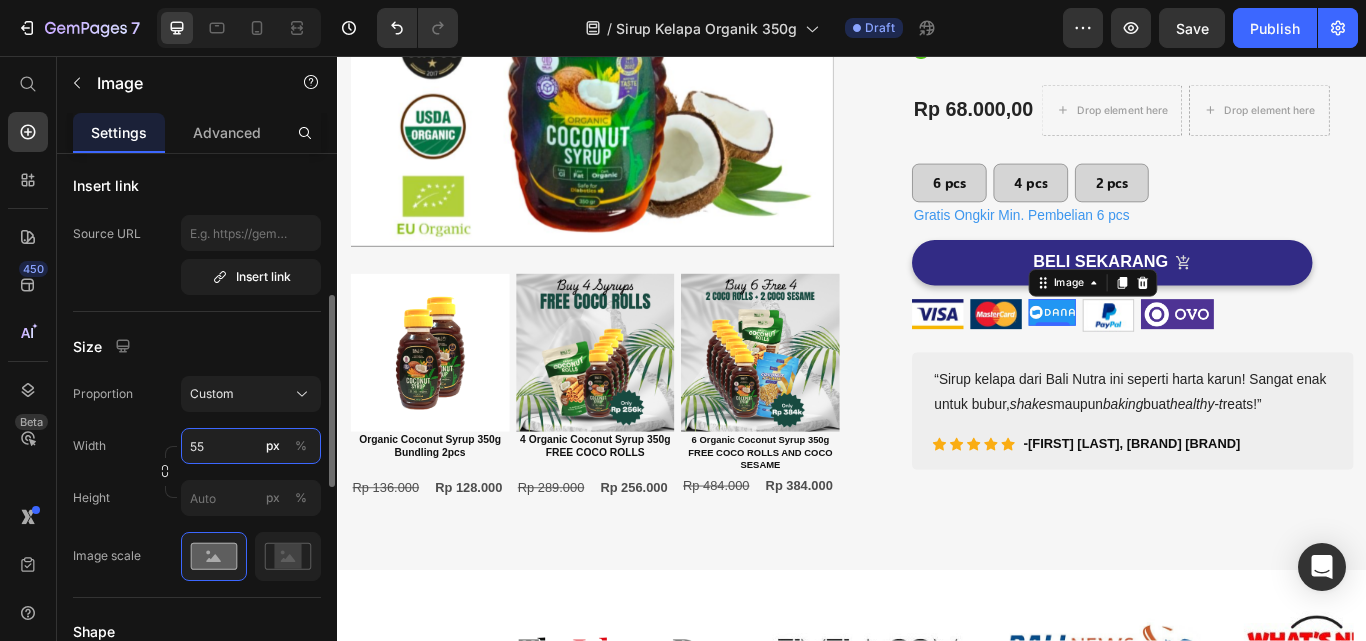 click on "55" at bounding box center [251, 446] 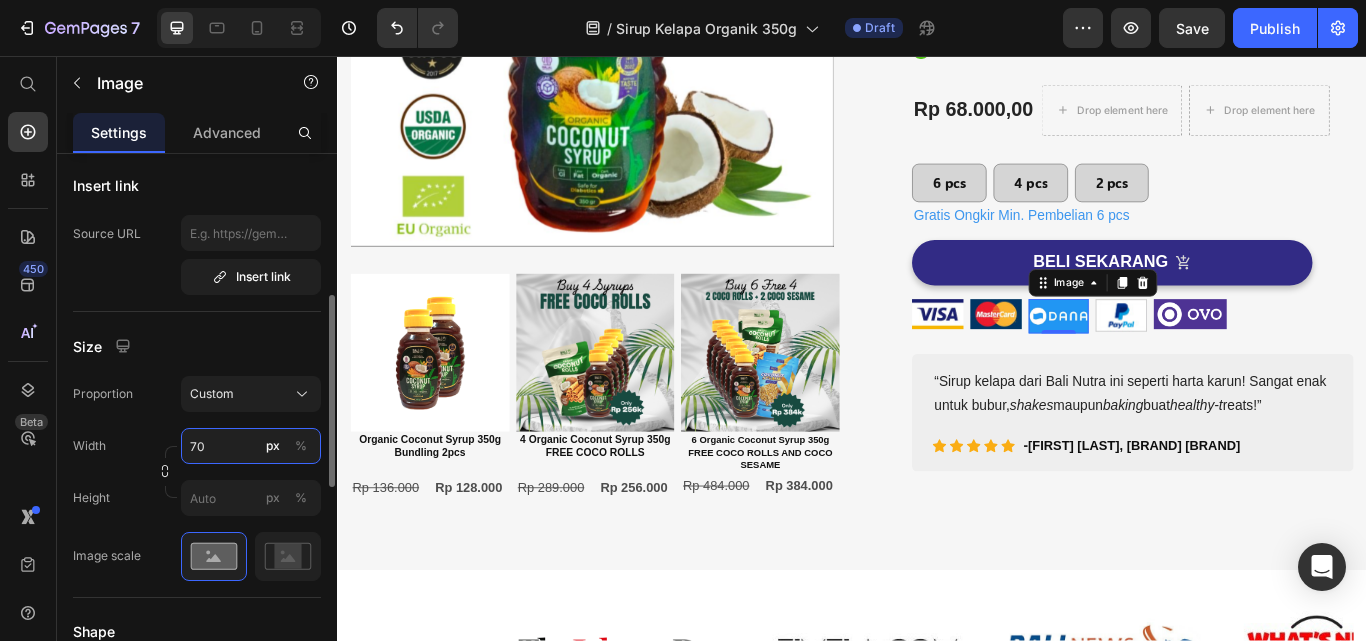 type on "7" 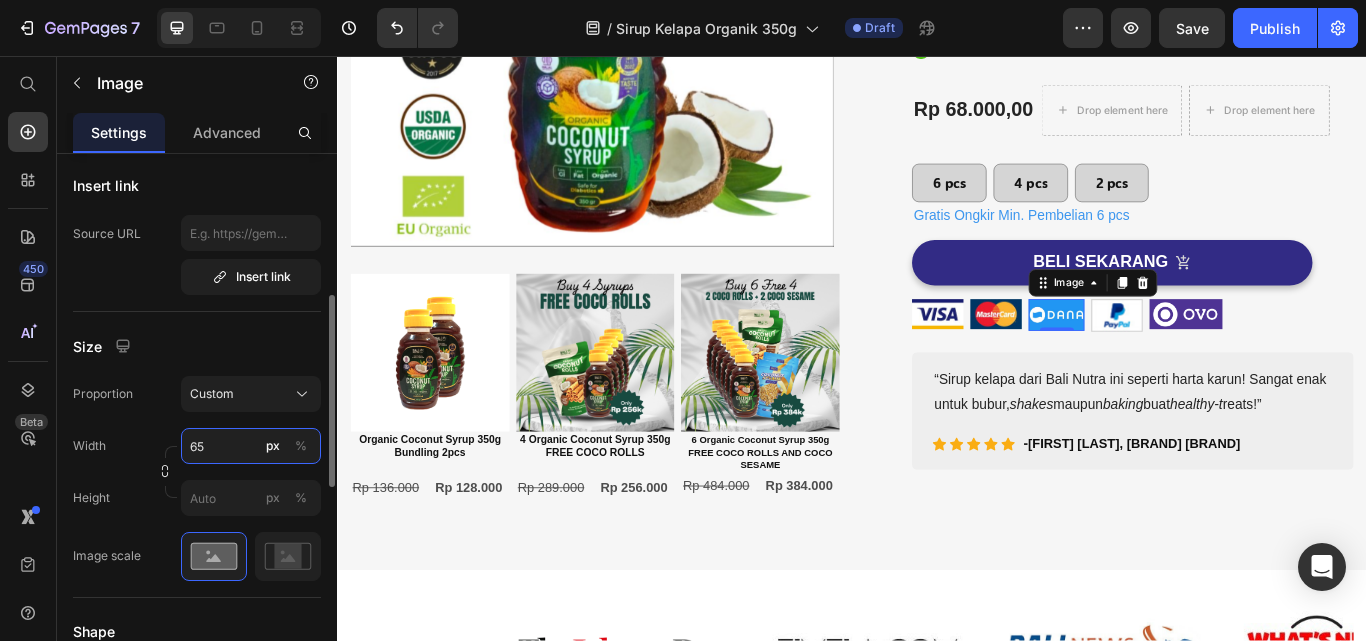type on "65" 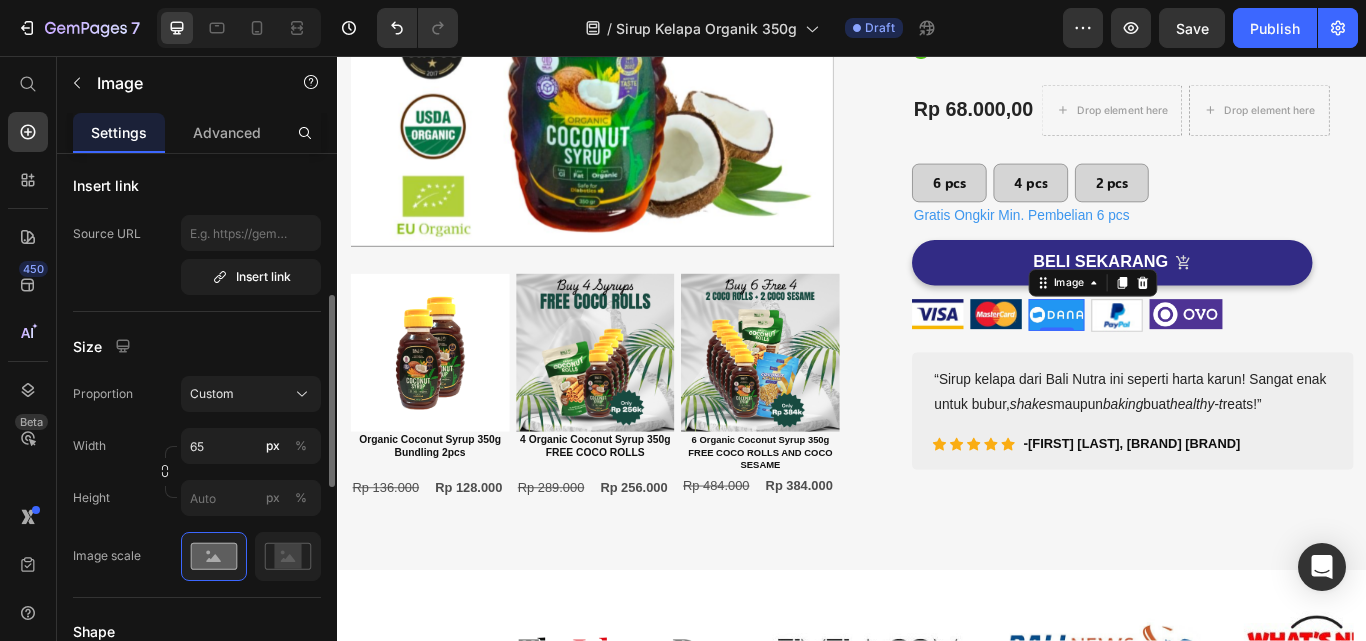 click on "Size" at bounding box center (197, 346) 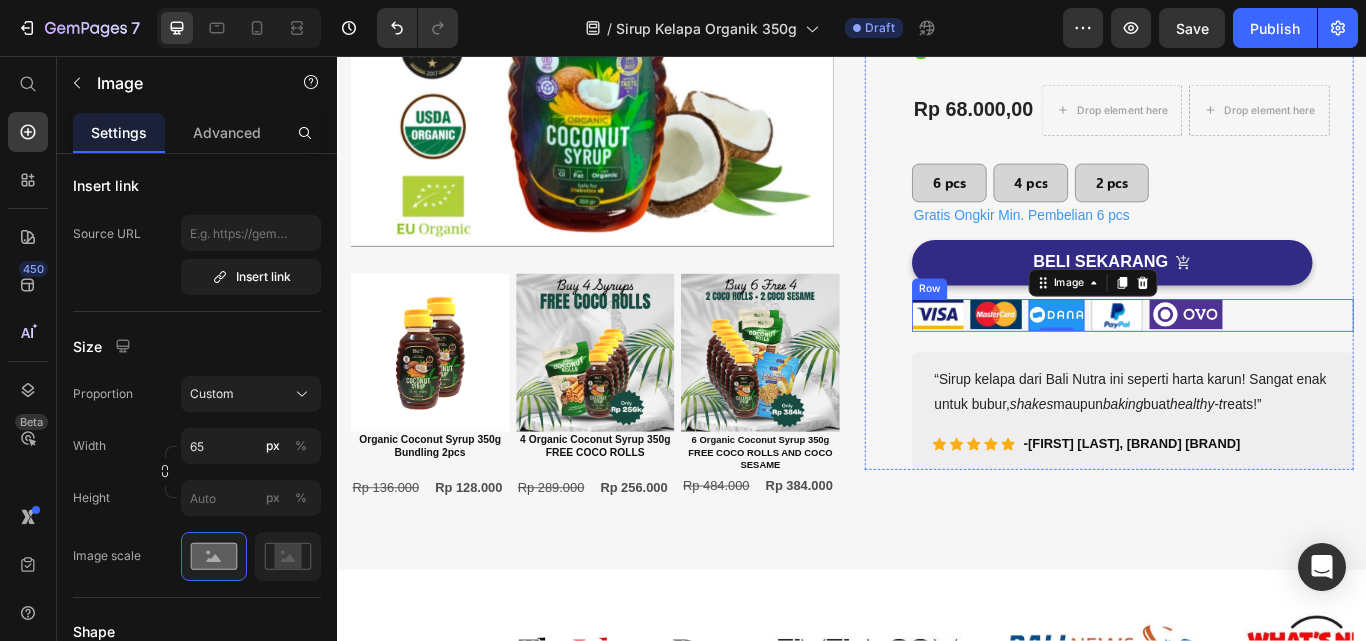 click on "Image   0 Image Image Image Image Row" at bounding box center [1264, 359] 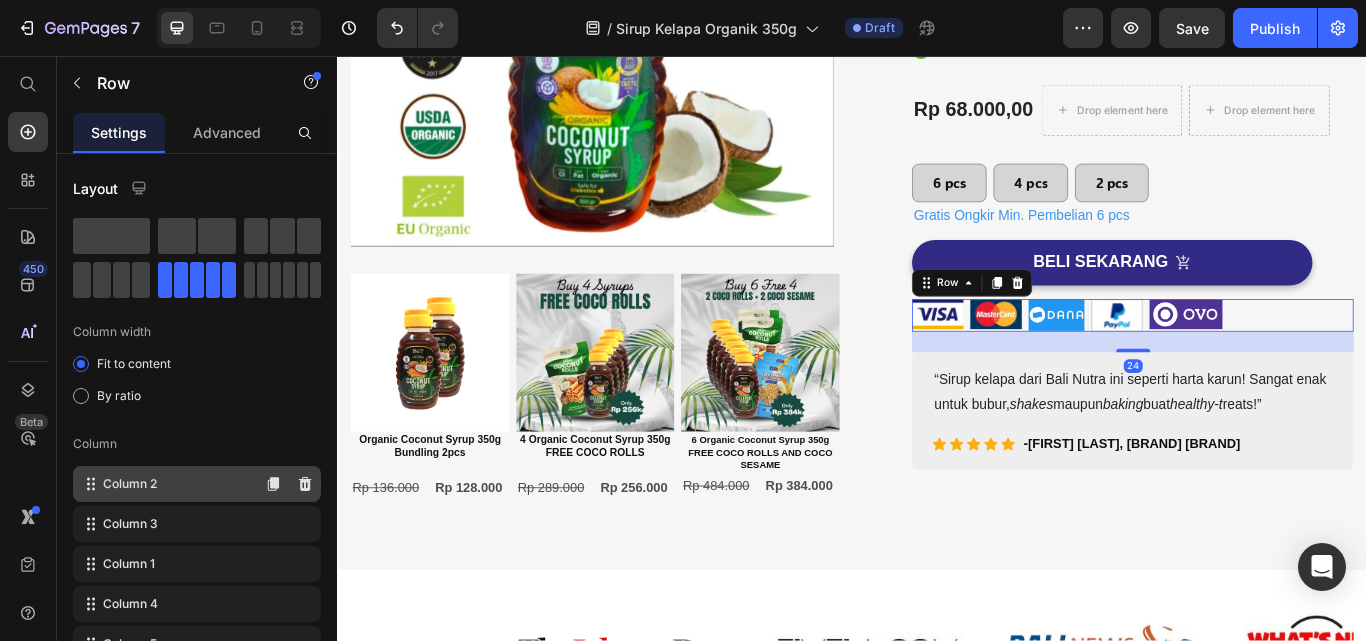 scroll, scrollTop: 100, scrollLeft: 0, axis: vertical 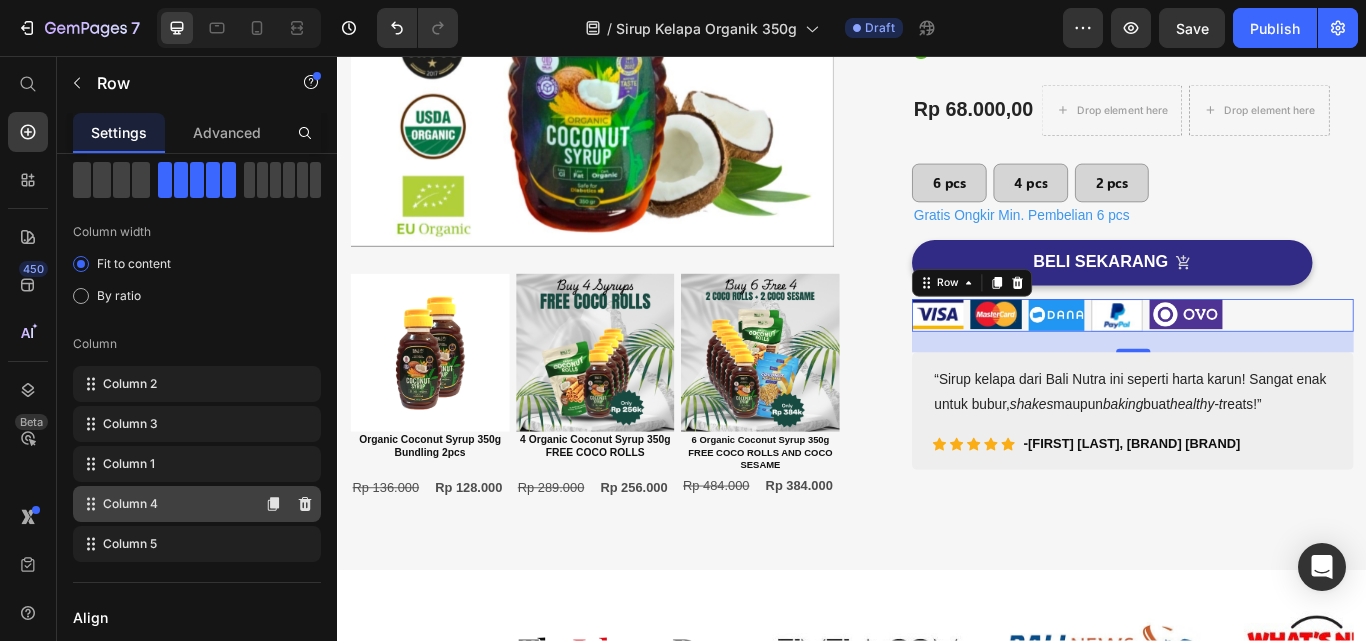 type 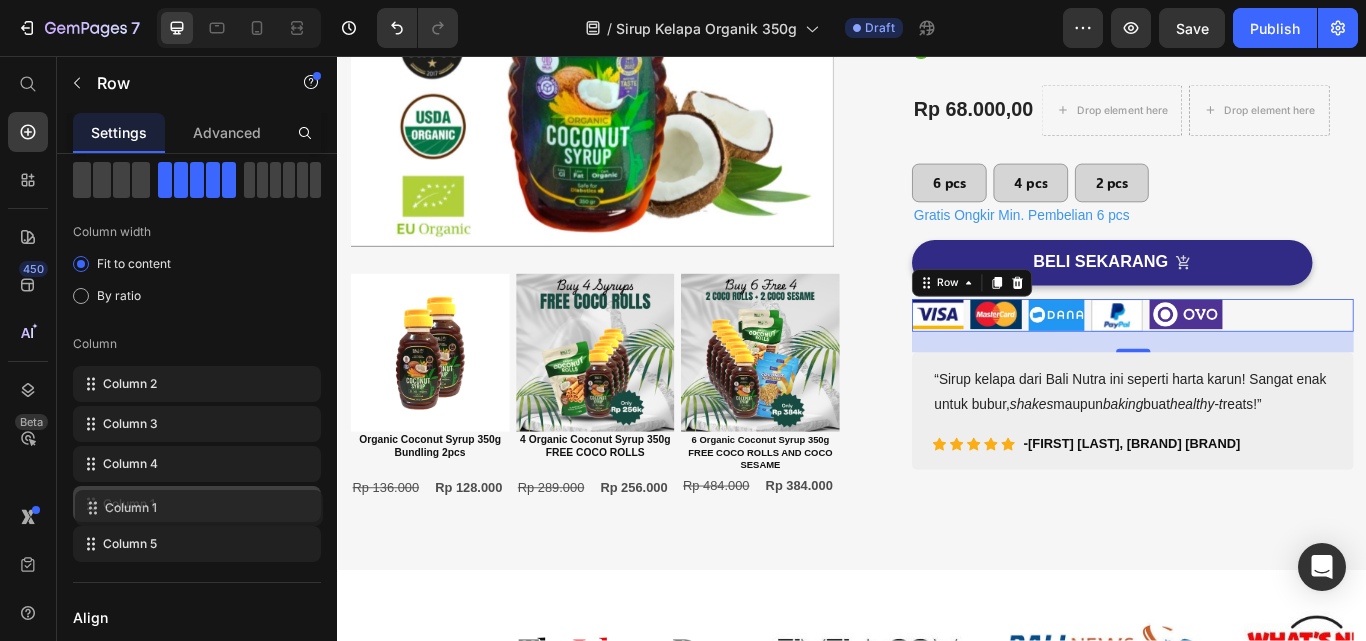 click on "(P) Images & Gallery Sirup Kelapa Organik 350g (P) Title Icon Icon Icon Icon Icon Icon Icon List Hoz 1000+ Pelanggan Percaya Text block Row Icon Rendah Indeks Glikemik Text block Icon Alternatif pemanis alami Text block Icon Tersertifikasi USDA & EU Organic Text block Icon Peraih Penghargaan Great Taste & Superior Taste Text block Icon List Rp 68.000,00 (P) Price Drop element here Drop element here Row 6 pcs Button 4 pcs Button 2 pcs Button Row Gratis Ongkir Min. Pembelian 6 pcs Text Block Icon Rendah Indeks Glikemik Text block Icon Alternatif Pemanis Alami Text block Icon Tersertifikasi EU & USDA Organic Text block Icon Peraih Penghargaan Great Taste & Superior Taste Text block Icon List BELI SEKARANG (P) Cart Button Image Image Image Image Image Row 24 shakes maupun Icon" at bounding box center (1237, 176) 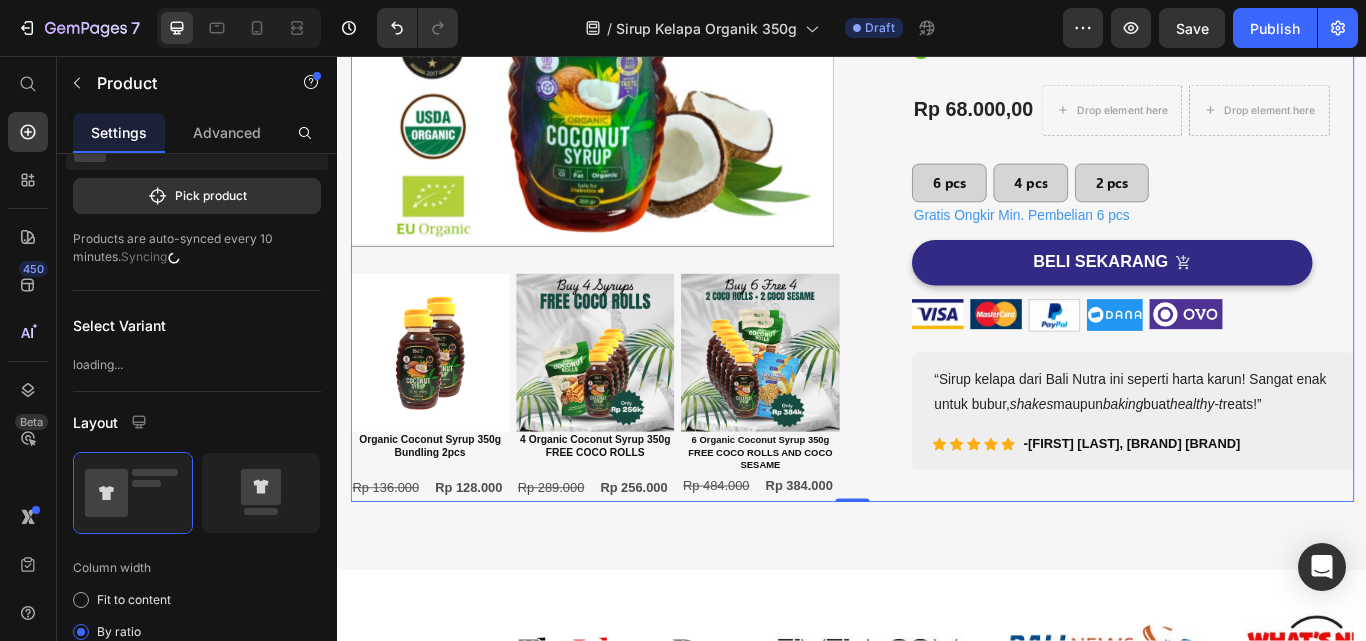 scroll, scrollTop: 0, scrollLeft: 0, axis: both 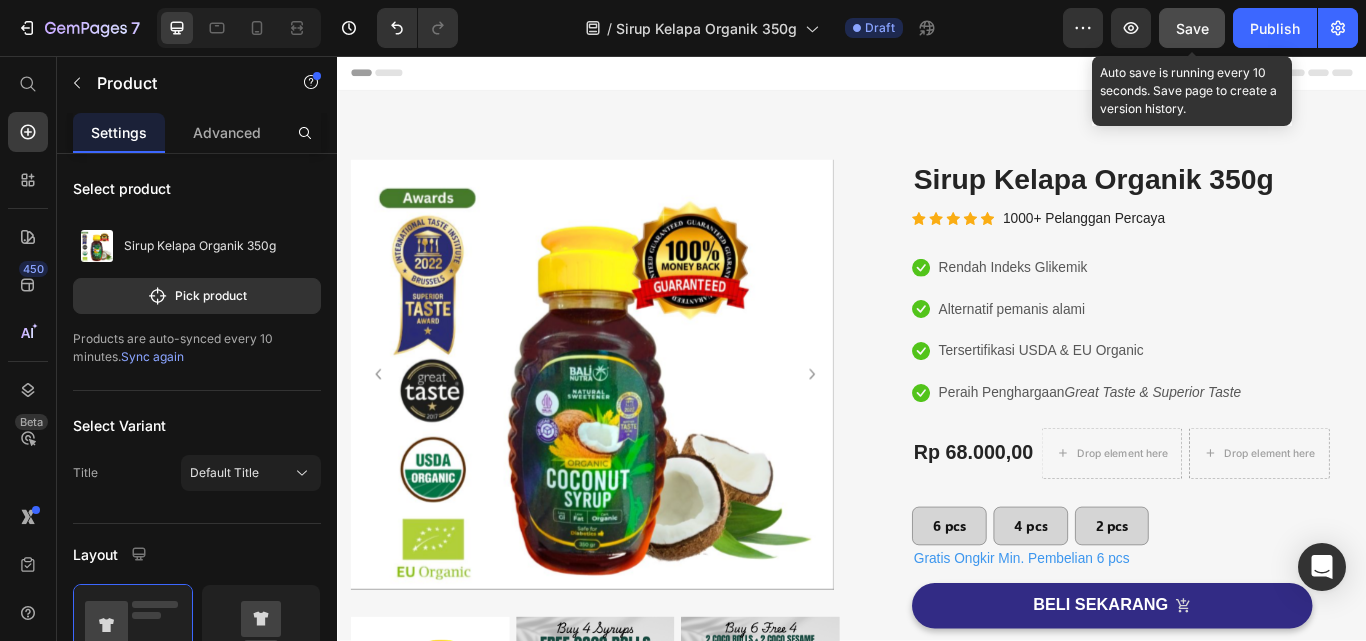 click on "Save" at bounding box center [1192, 28] 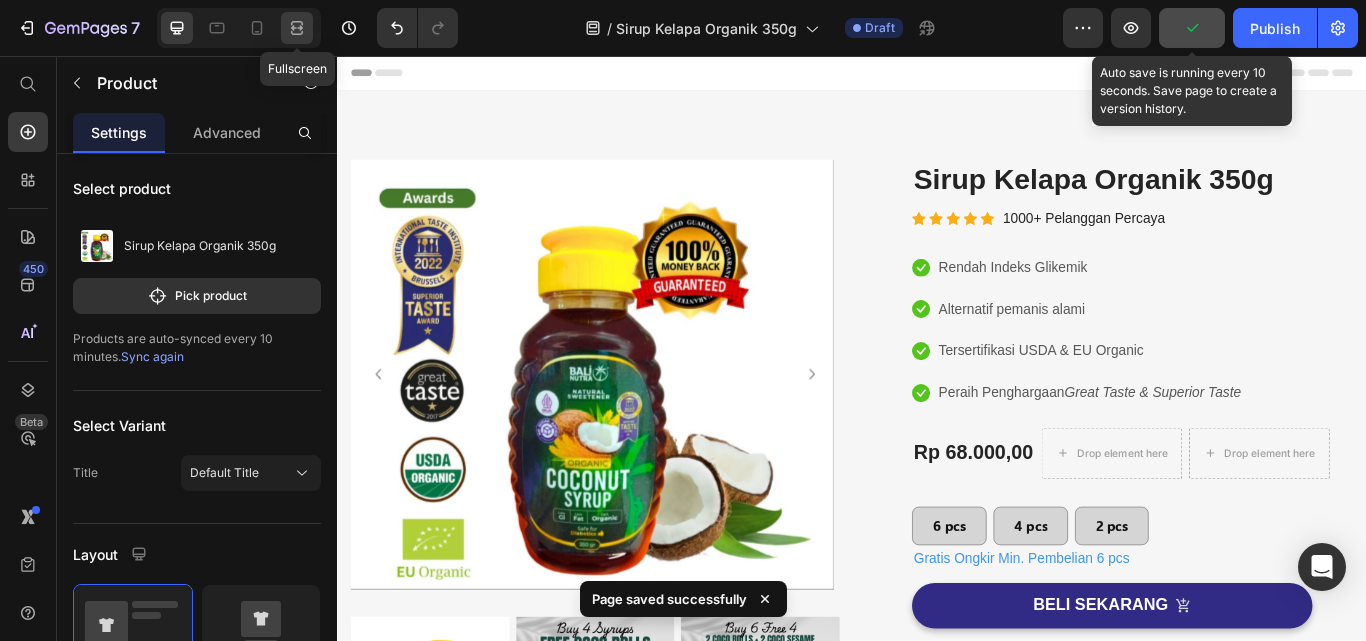 click 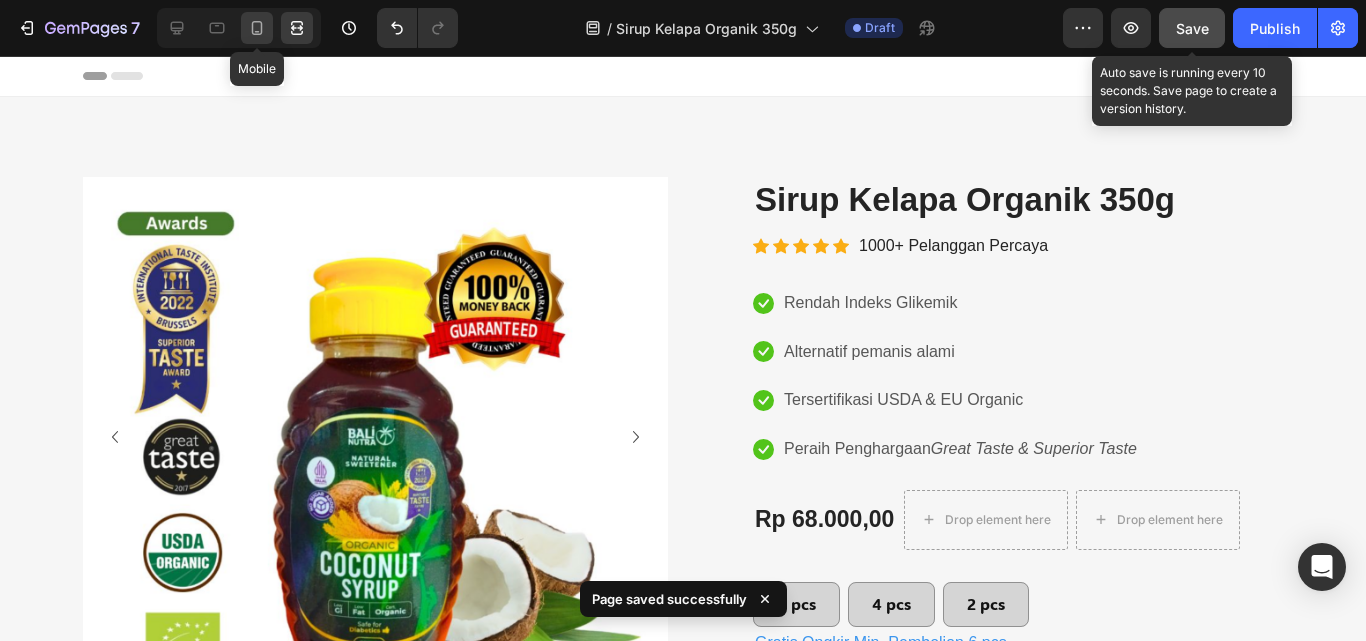 click 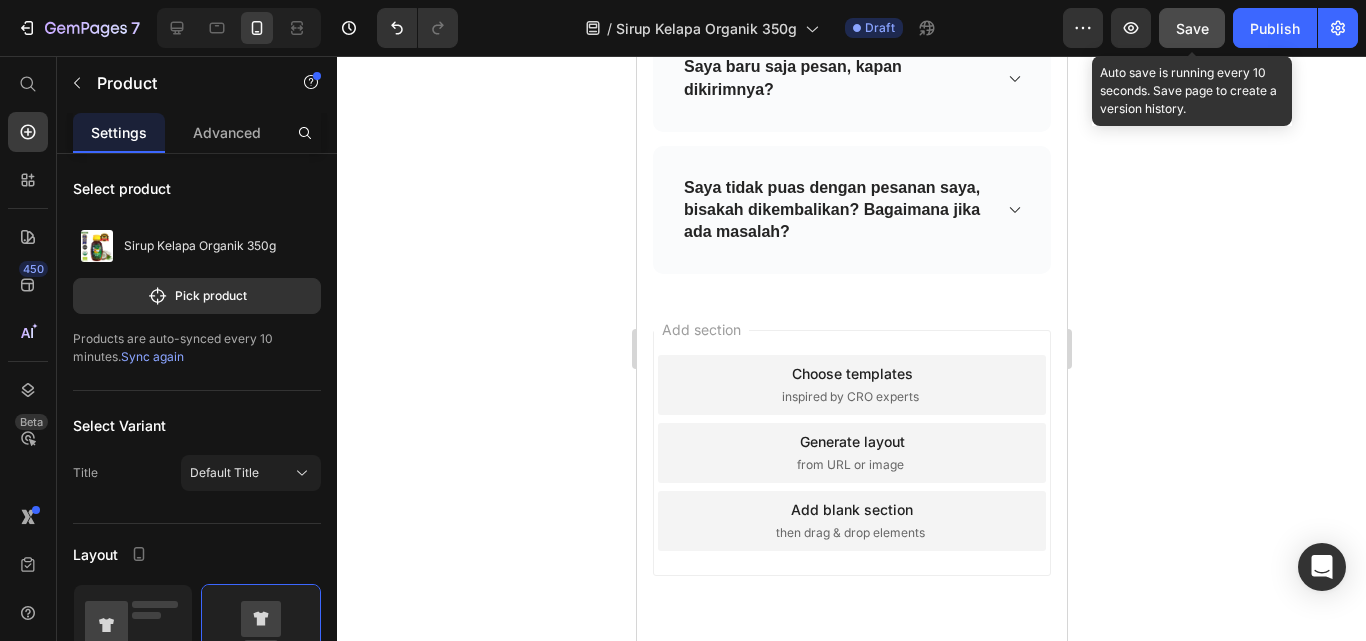 scroll, scrollTop: 8188, scrollLeft: 0, axis: vertical 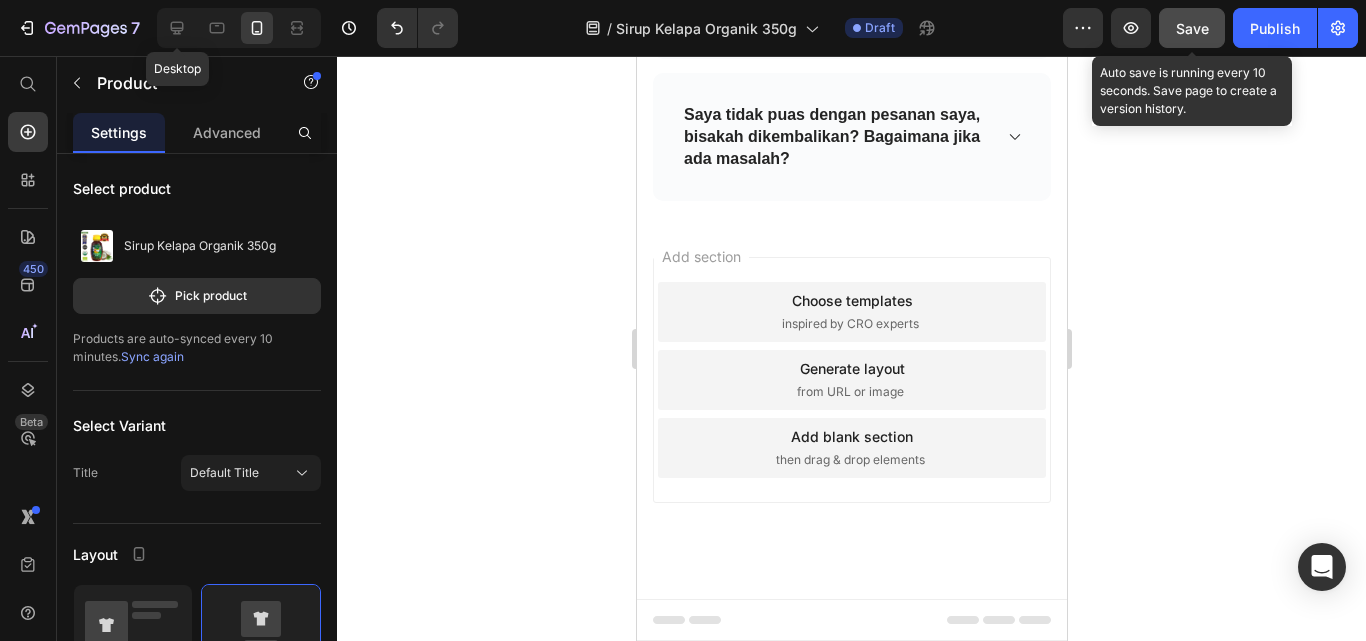 drag, startPoint x: 183, startPoint y: 28, endPoint x: 446, endPoint y: 14, distance: 263.37234 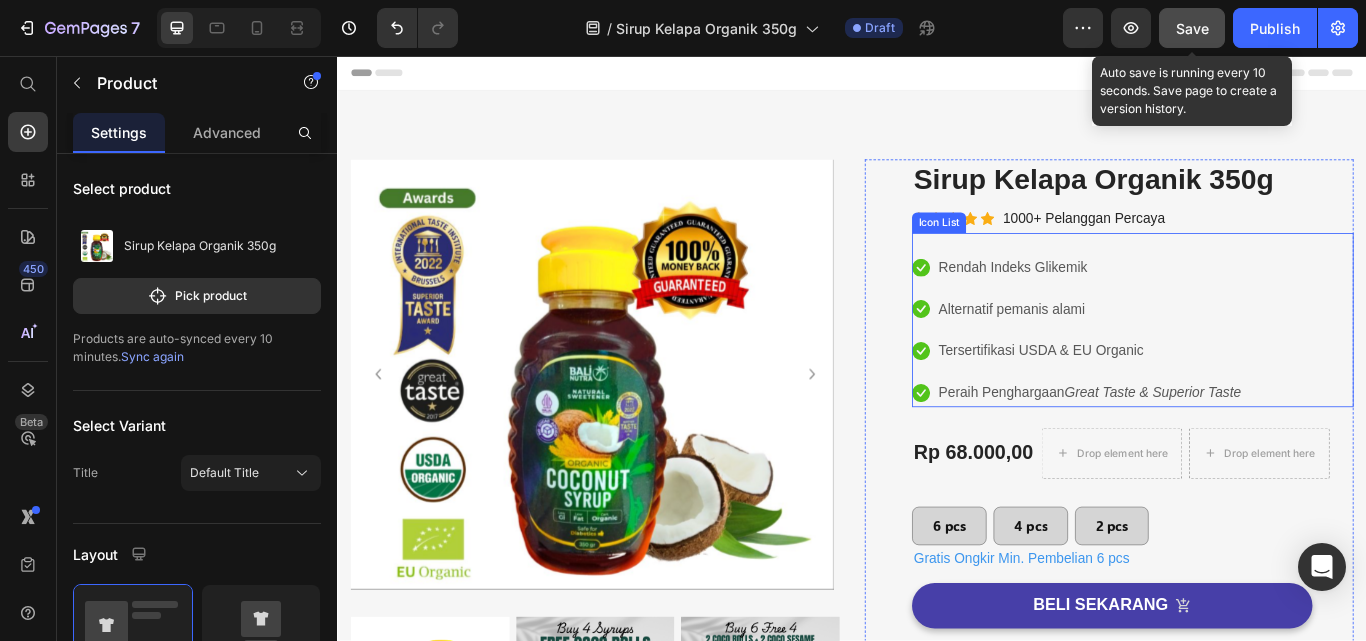 scroll, scrollTop: 100, scrollLeft: 0, axis: vertical 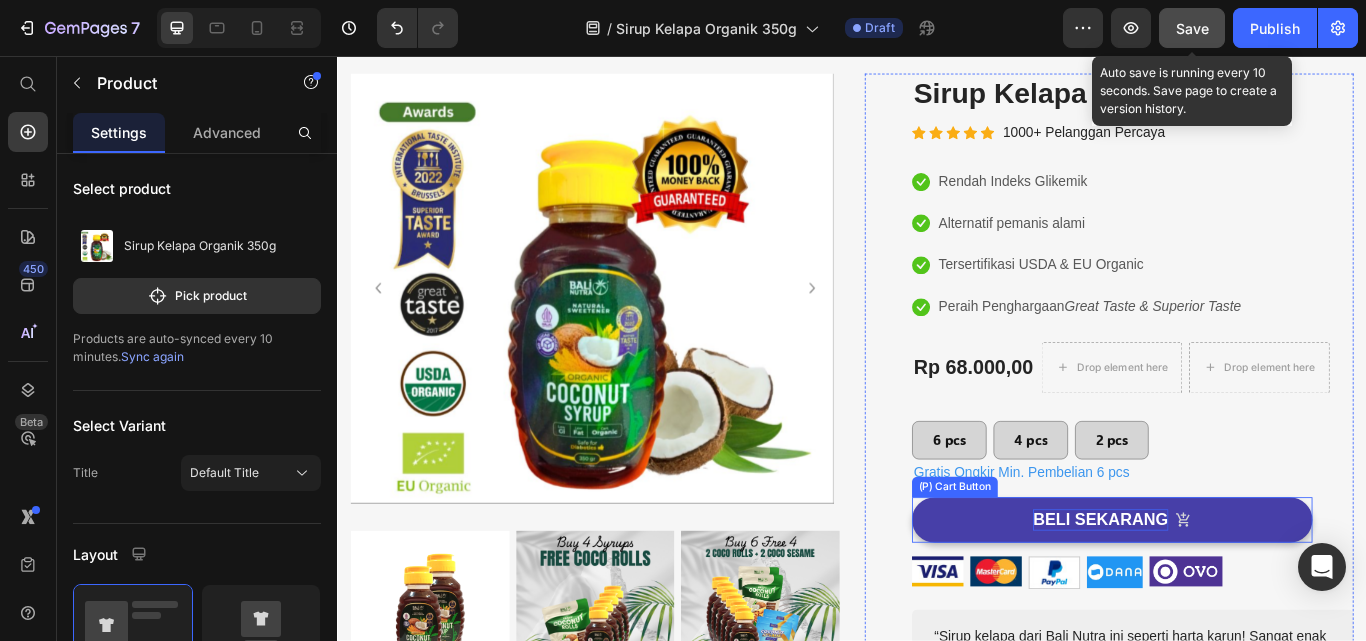 click on "BELI SEKARANG" at bounding box center (1226, 597) 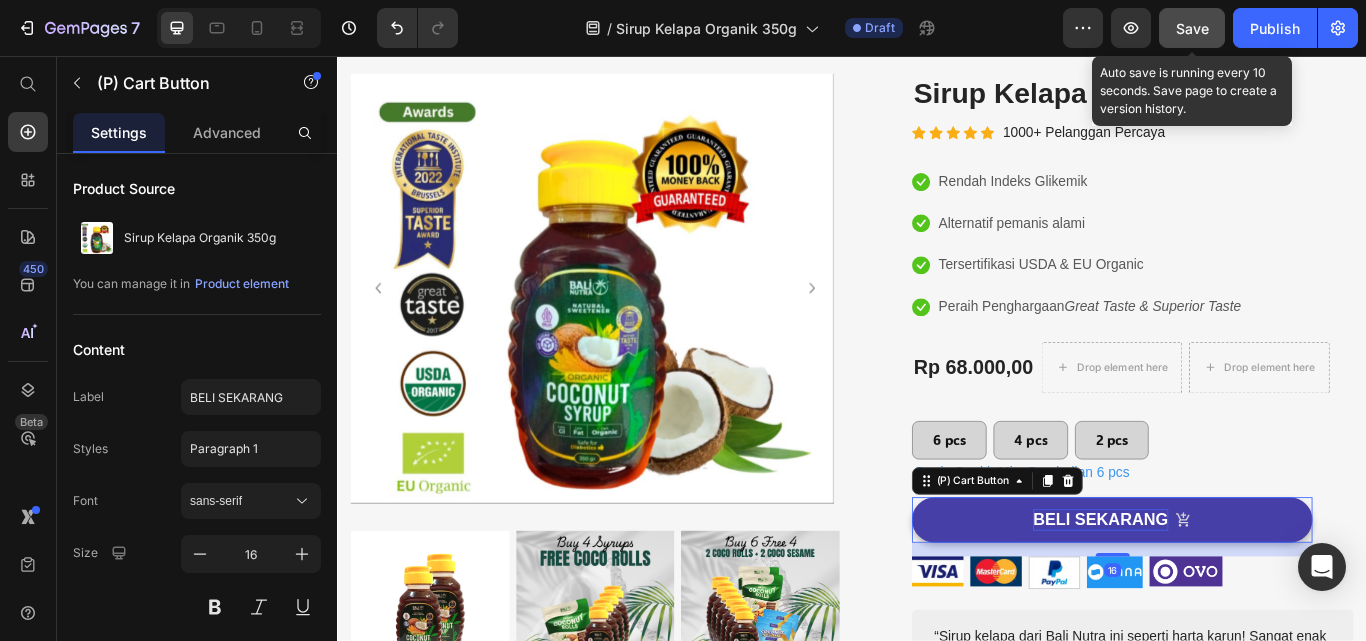 click on "BELI SEKARANG" at bounding box center [1226, 597] 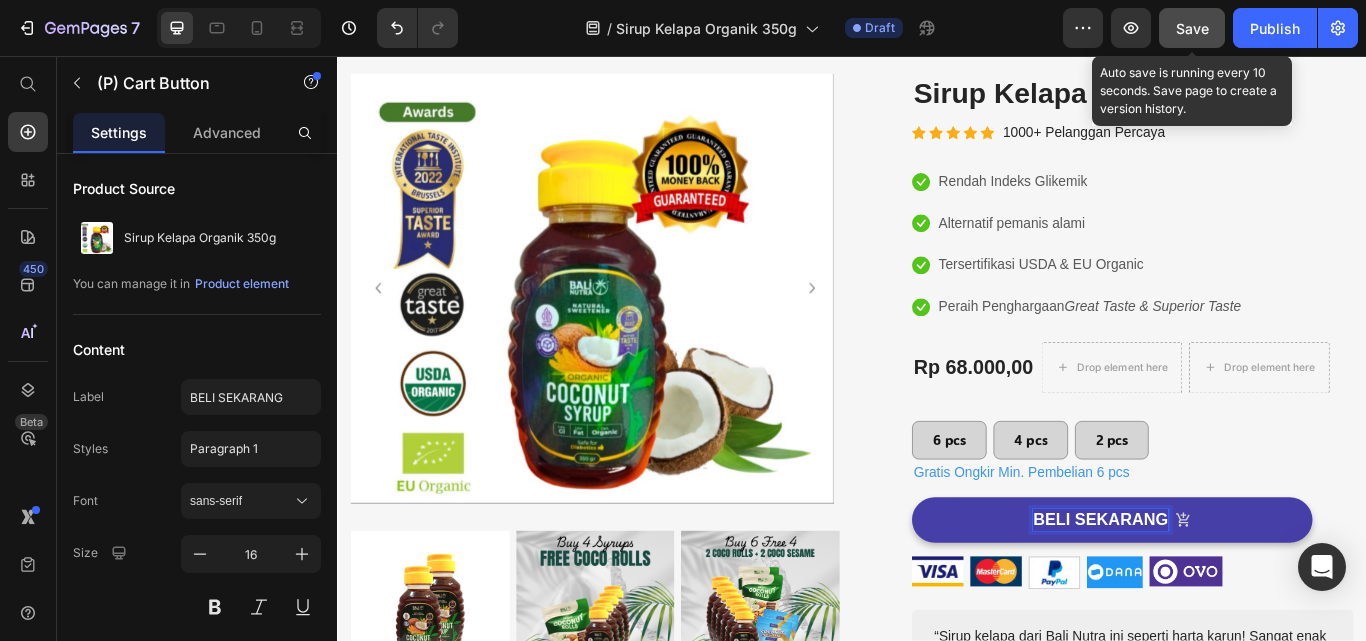 click on "BELI SEKARANG" at bounding box center (1226, 597) 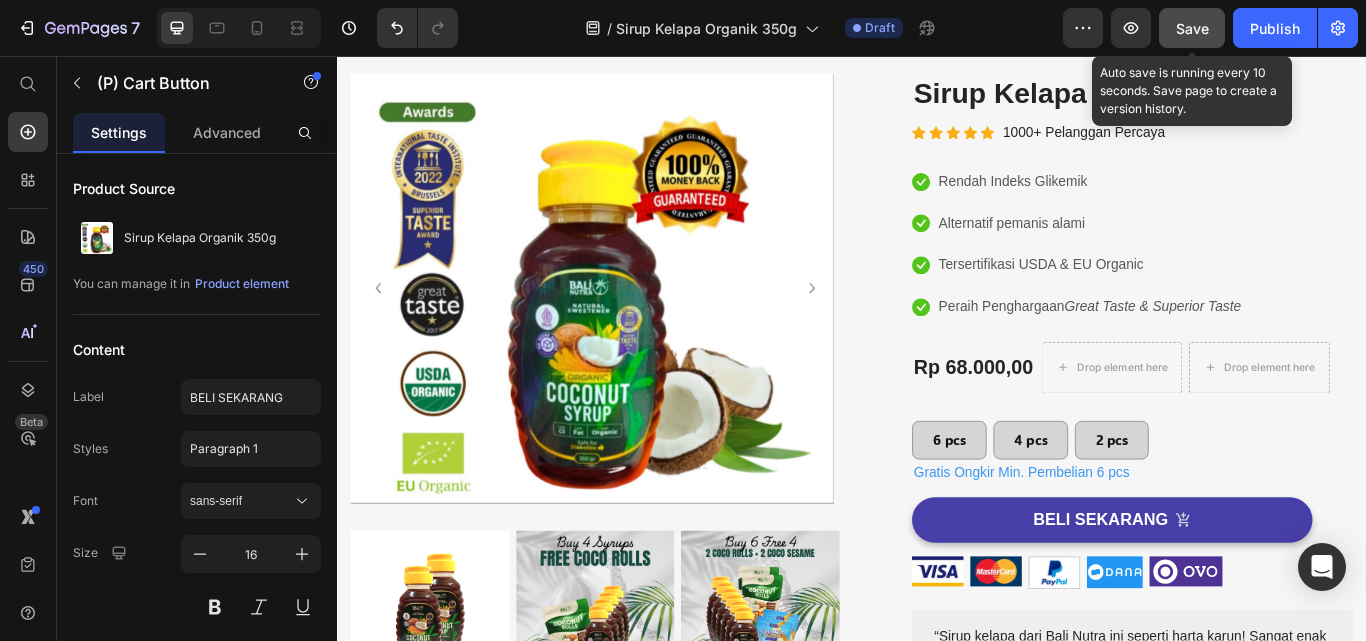 click on "BELI SEKARANG" at bounding box center (1240, 597) 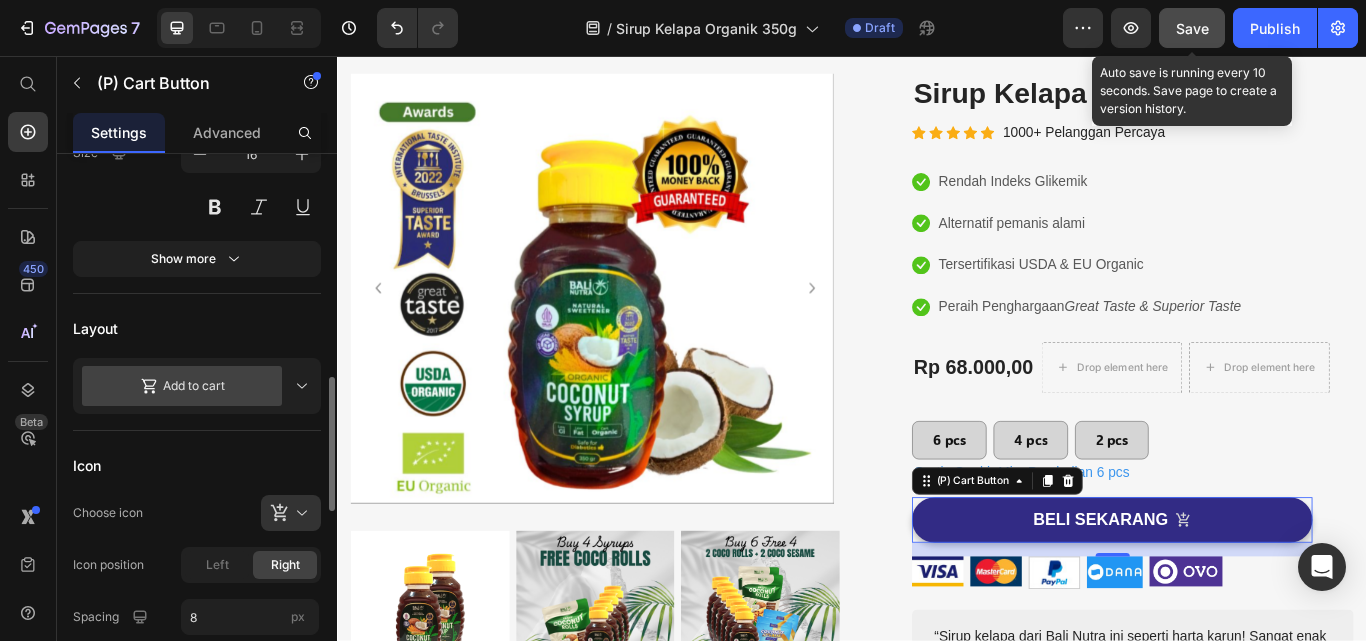 scroll, scrollTop: 500, scrollLeft: 0, axis: vertical 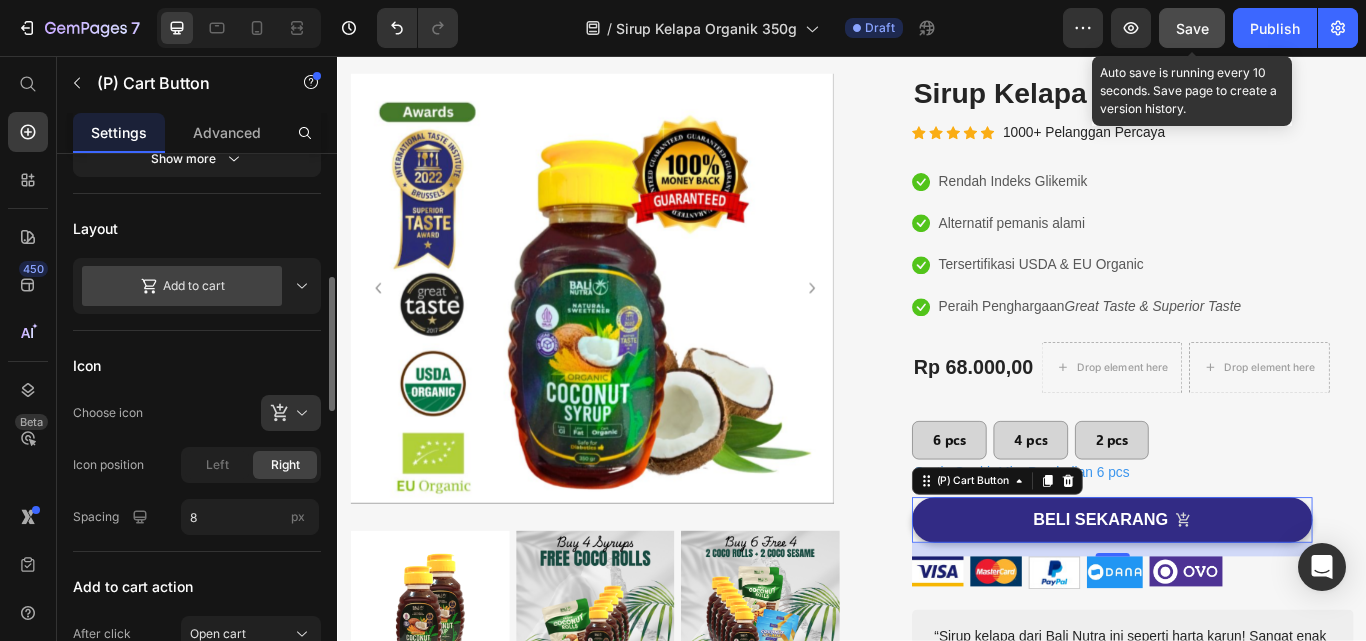 click 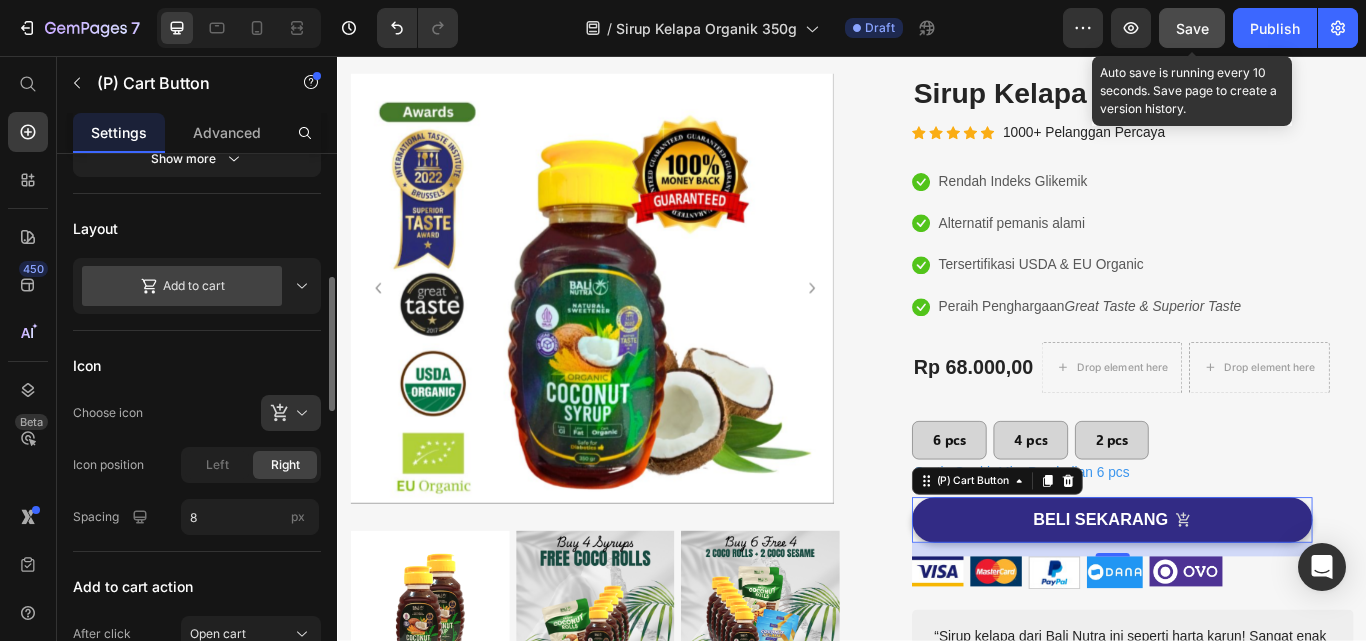 click on "Content Label BELI SEKARANG Styles Paragraph 1 Font sans-serif Size 16 Show more" 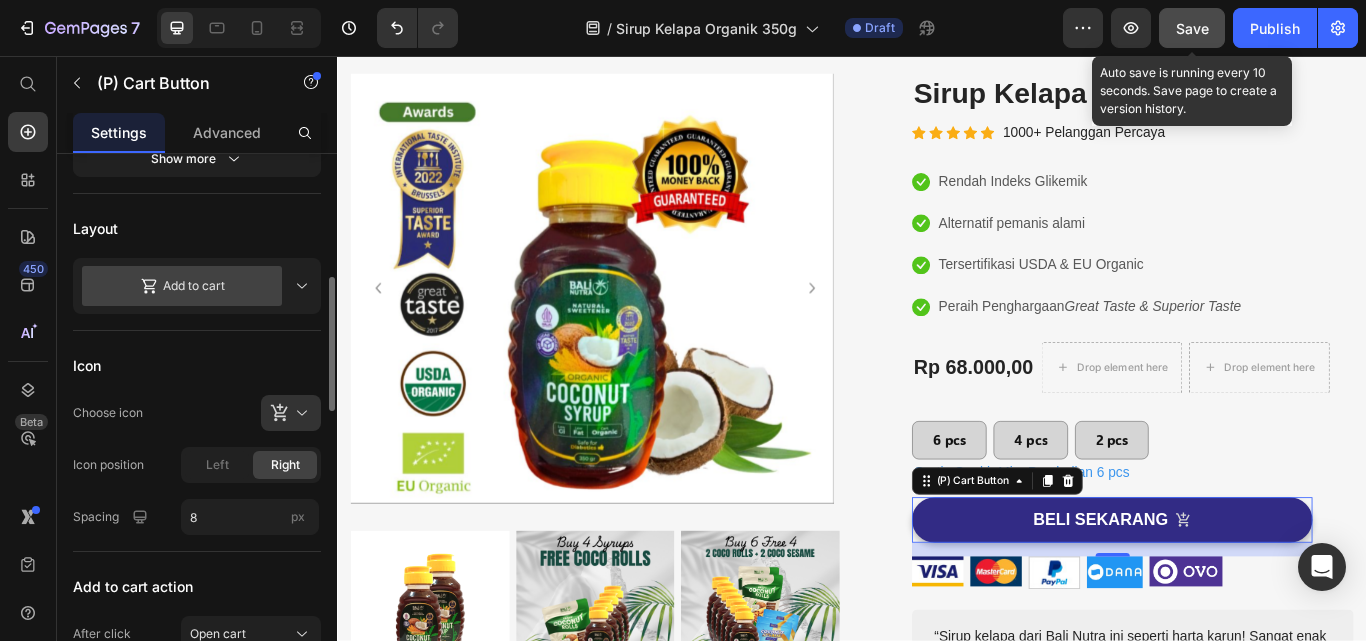 click 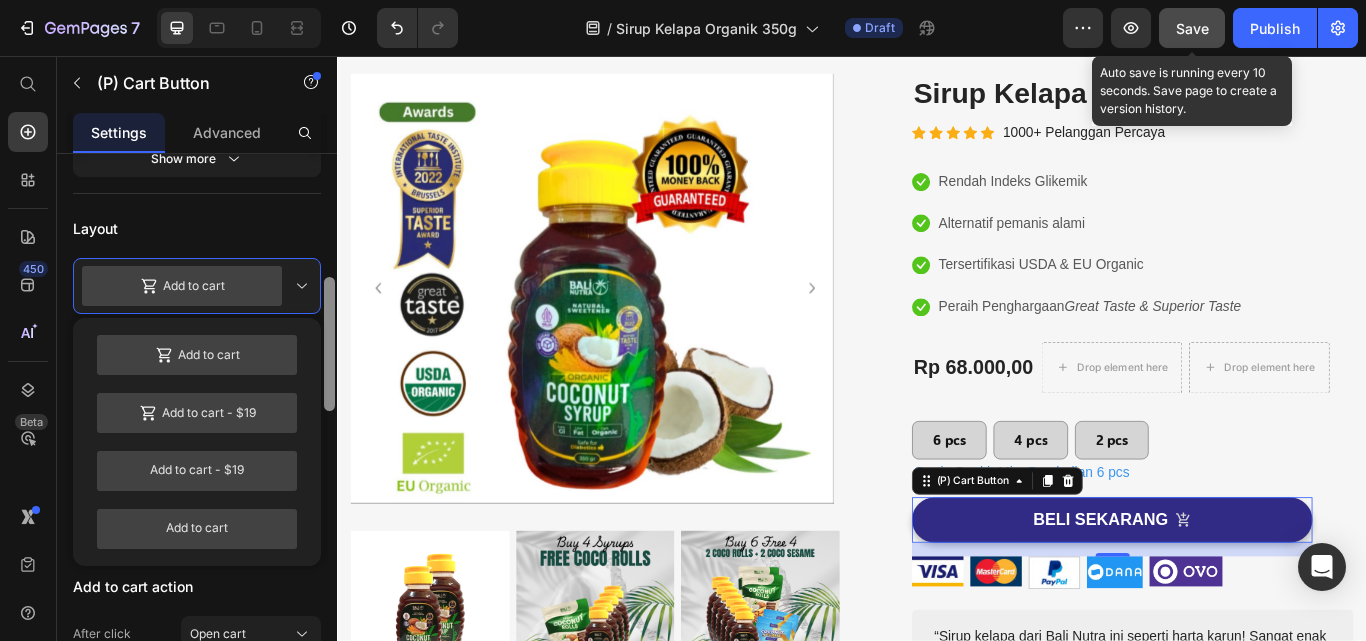 scroll, scrollTop: 0, scrollLeft: 0, axis: both 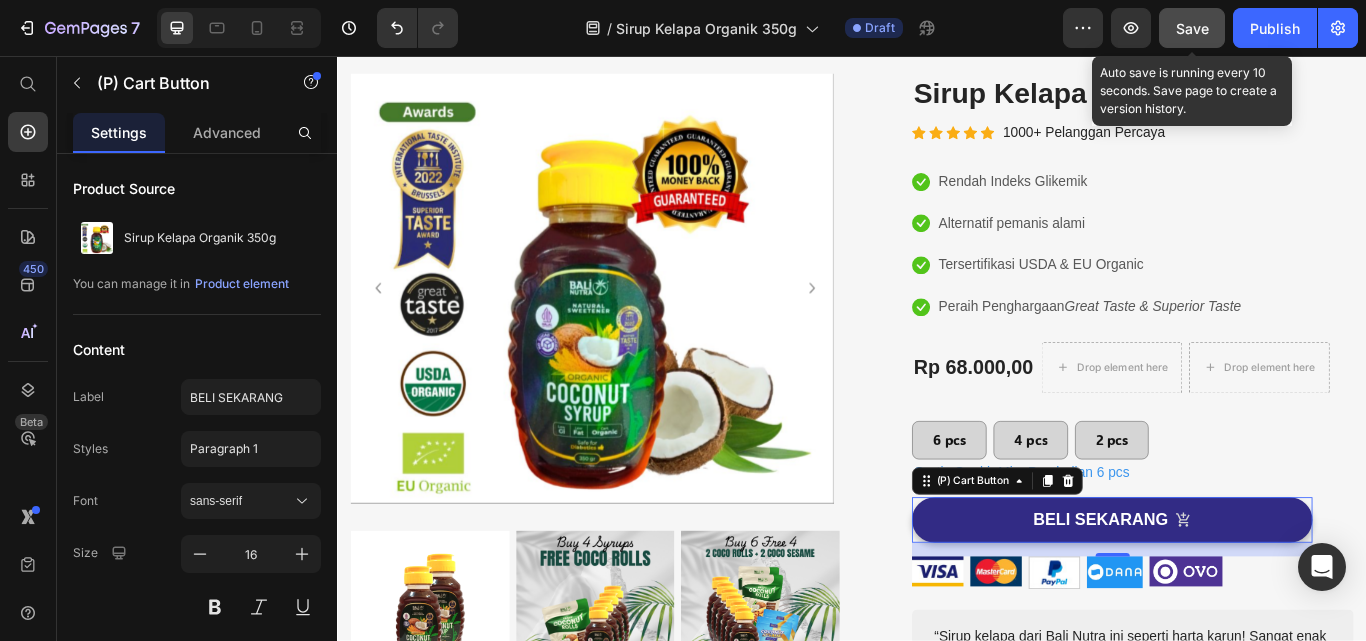 click at bounding box center [329, 926] 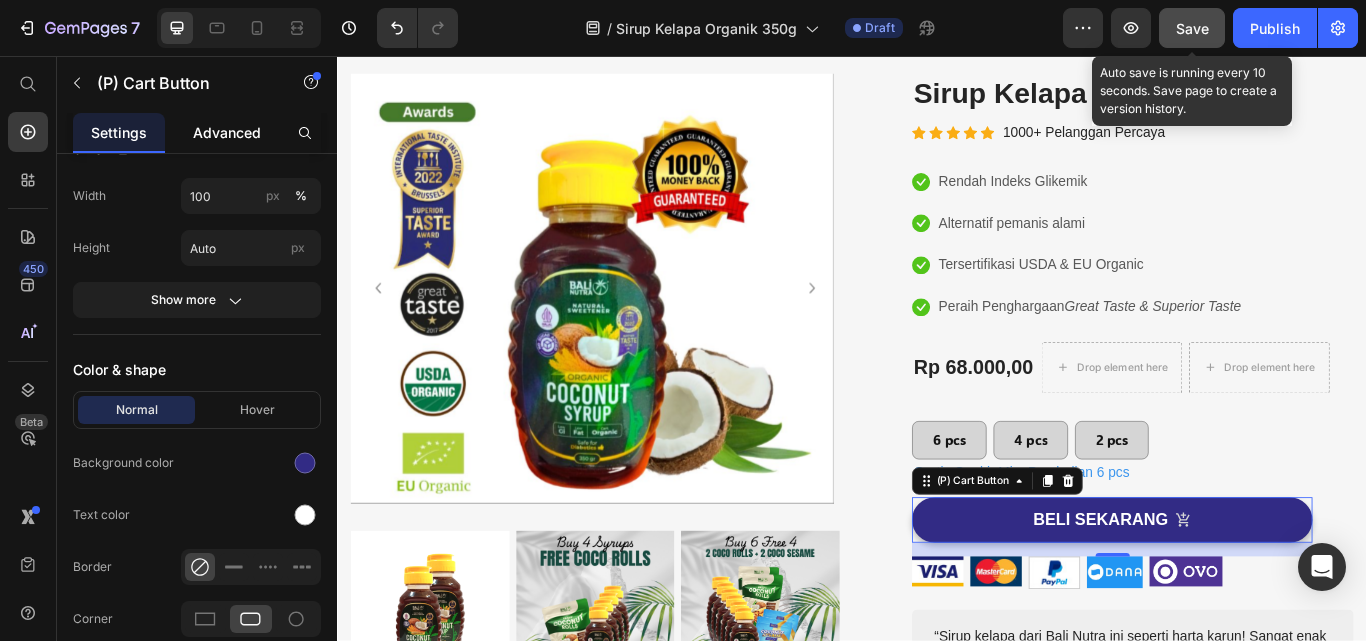scroll, scrollTop: 455, scrollLeft: 0, axis: vertical 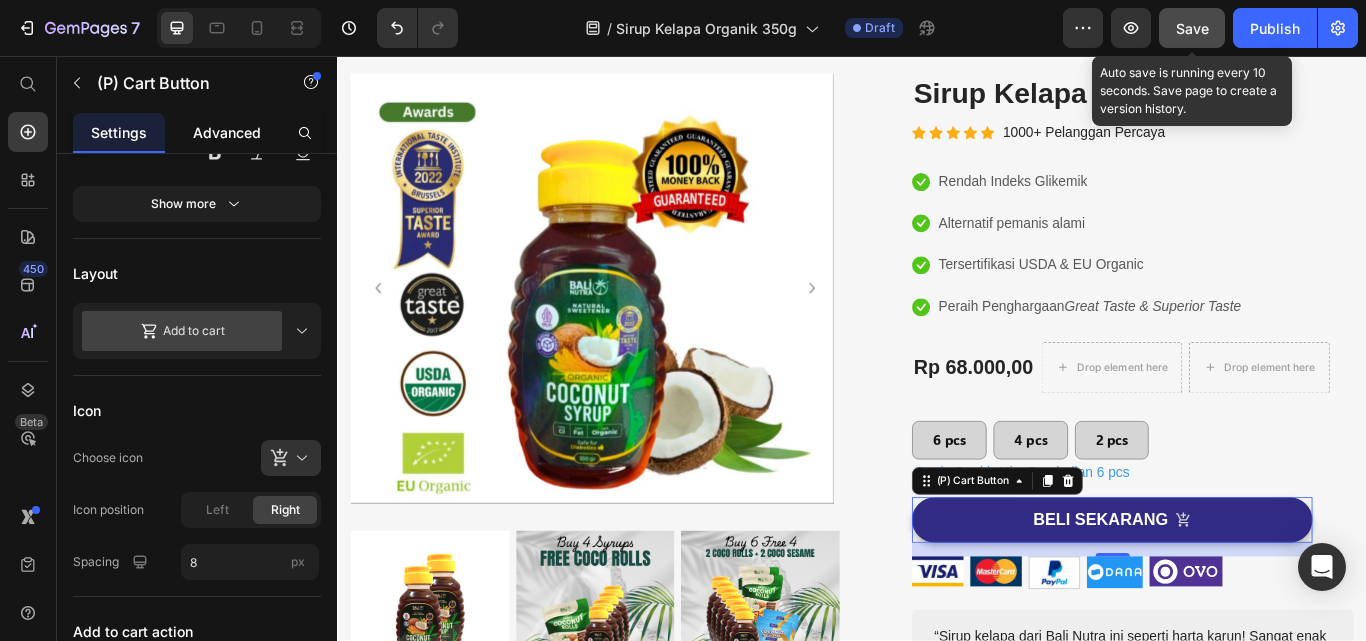 click on "Advanced" at bounding box center [227, 132] 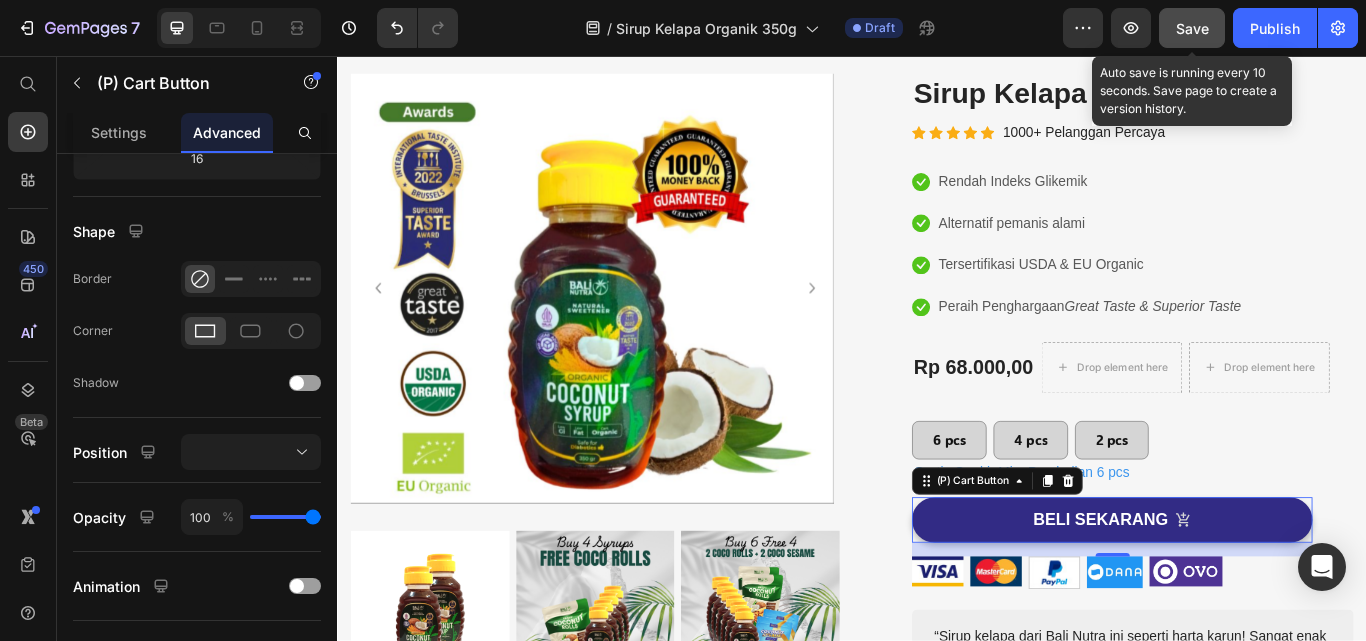 scroll, scrollTop: 0, scrollLeft: 0, axis: both 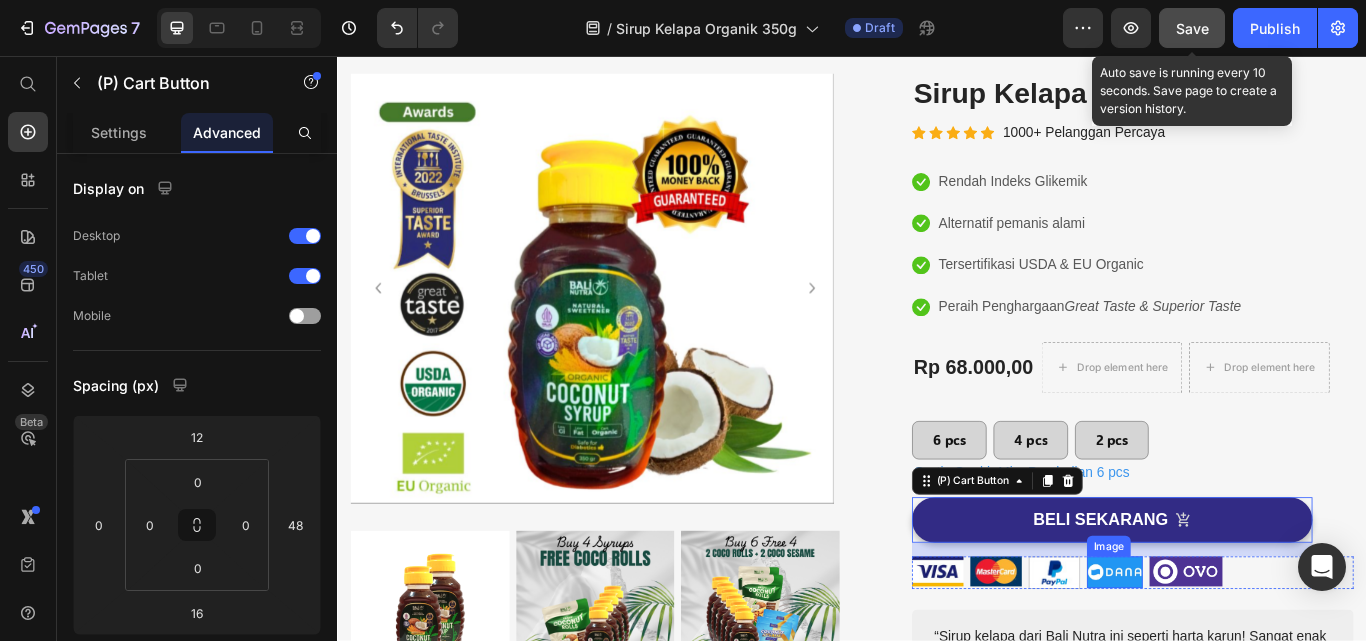 click at bounding box center (1243, 658) 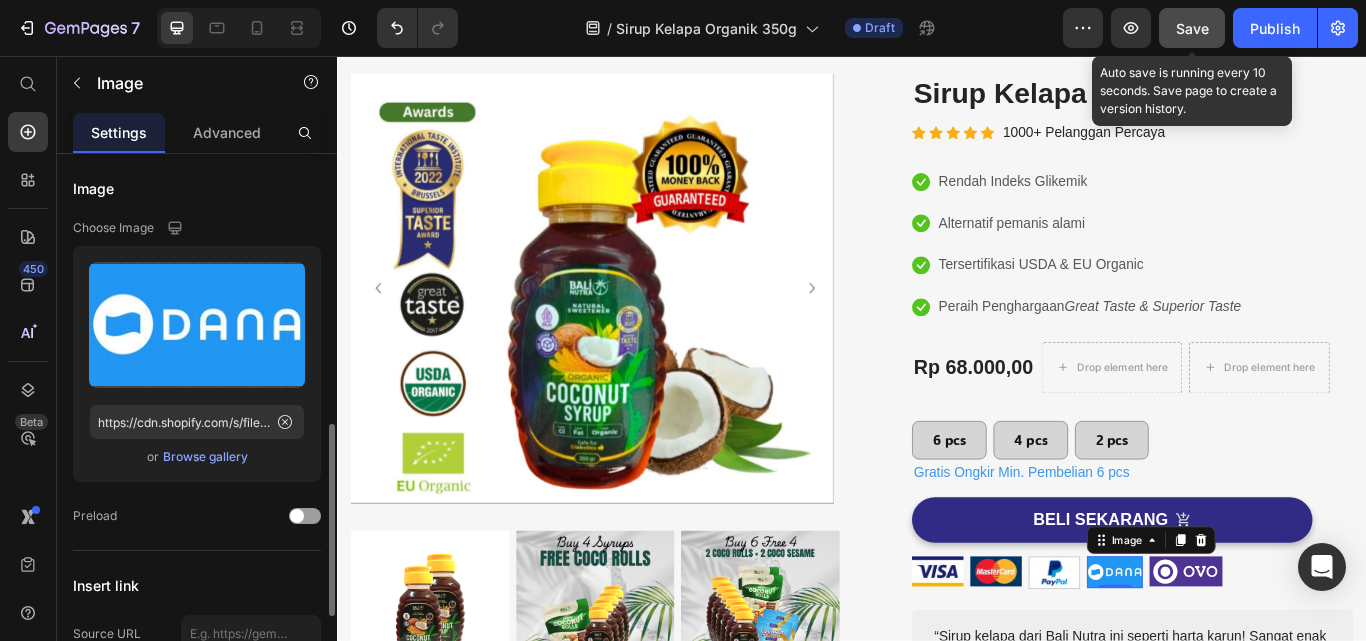 scroll, scrollTop: 500, scrollLeft: 0, axis: vertical 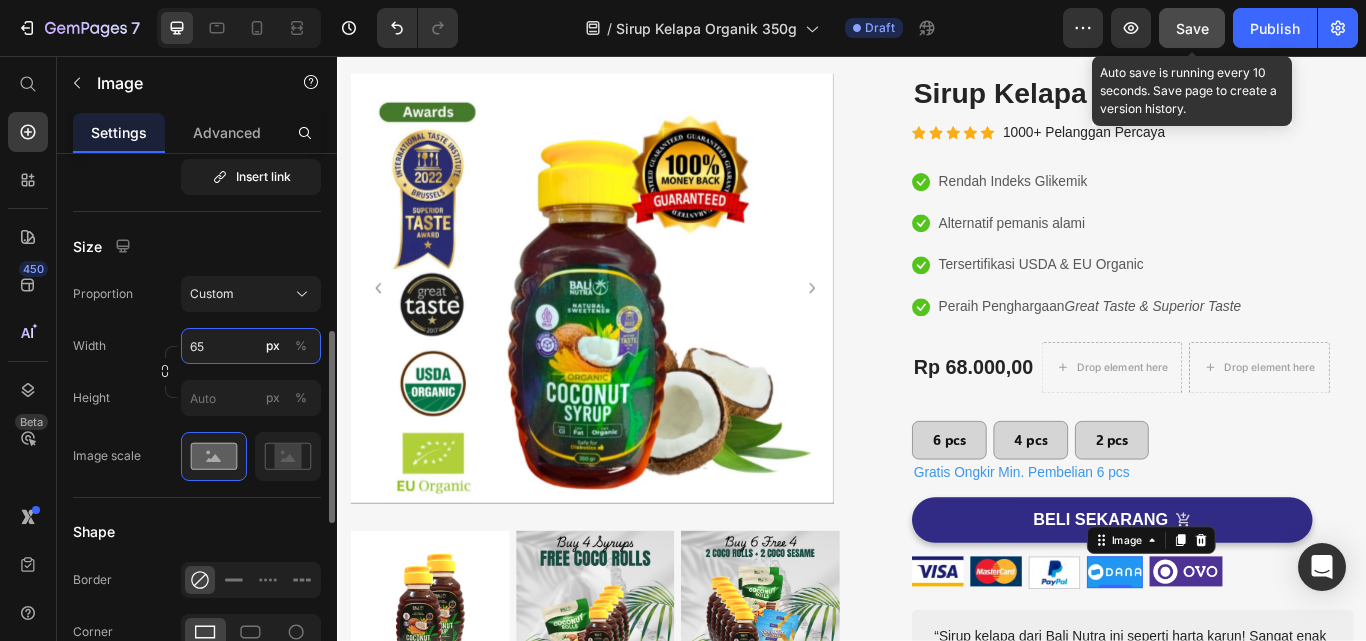 click on "65" at bounding box center (251, 346) 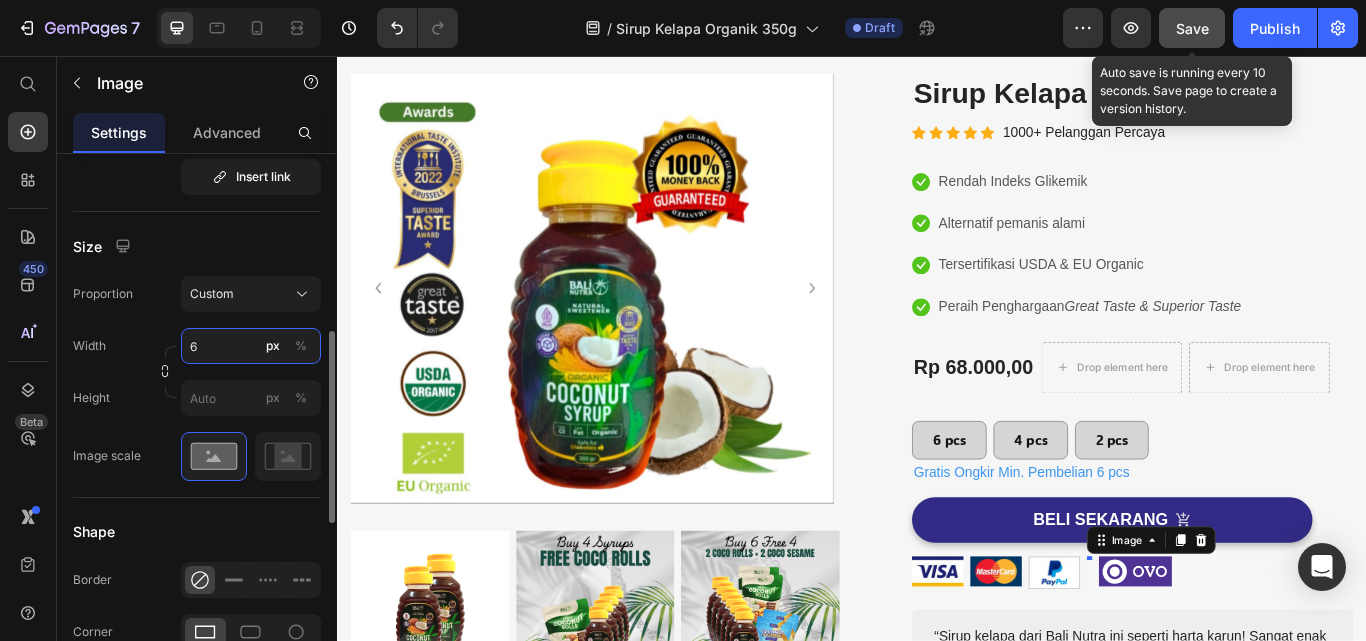 type on "63" 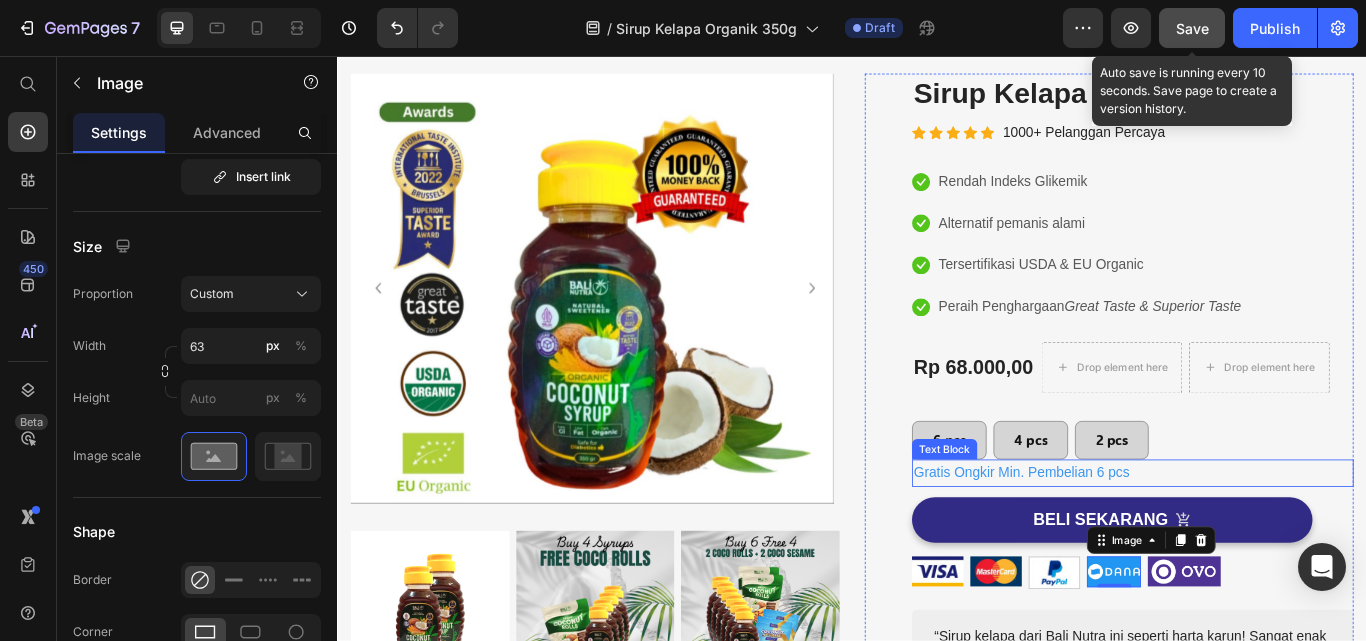 click on "Gratis Ongkir Min. Pembelian 6 pcs" at bounding box center (1264, 543) 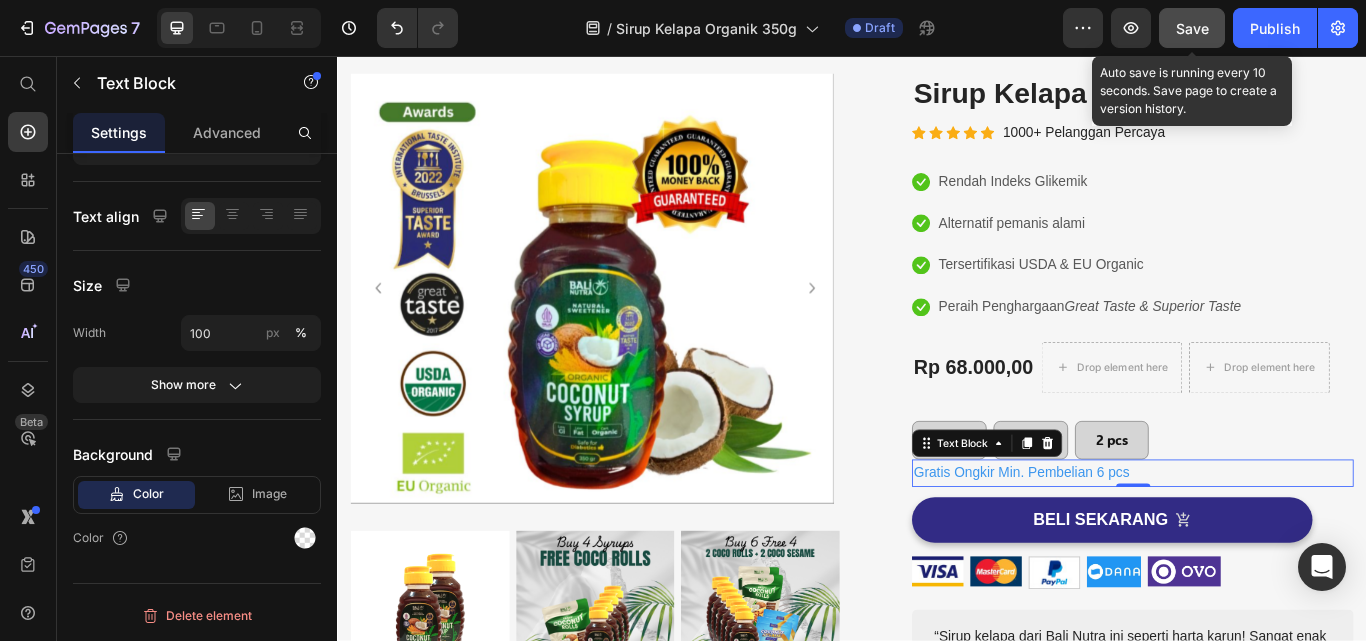 scroll, scrollTop: 0, scrollLeft: 0, axis: both 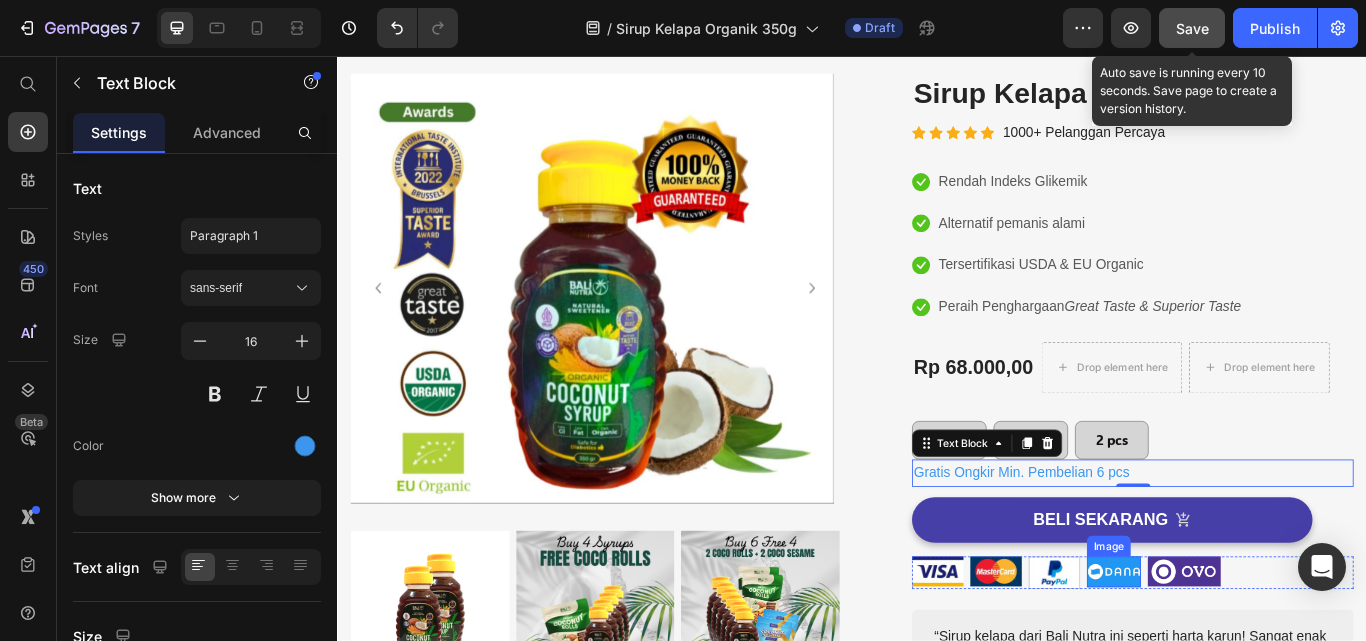 click at bounding box center (1242, 657) 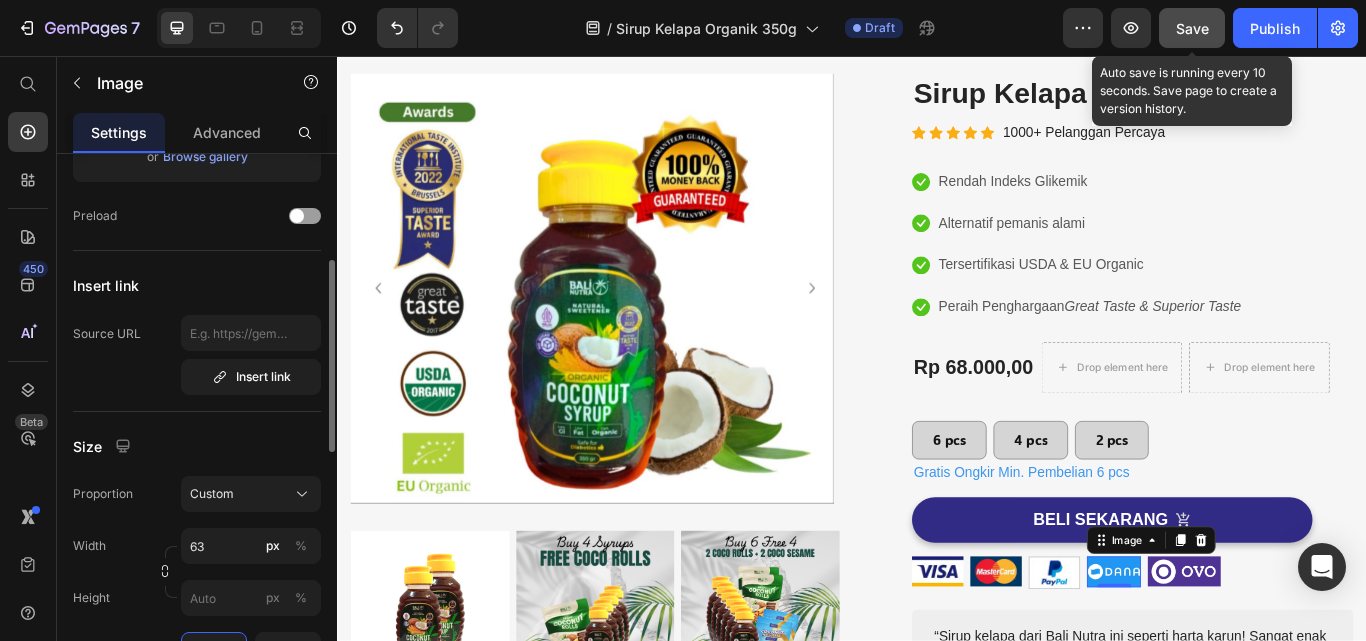 scroll, scrollTop: 400, scrollLeft: 0, axis: vertical 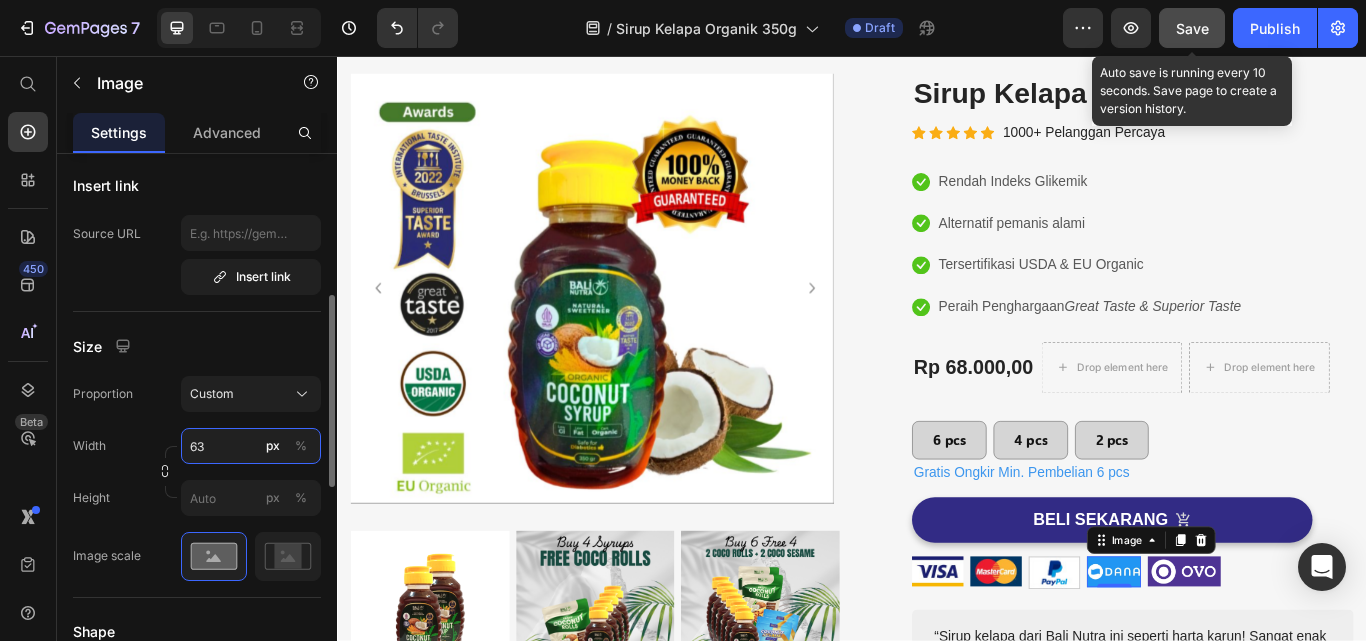 click on "63" at bounding box center [251, 446] 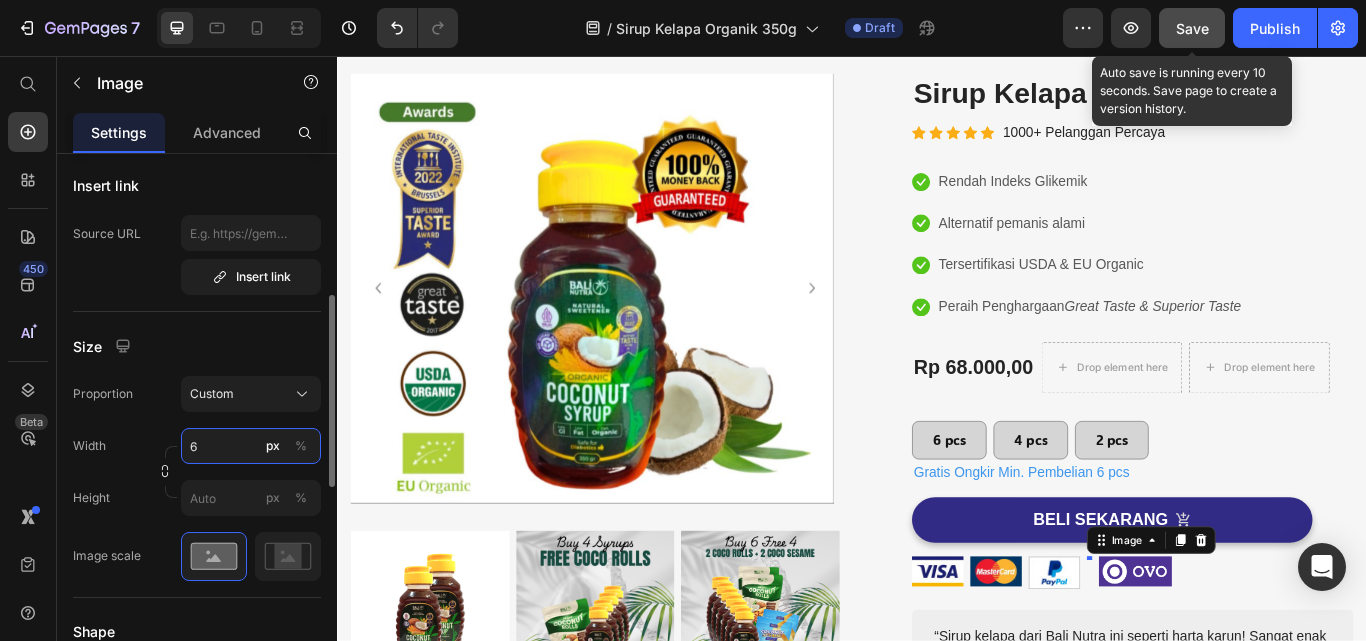 type on "64" 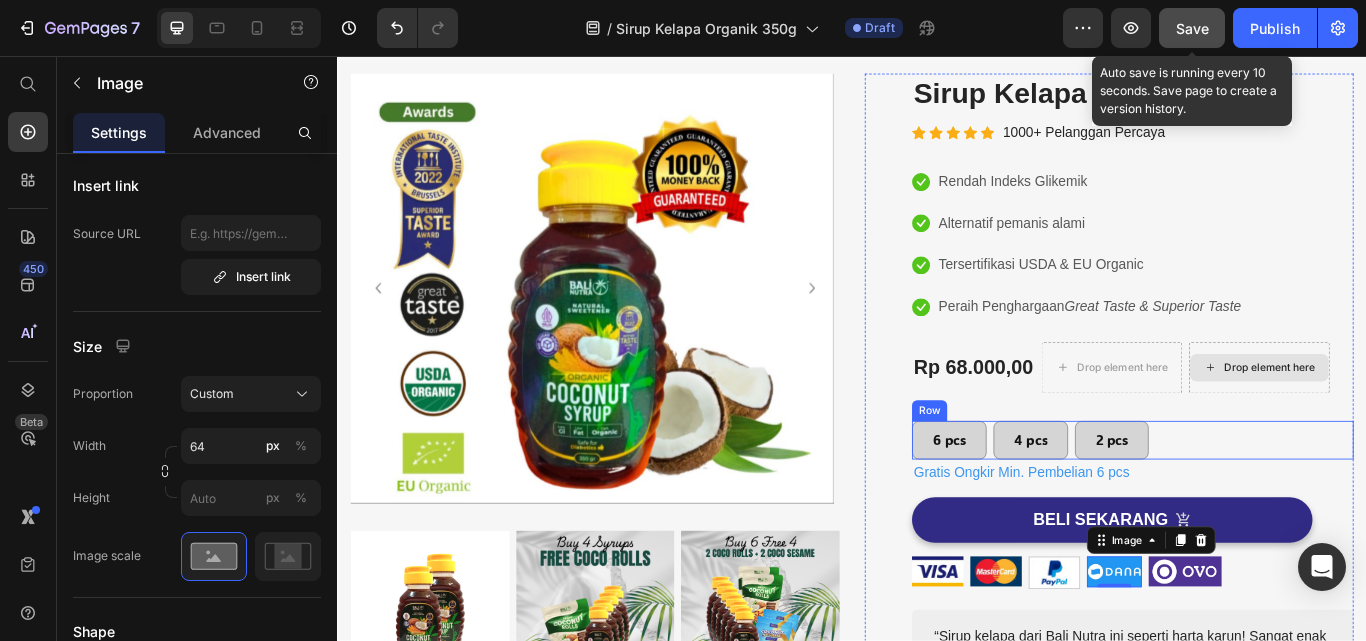 click on "Peraih Penghargaan  Great Taste & Superior Taste" at bounding box center [1214, 349] 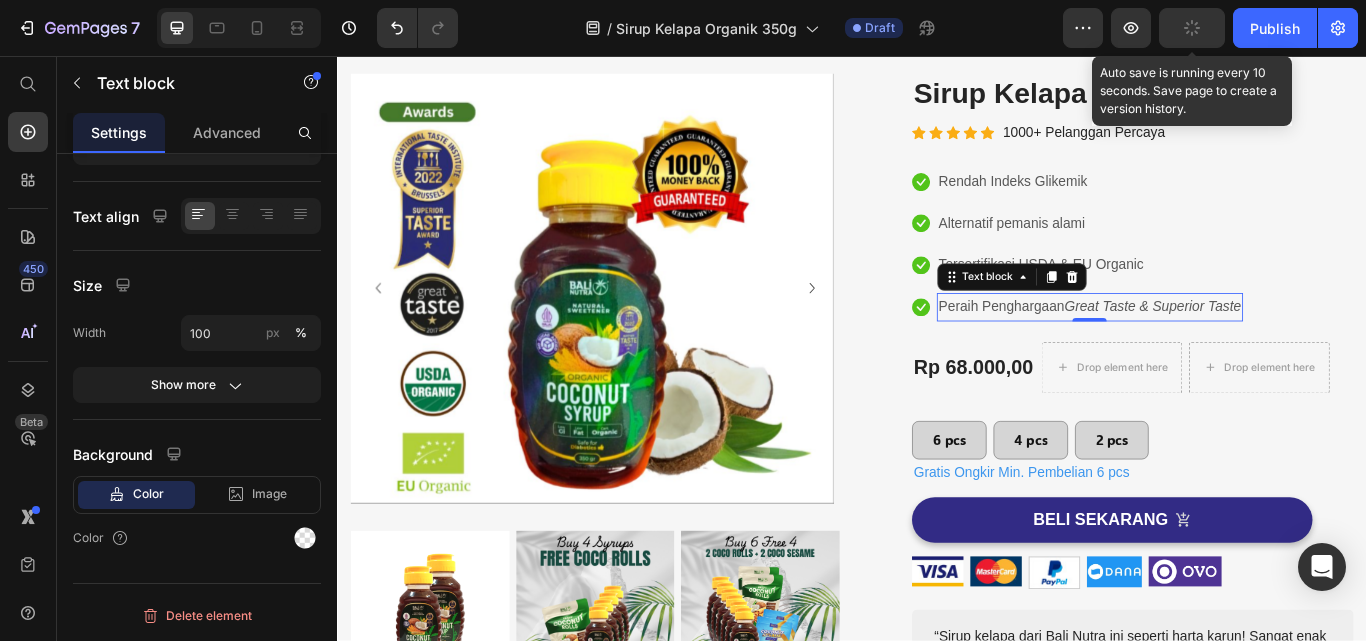 scroll, scrollTop: 0, scrollLeft: 0, axis: both 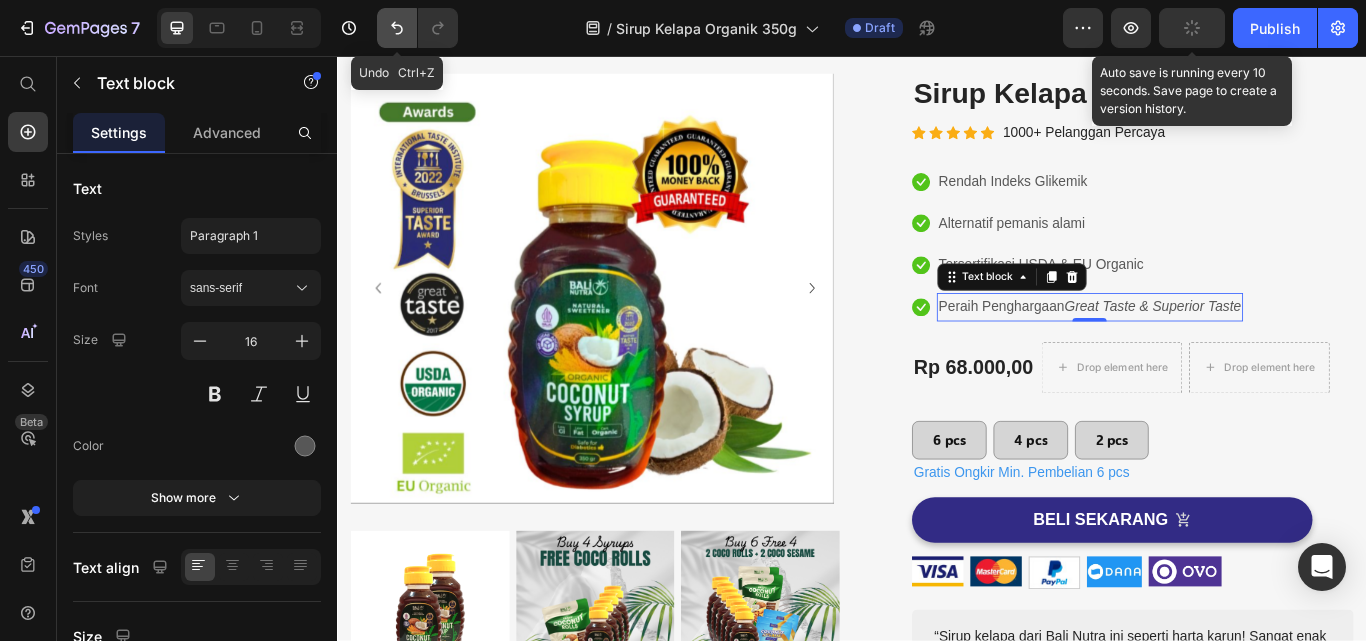click 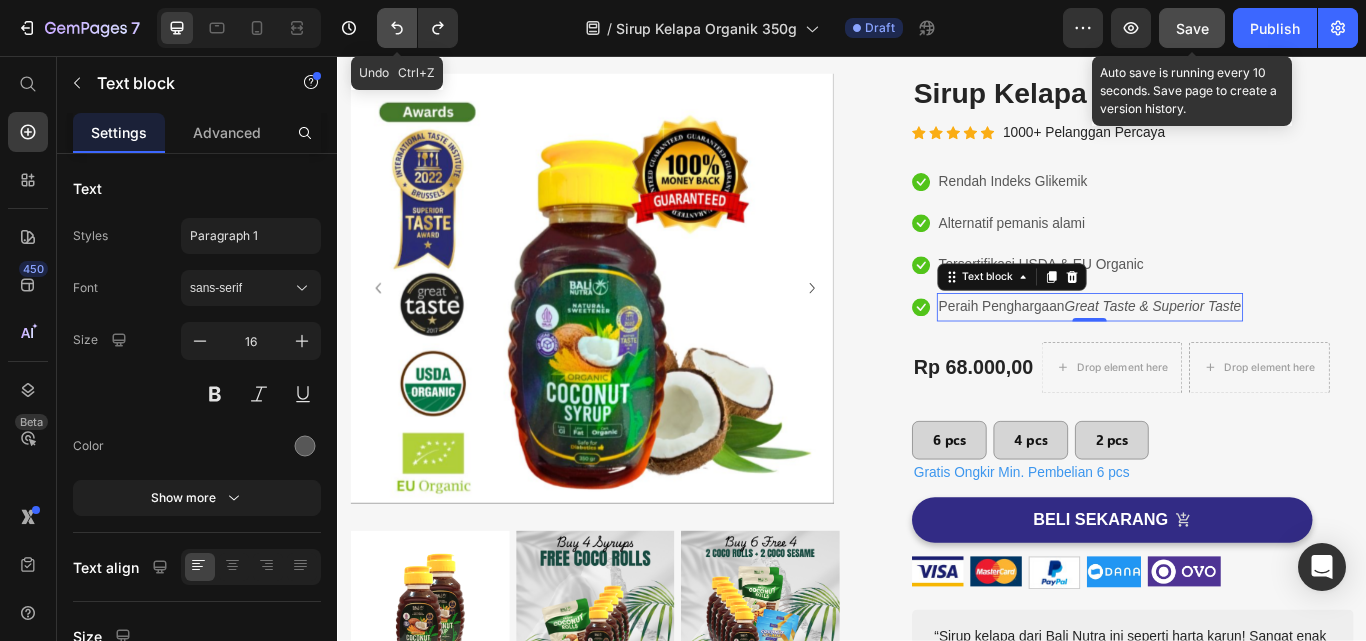 click 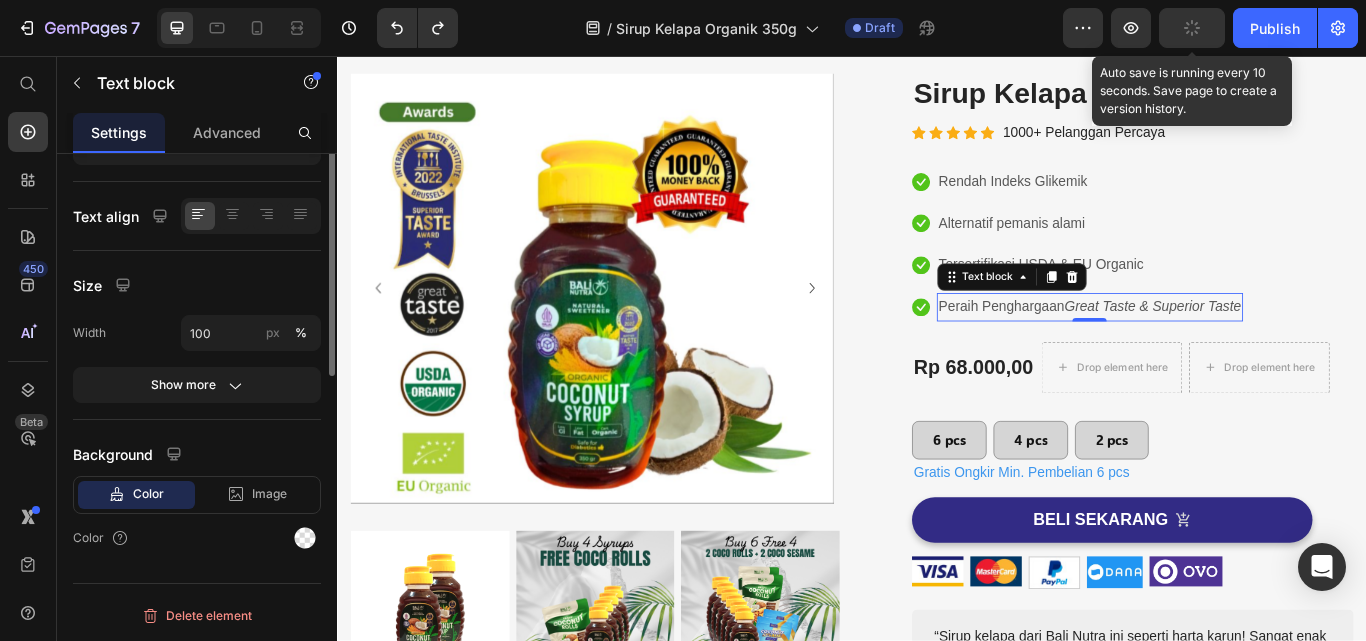 scroll, scrollTop: 151, scrollLeft: 0, axis: vertical 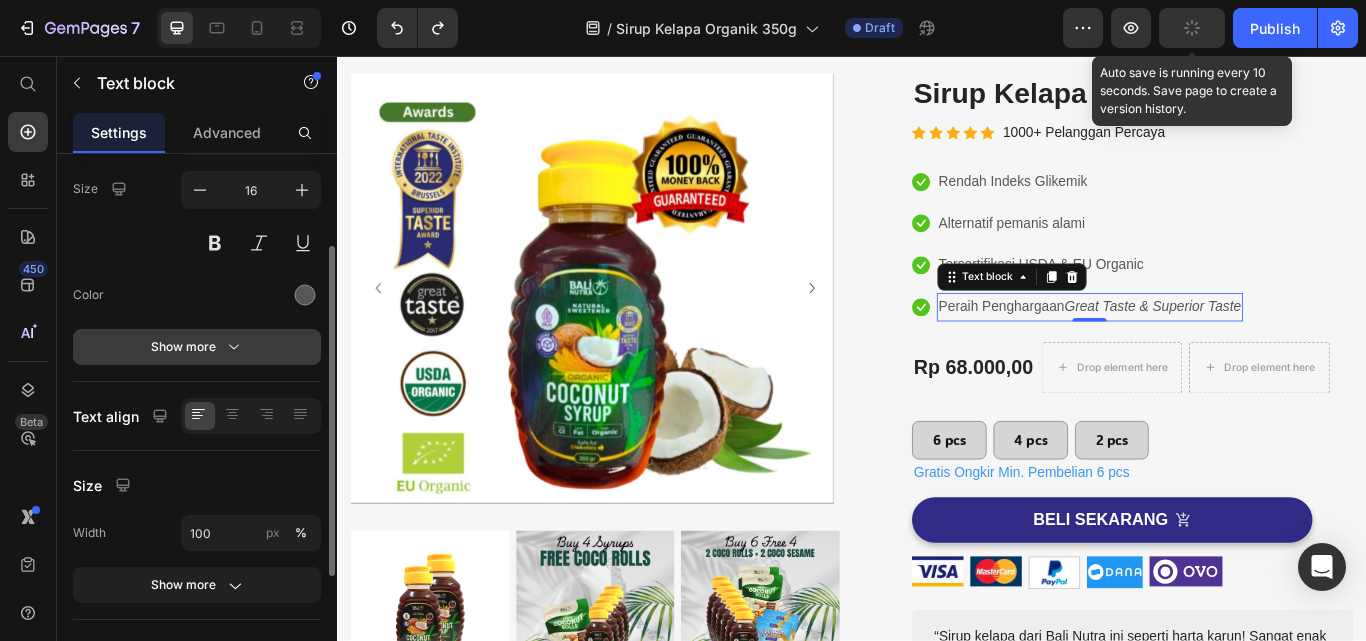 click 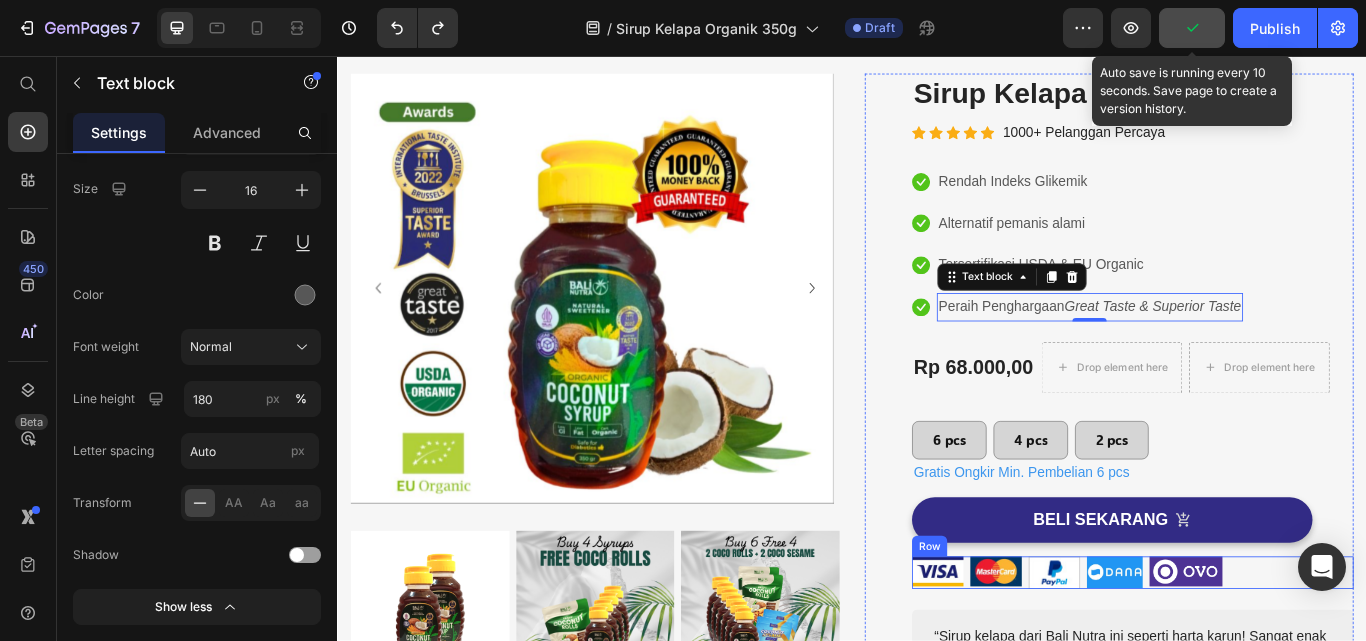 click on "Image Image Image Image Image Row" at bounding box center [1264, 659] 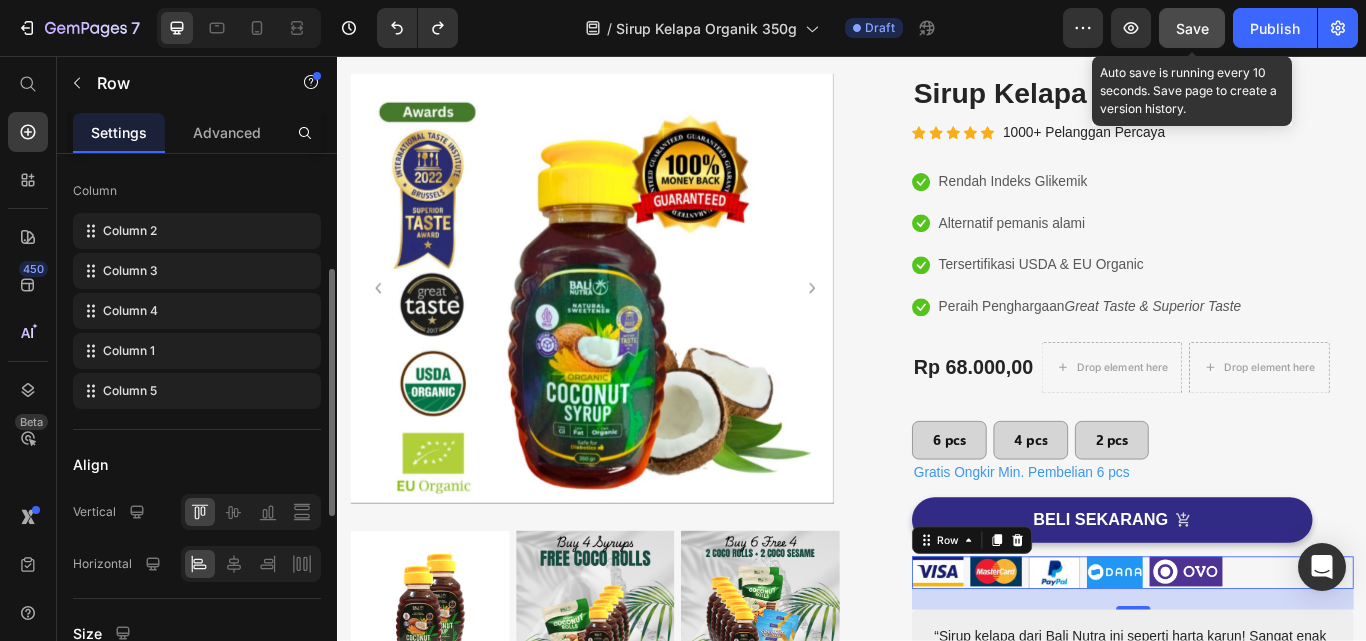 scroll, scrollTop: 0, scrollLeft: 0, axis: both 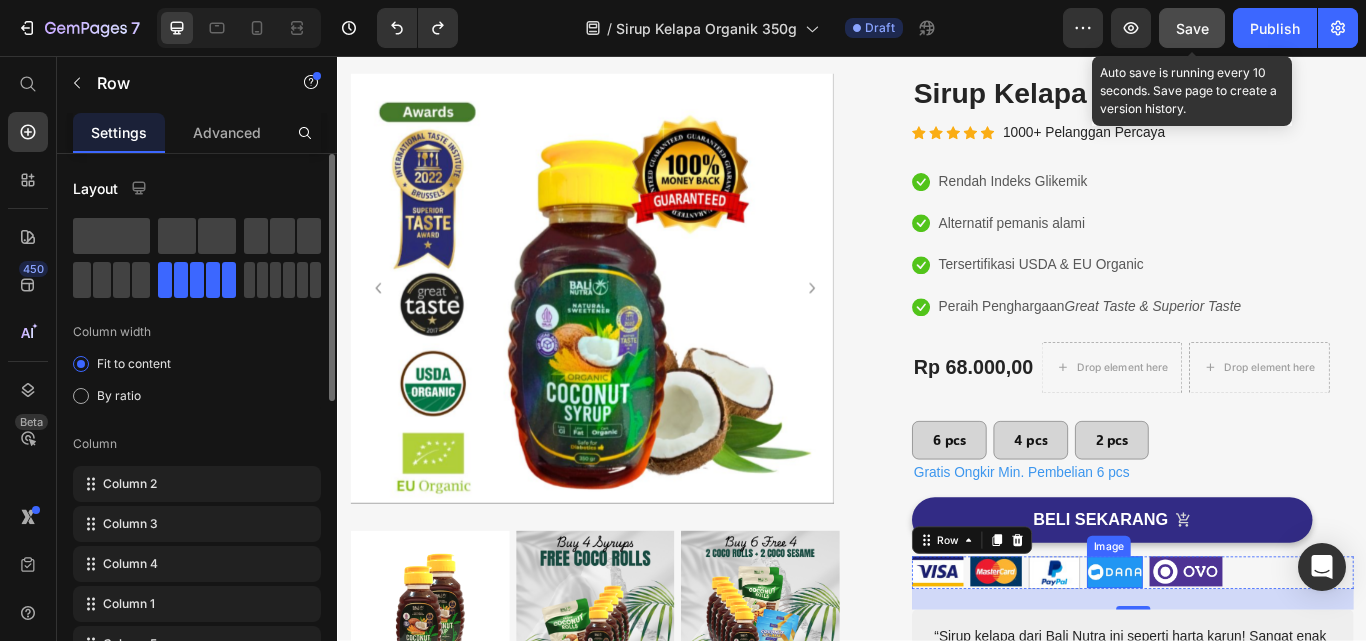 click at bounding box center (1243, 658) 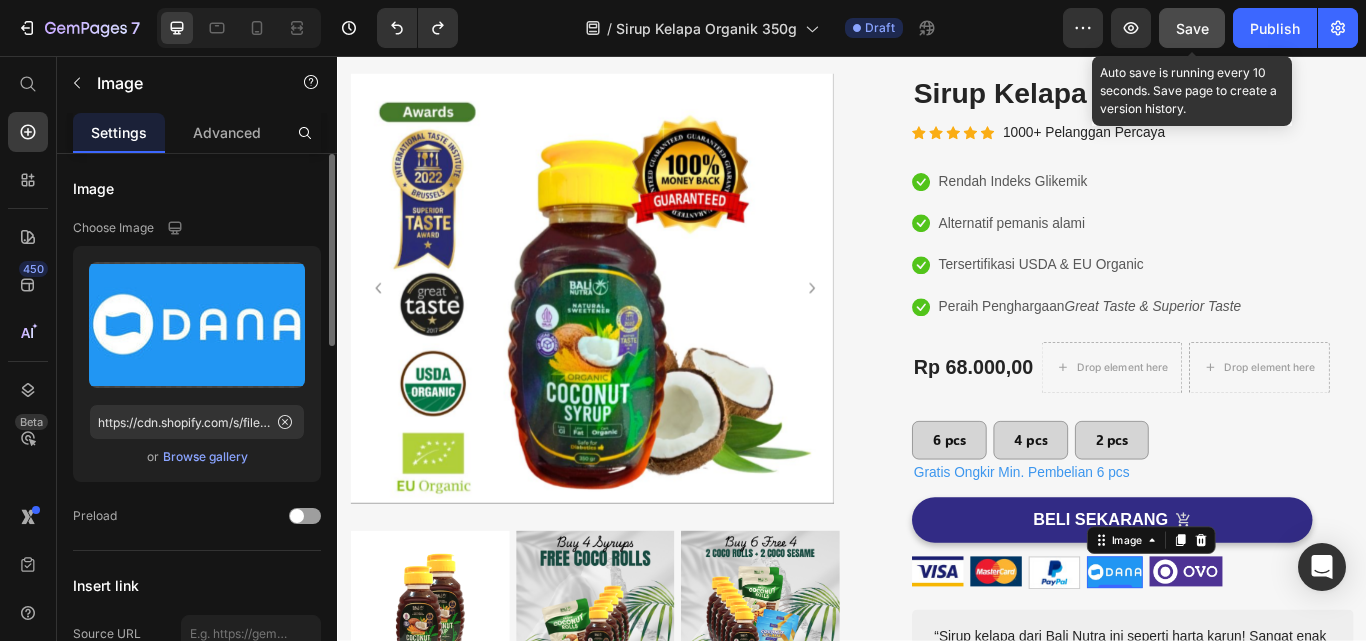 scroll, scrollTop: 400, scrollLeft: 0, axis: vertical 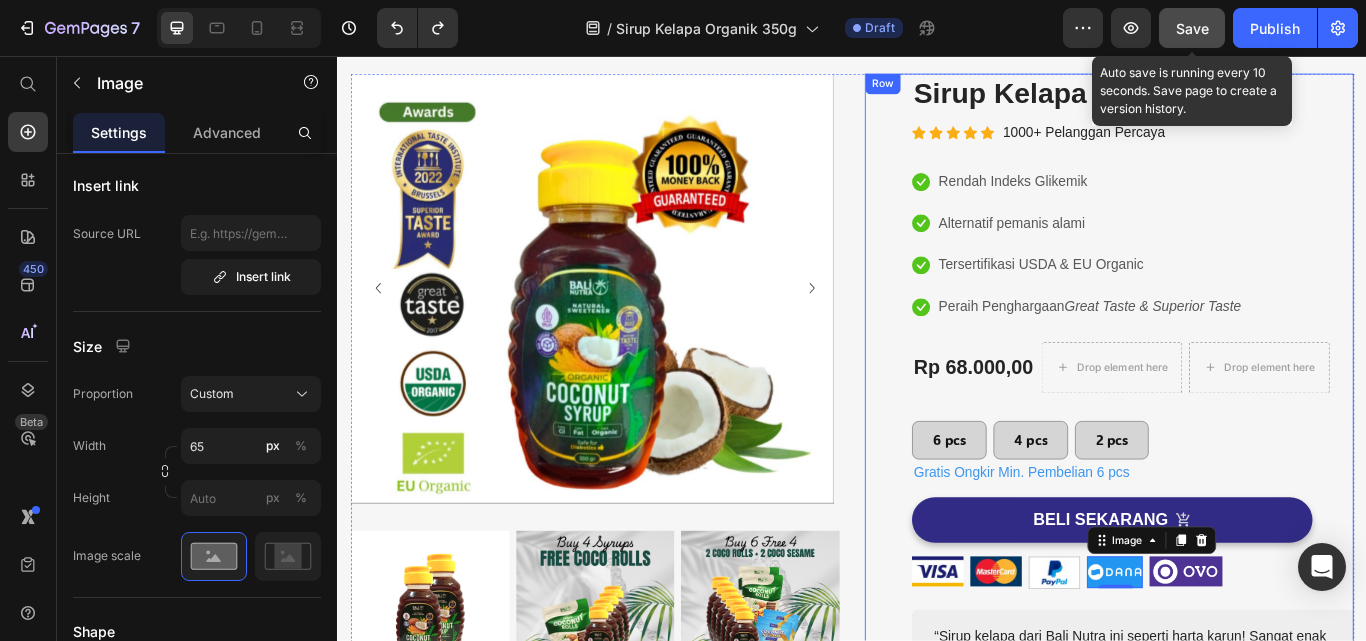 click on "“Sirup kelapa dari Bali Nutra ini seperti harta karun! Sangat enak untuk bubur, shakes maupun baking buat healthy-t reats!” Text block Icon Icon Icon Icon Icon Icon List Hoz - Tiffany Brien, Peanut Butter Girl Text block Row Row" at bounding box center [1264, 771] 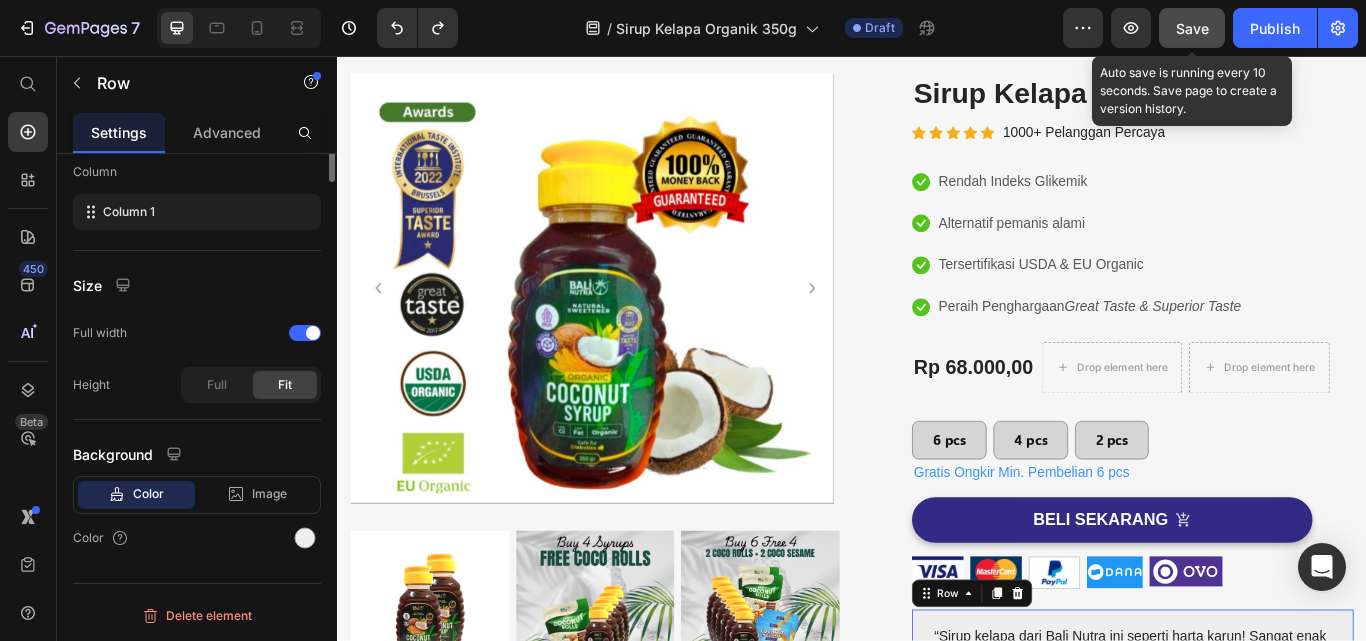 scroll, scrollTop: 0, scrollLeft: 0, axis: both 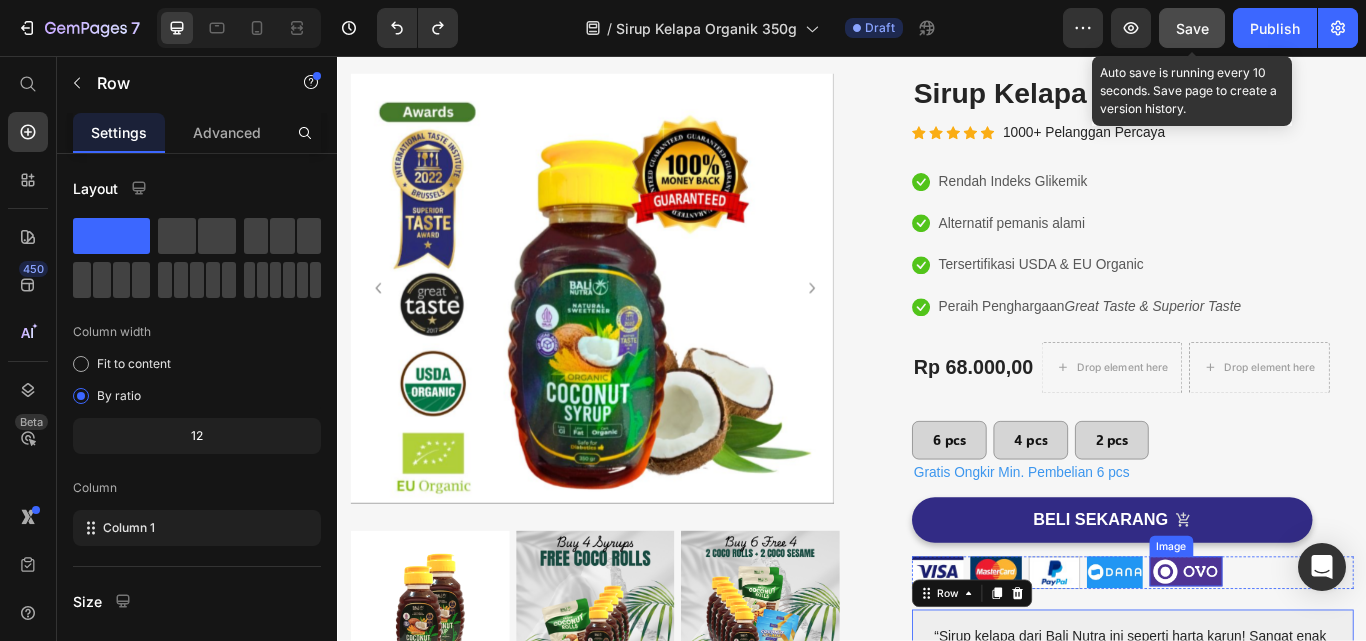 click at bounding box center [1326, 657] 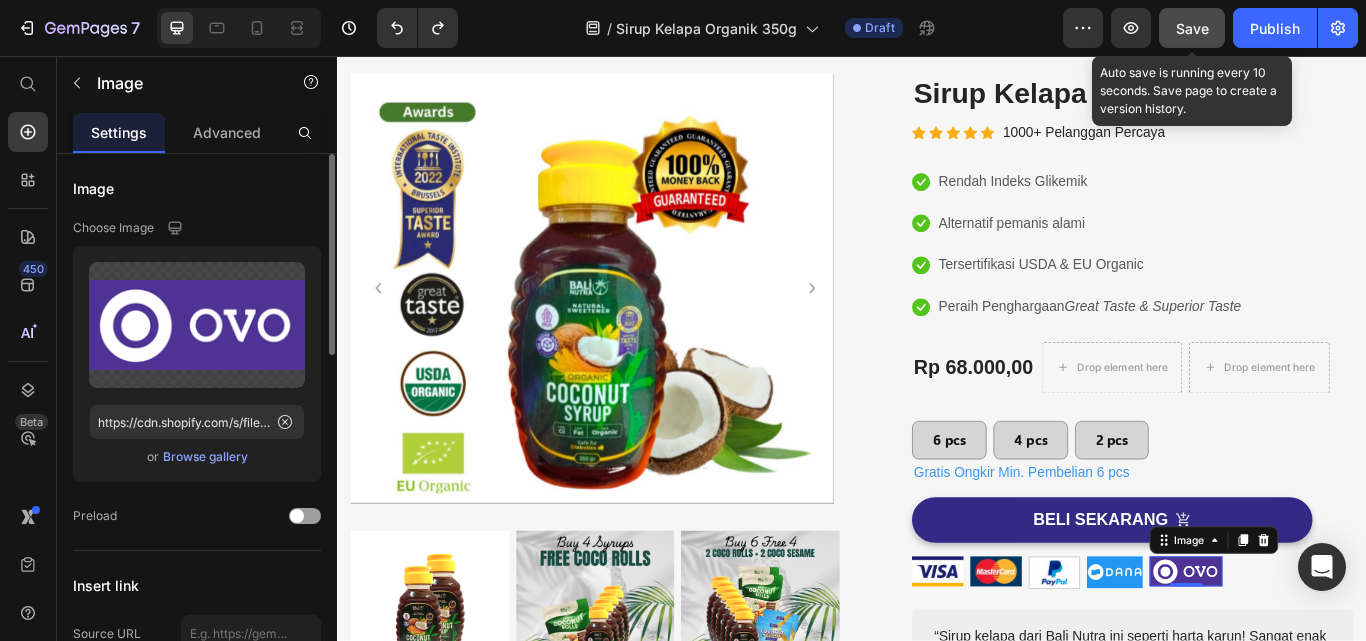 scroll, scrollTop: 300, scrollLeft: 0, axis: vertical 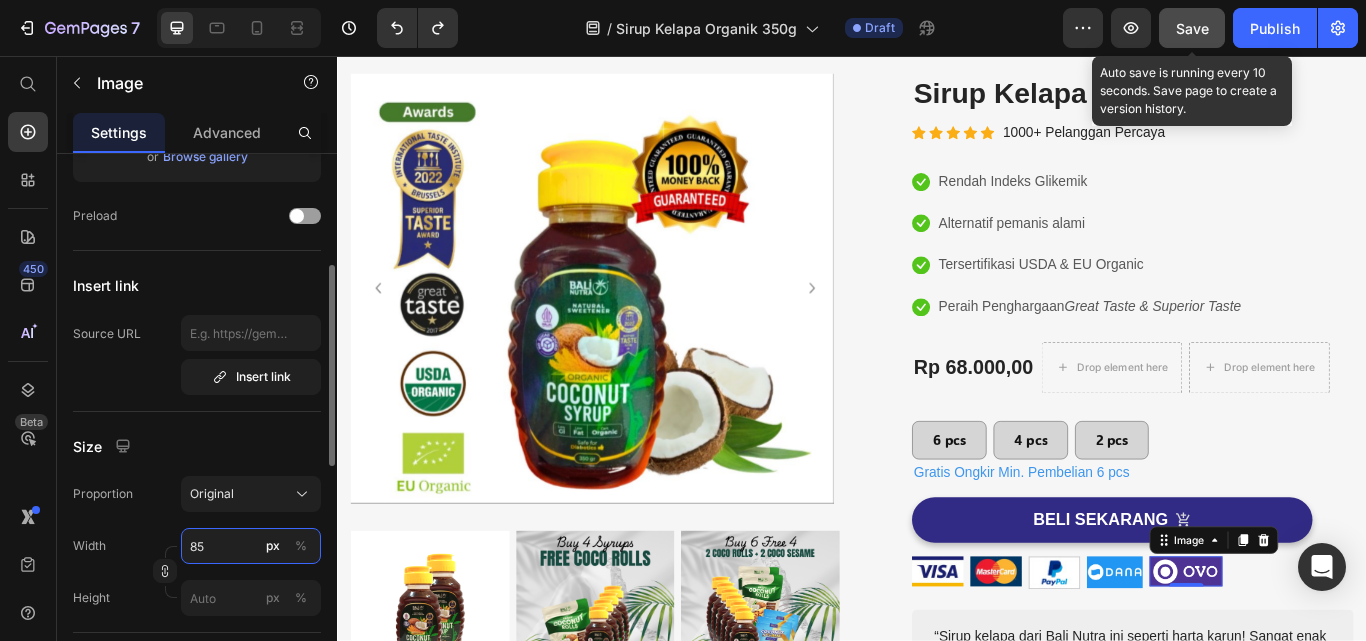 click on "85" at bounding box center (251, 546) 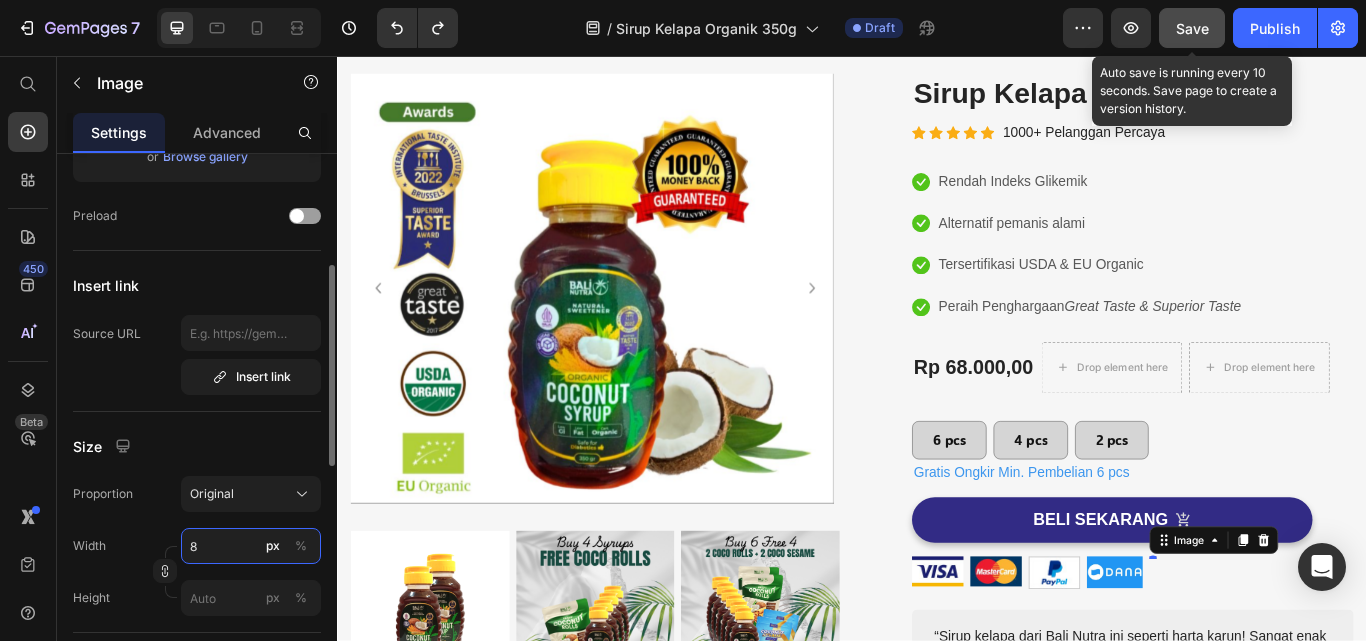 type on "86" 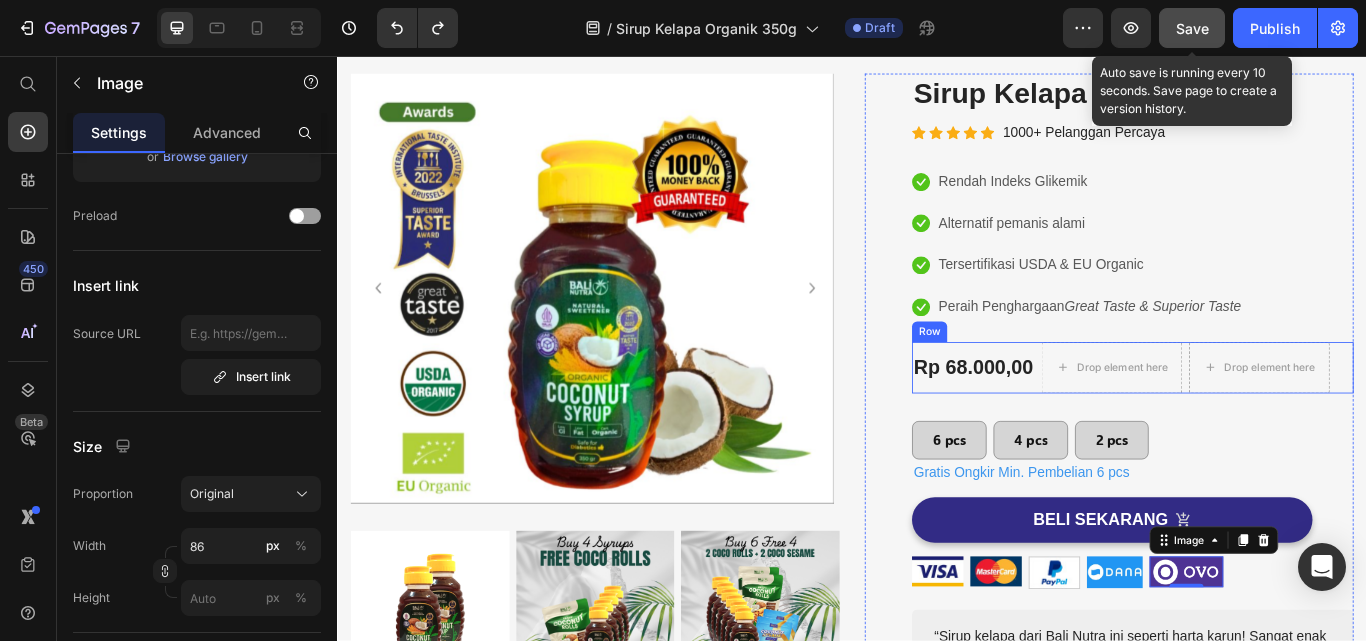 click on "Peraih Penghargaan  Great Taste & Superior Taste" at bounding box center (1214, 349) 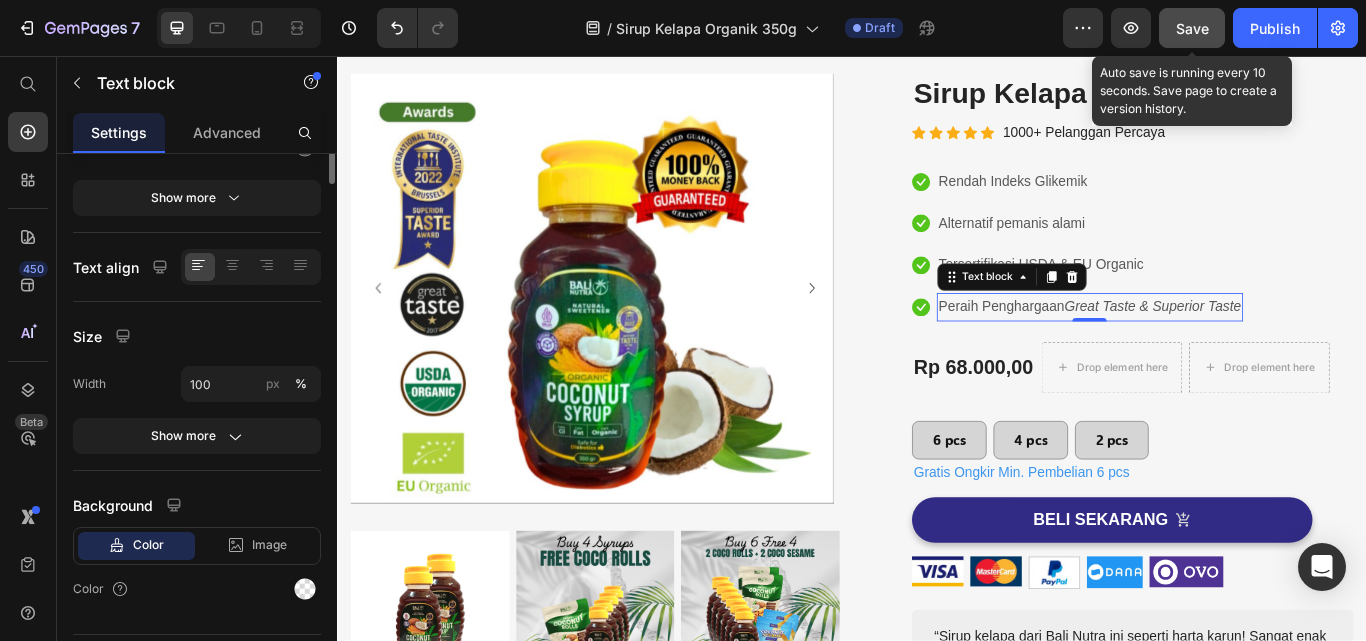 scroll, scrollTop: 0, scrollLeft: 0, axis: both 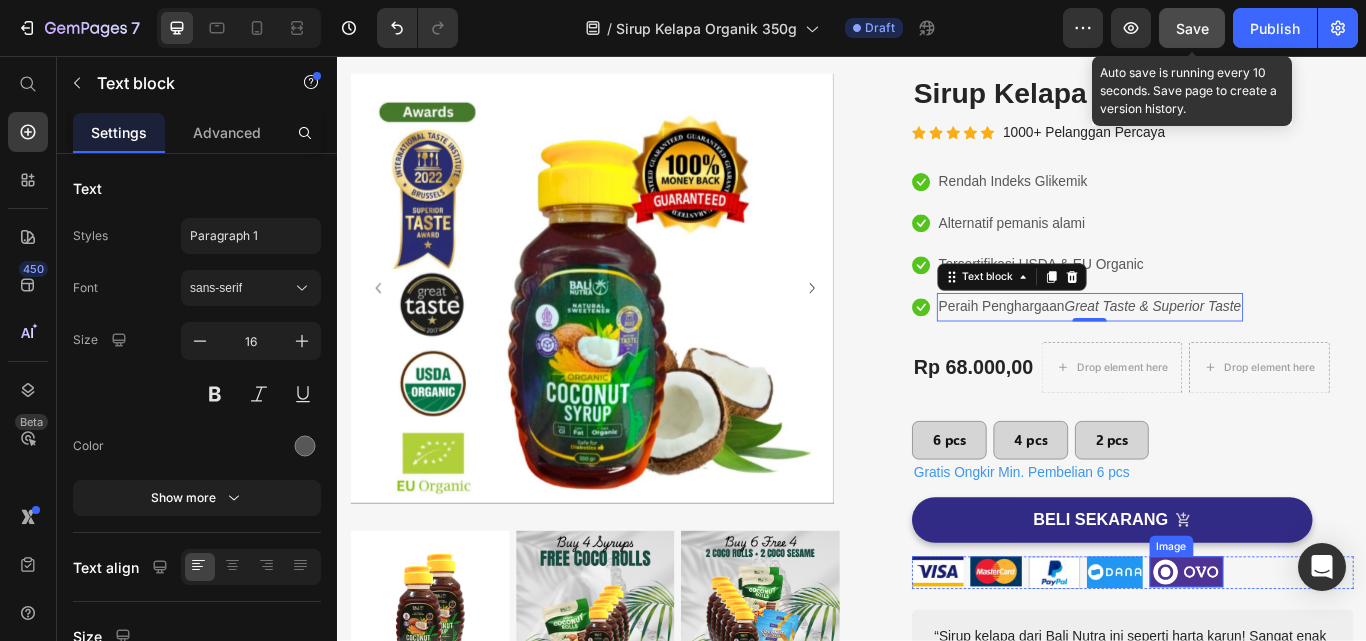 click at bounding box center [1327, 657] 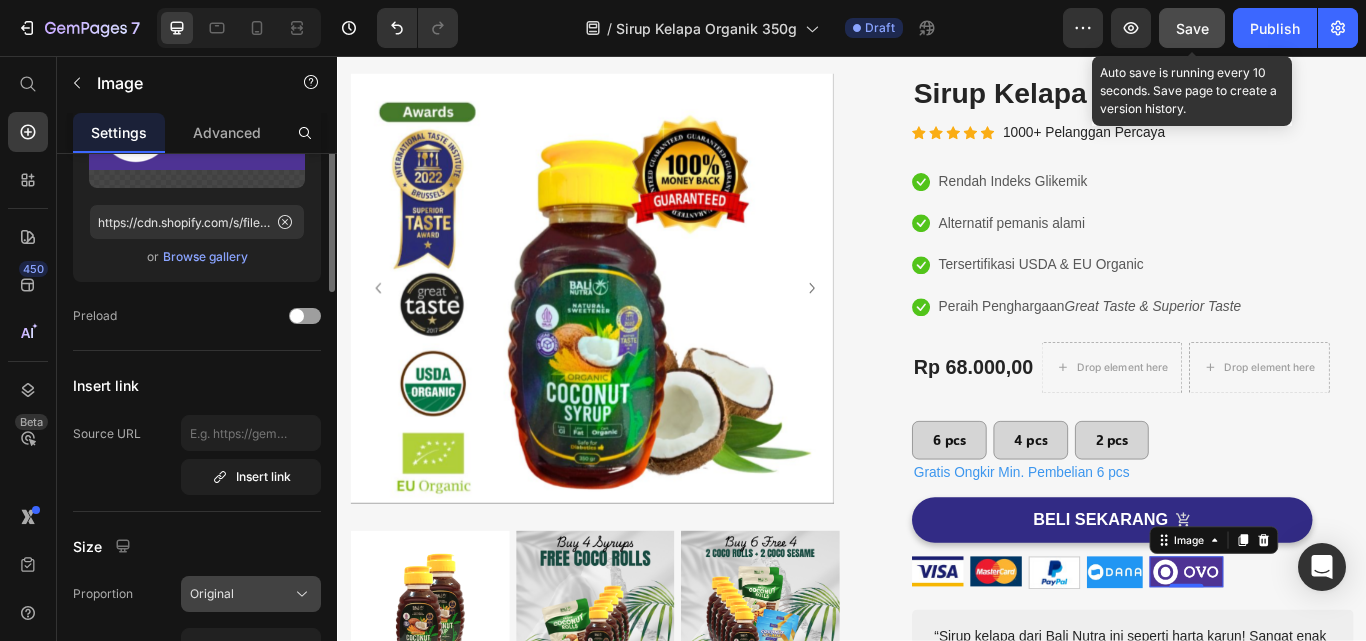 scroll, scrollTop: 300, scrollLeft: 0, axis: vertical 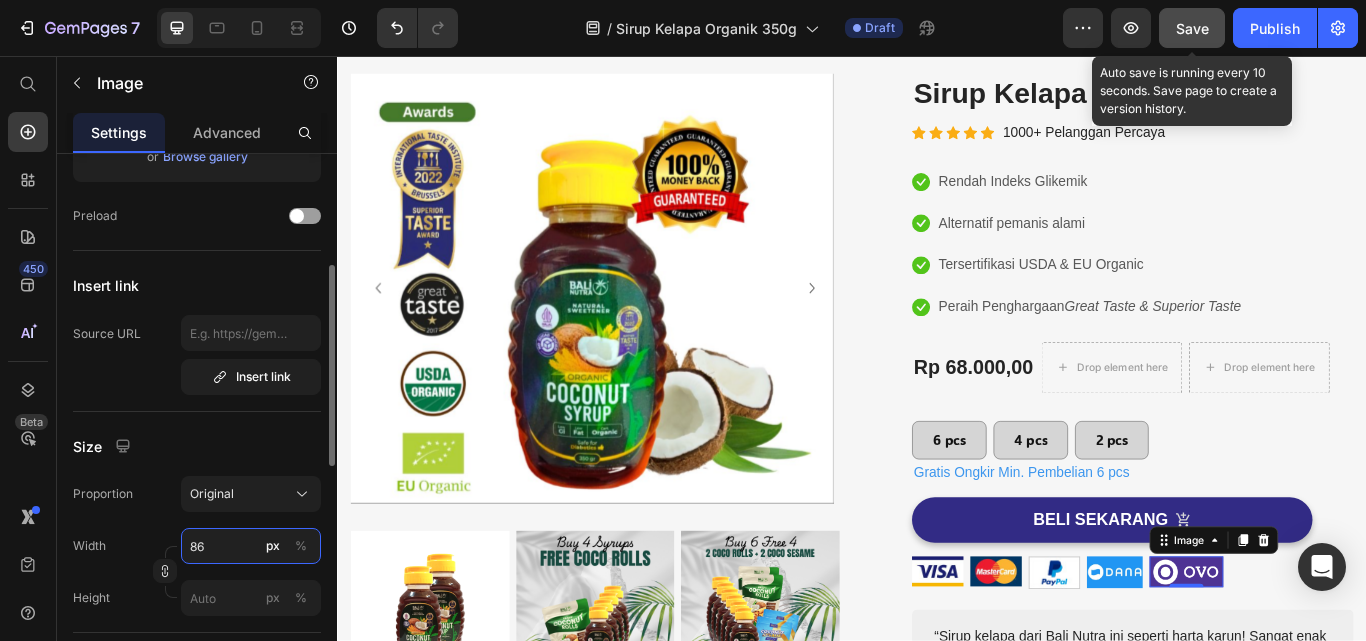 click on "86" at bounding box center (251, 546) 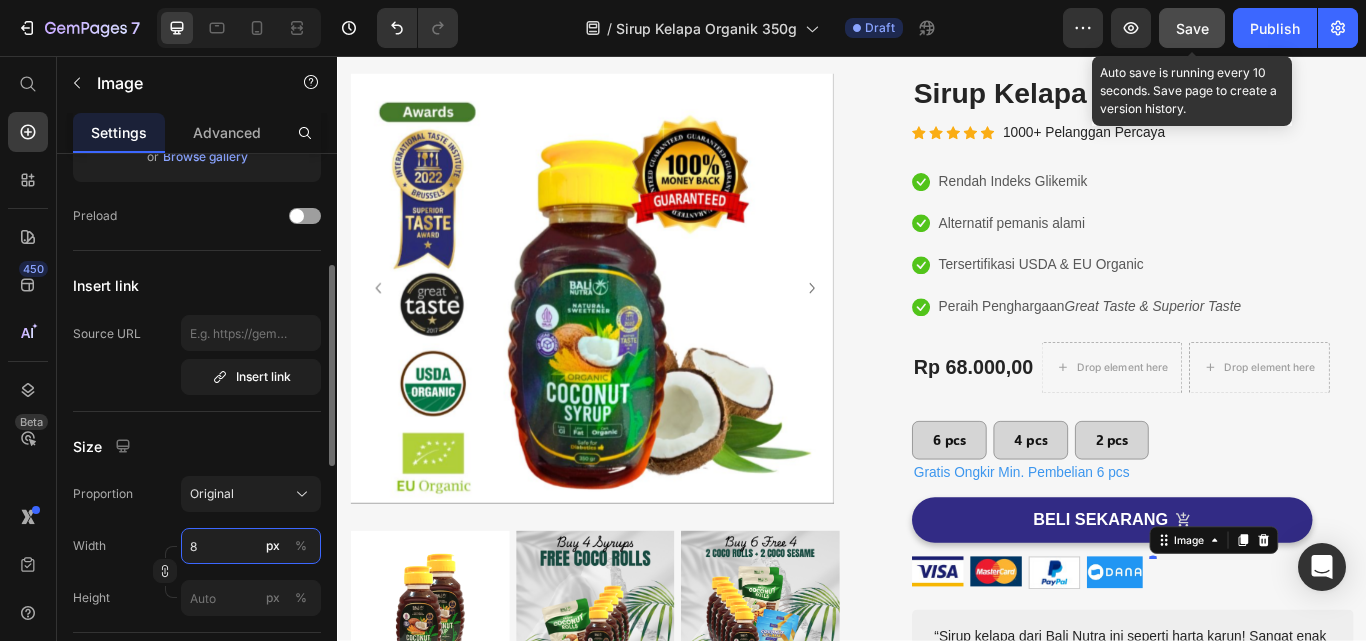 type on "87" 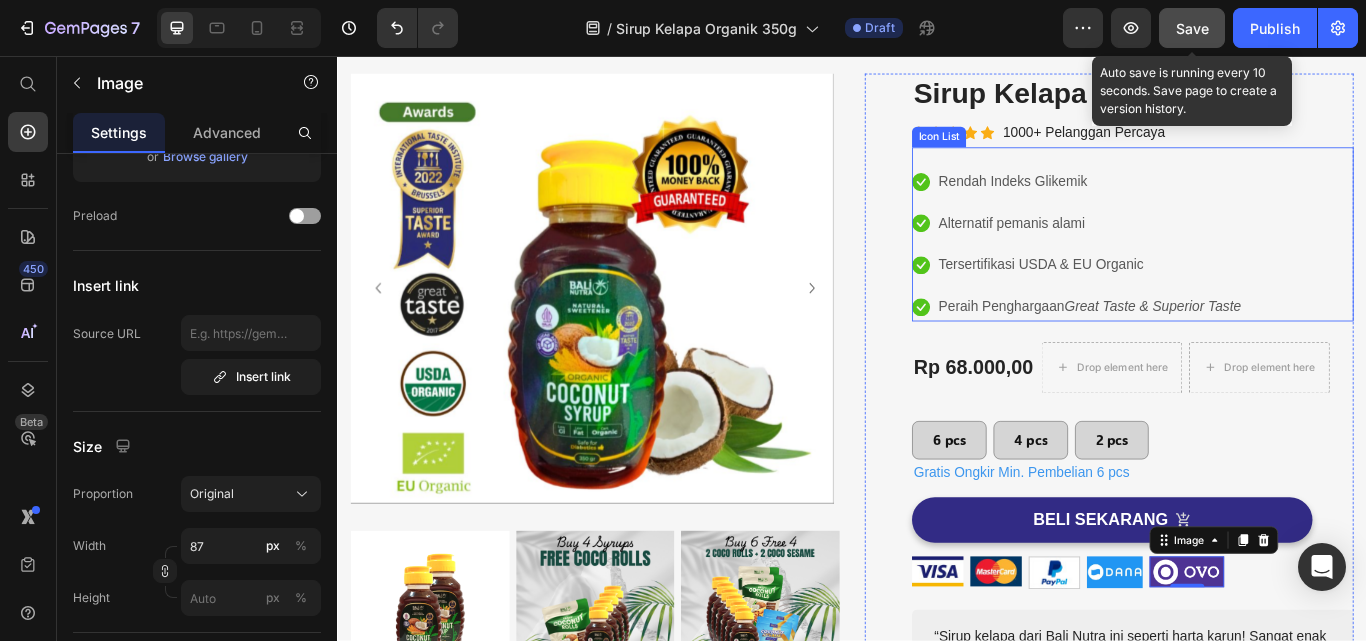 click on "Alternatif pemanis alami" at bounding box center [1123, 252] 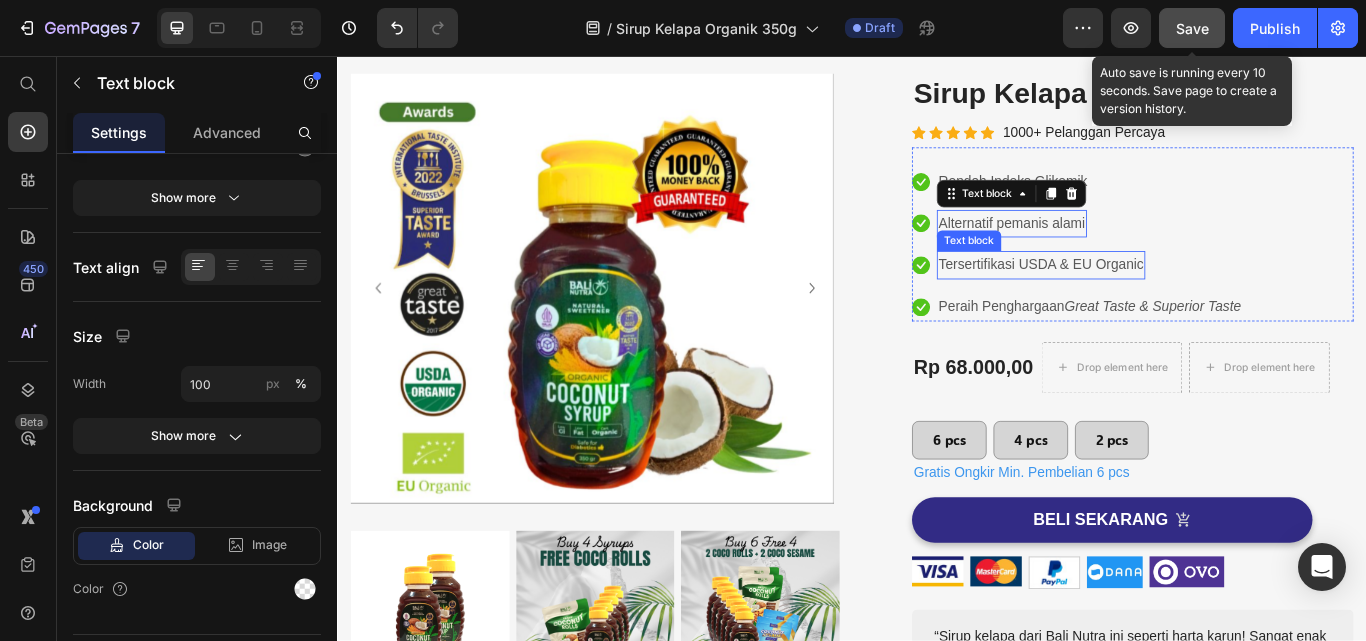 scroll, scrollTop: 0, scrollLeft: 0, axis: both 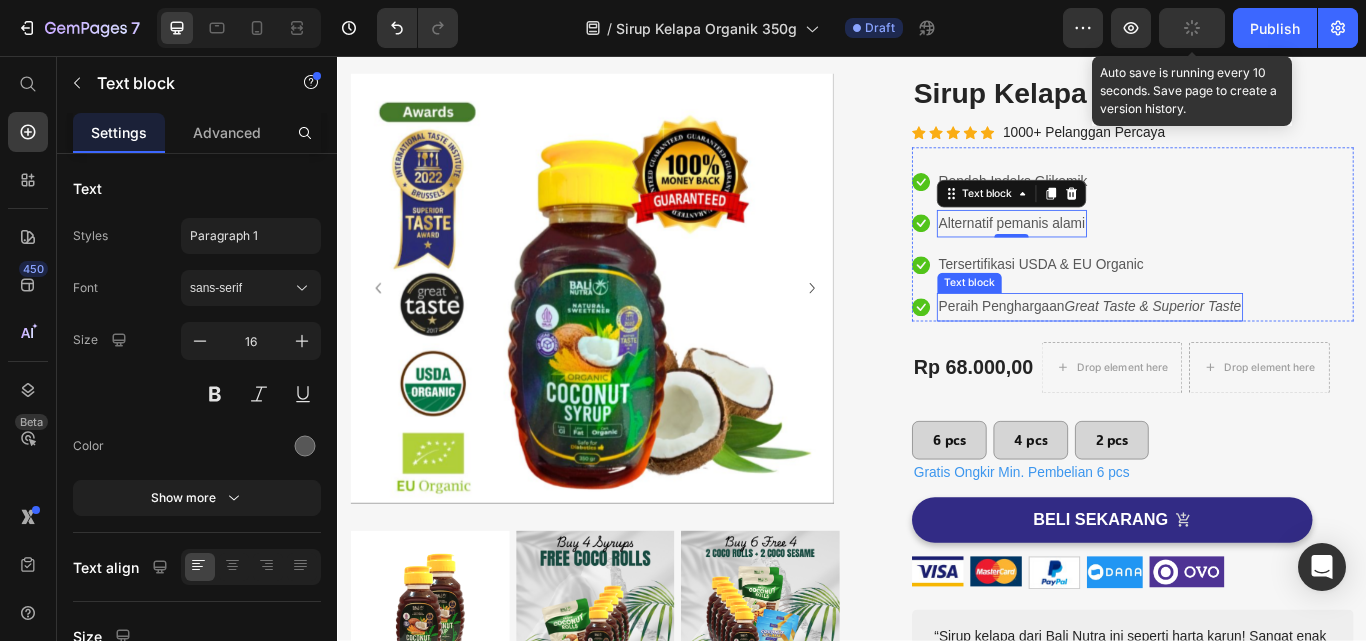 click on "Icon Rendah Indeks Glikemik Text block
Icon Alternatif pemanis alami Text block   0
Icon Tersertifikasi USDA & EU Organic Text block
Icon Peraih Penghargaan  Great Taste & Superior Taste Text block" at bounding box center [1200, 276] 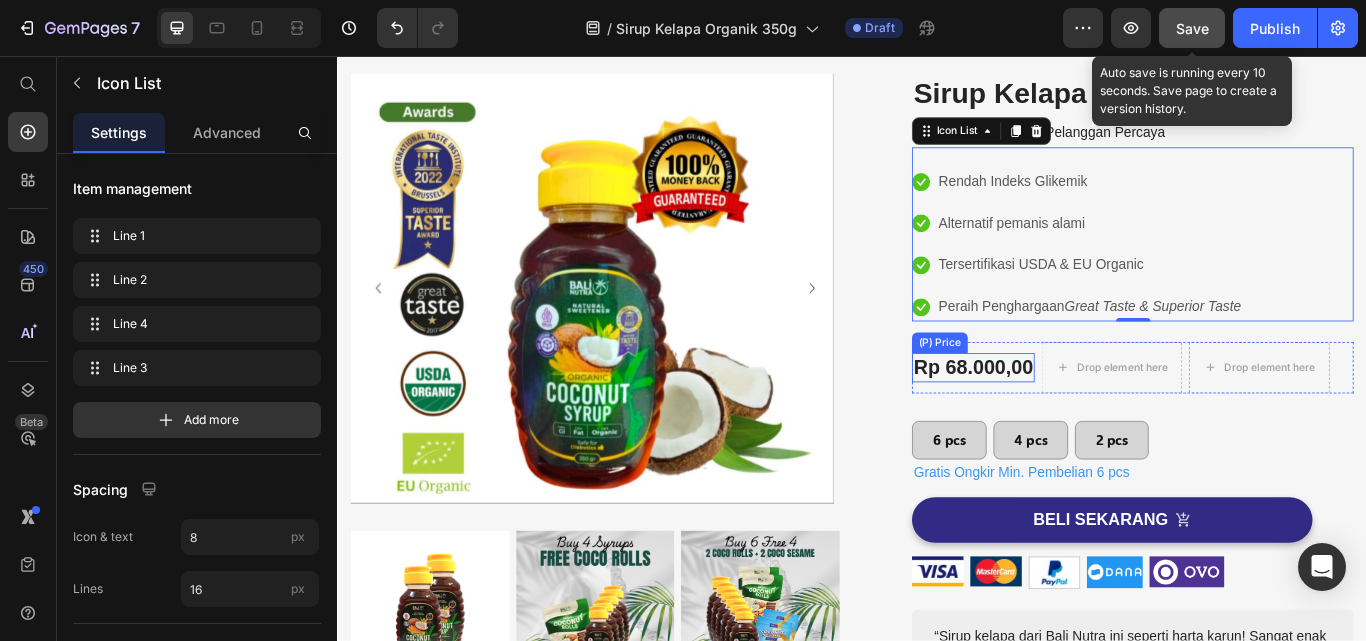 scroll, scrollTop: 0, scrollLeft: 0, axis: both 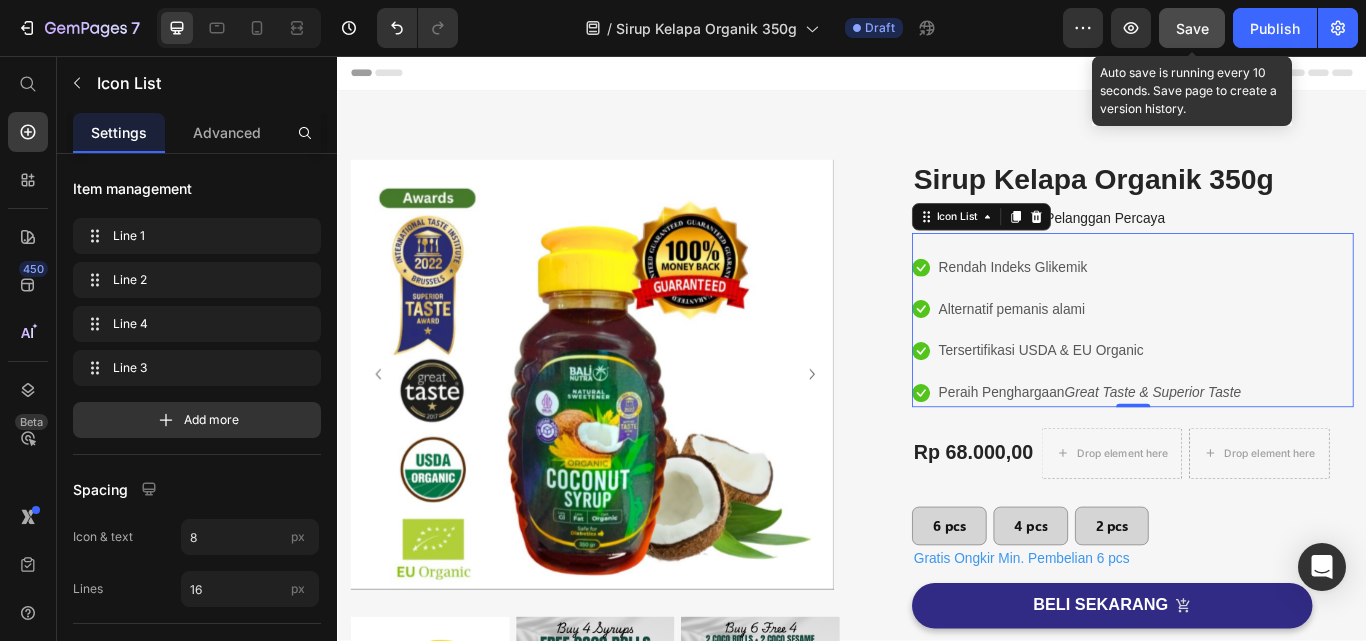 click on "Save" at bounding box center [1192, 28] 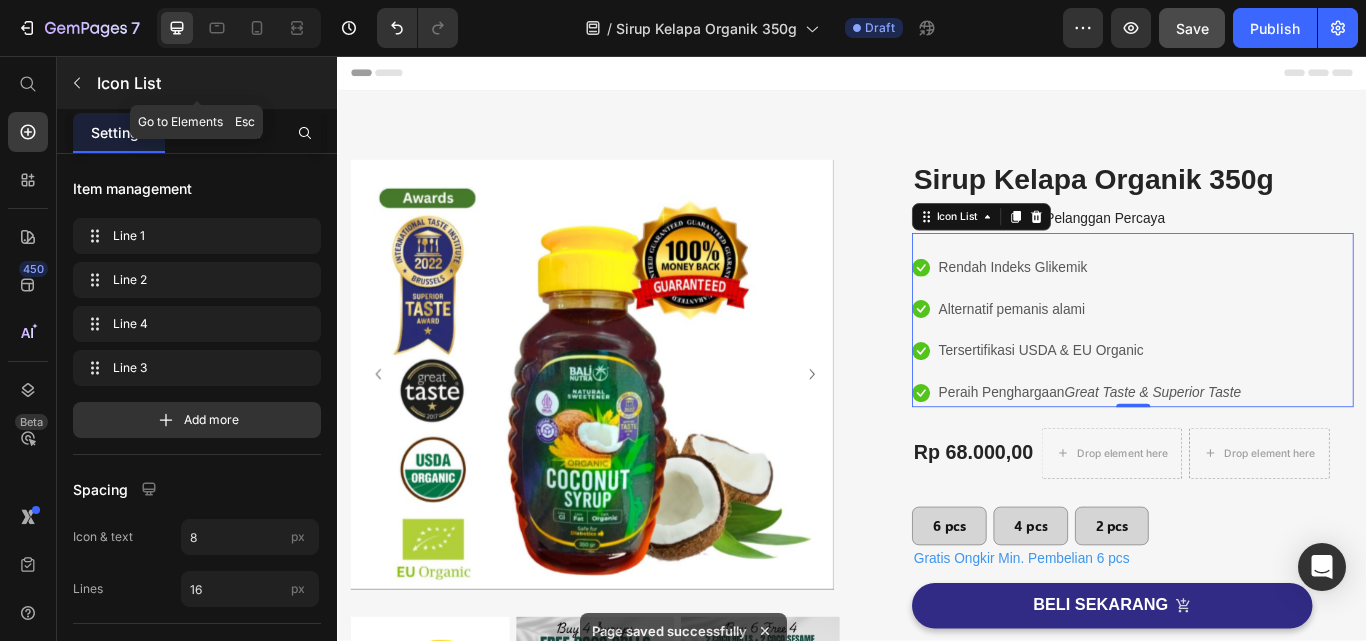 click 